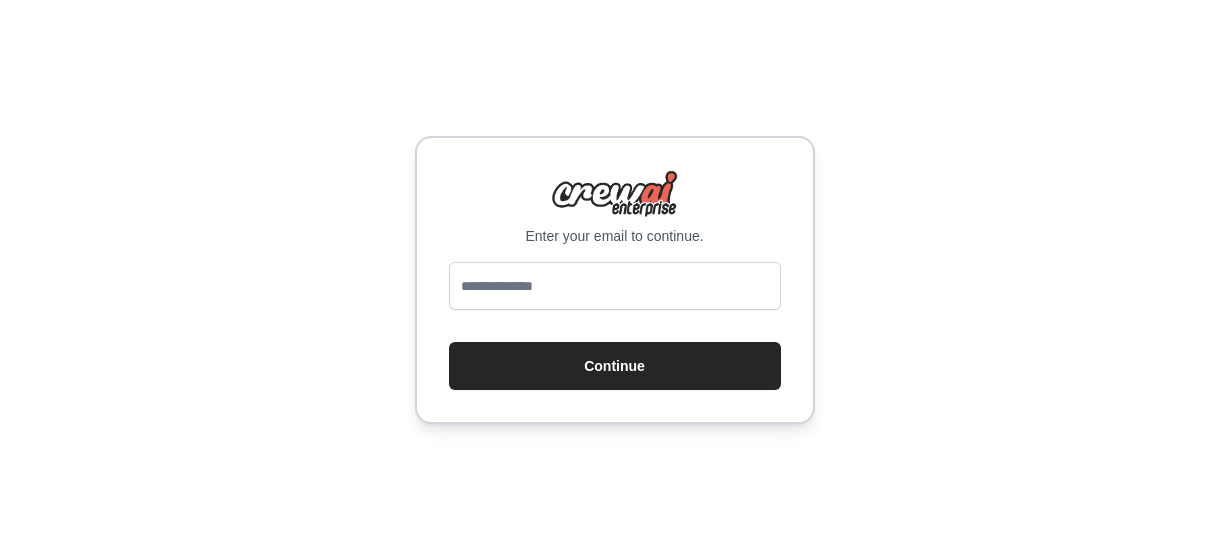 scroll, scrollTop: 0, scrollLeft: 0, axis: both 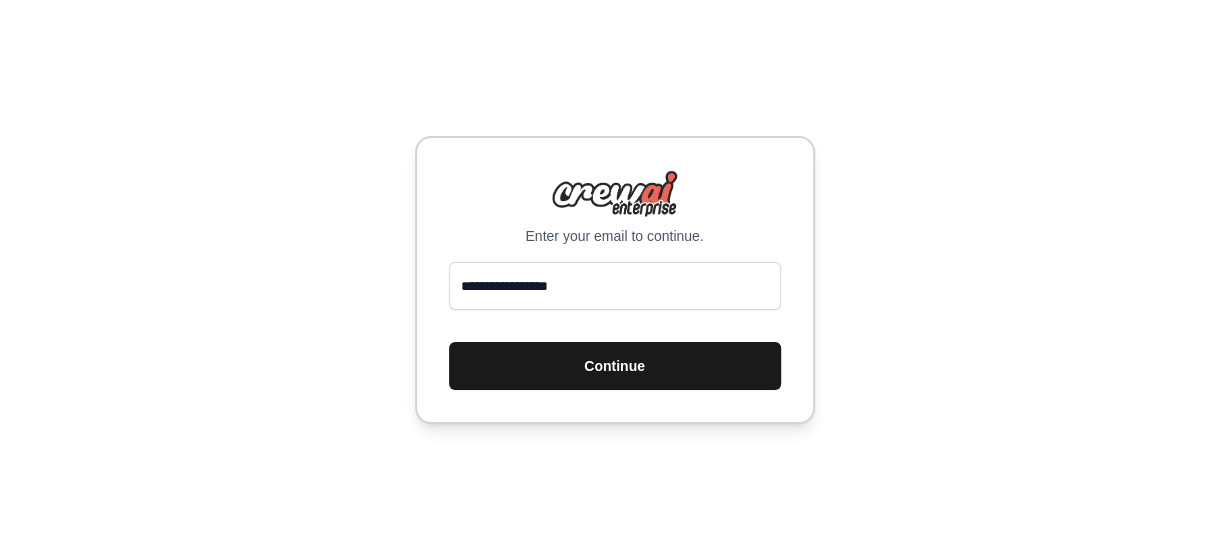 type on "**********" 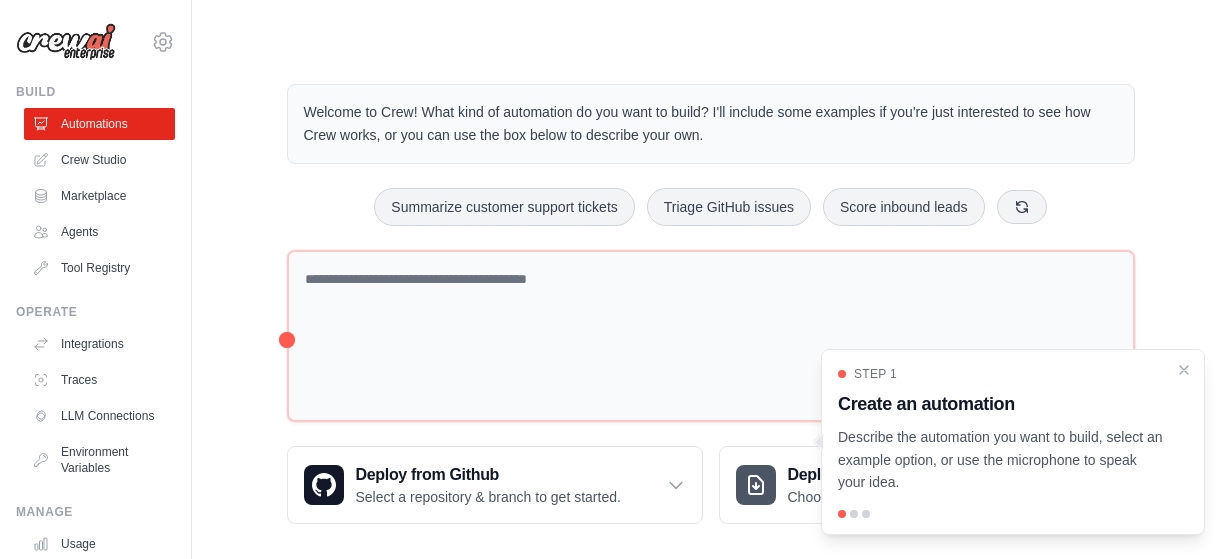 scroll, scrollTop: 0, scrollLeft: 0, axis: both 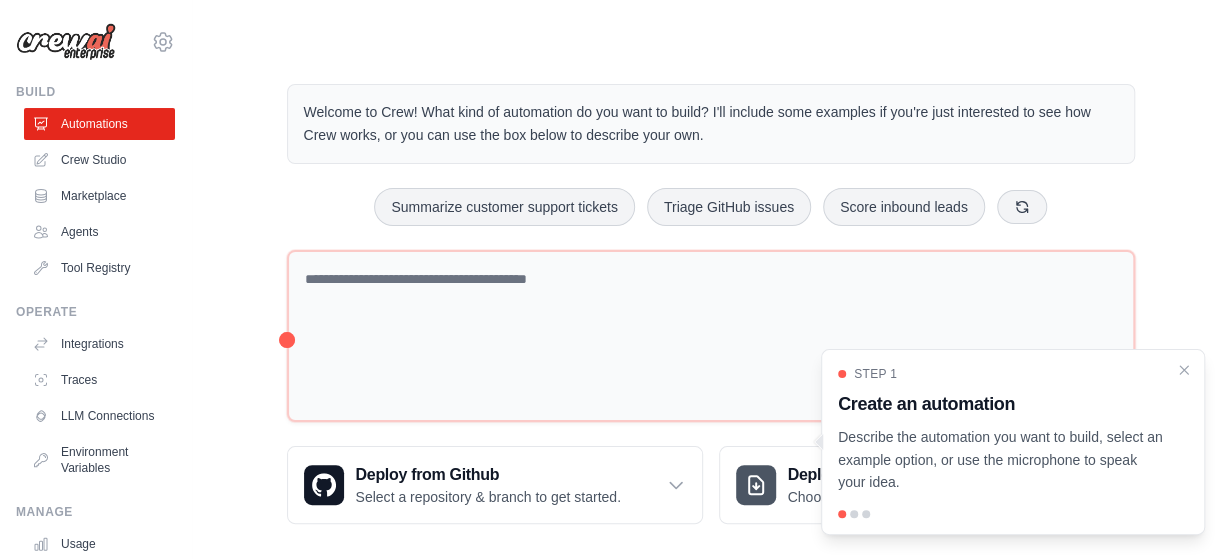 click on "Describe the automation you want to build, select an example option,
or use the microphone to speak your idea." at bounding box center [1001, 460] 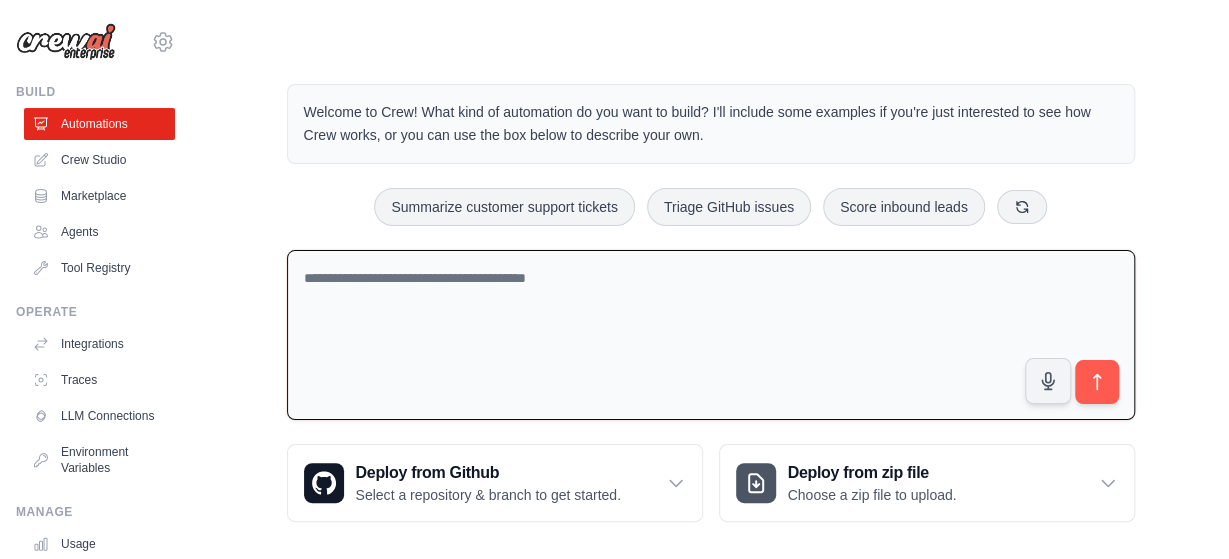 click at bounding box center [711, 335] 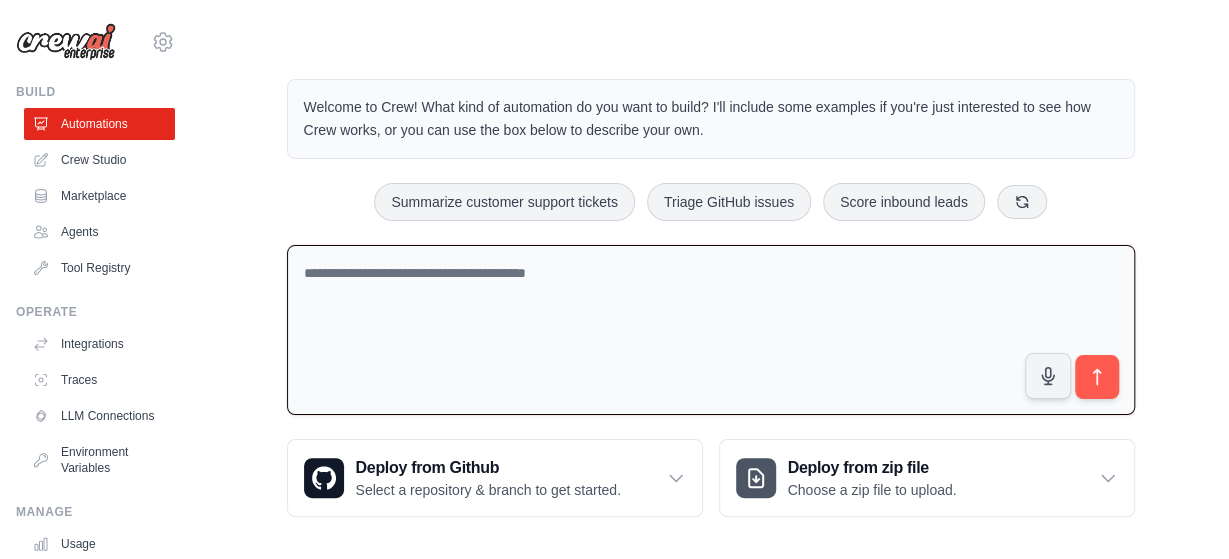 scroll, scrollTop: 0, scrollLeft: 0, axis: both 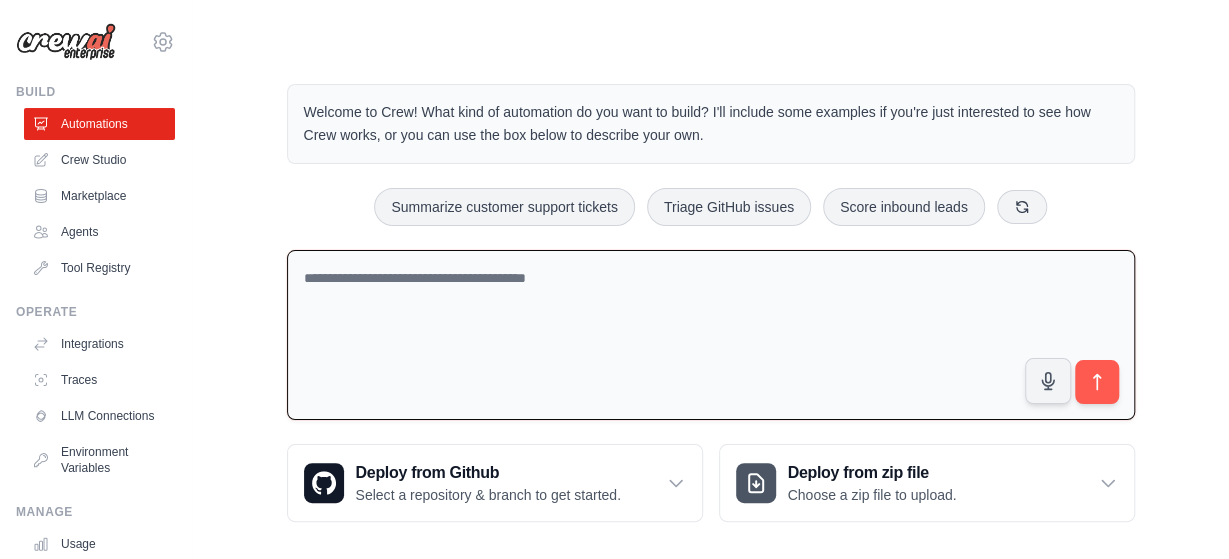 click at bounding box center [711, 335] 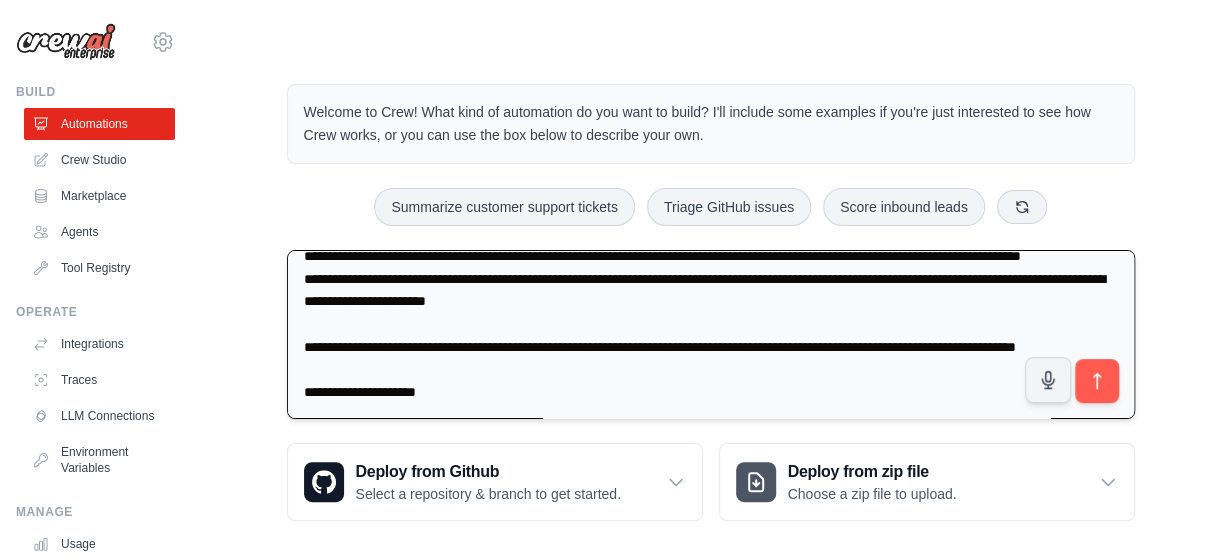 scroll, scrollTop: 0, scrollLeft: 0, axis: both 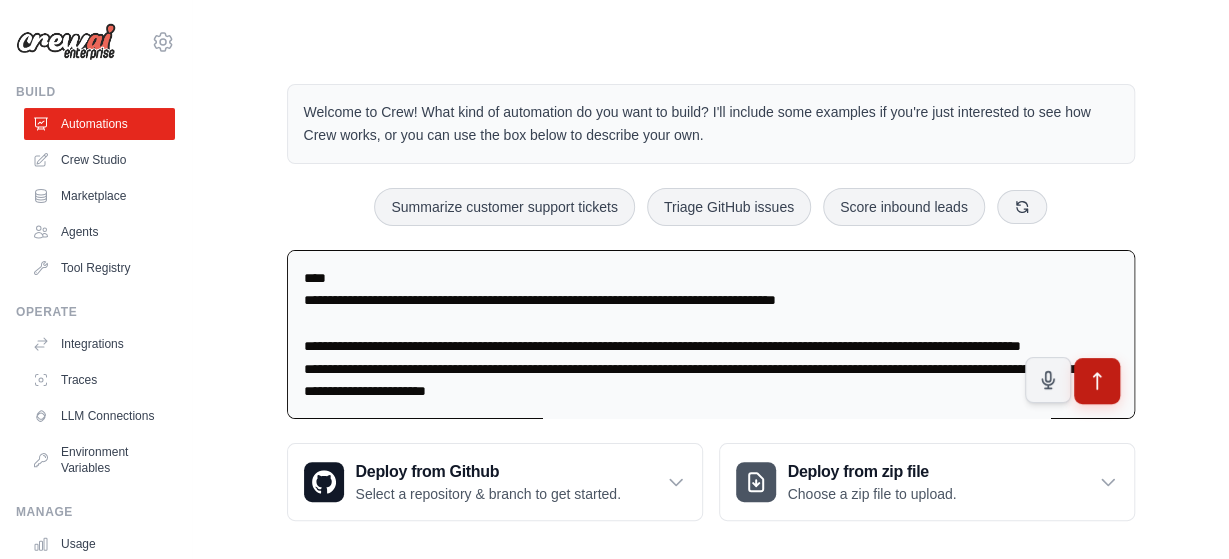 type on "**********" 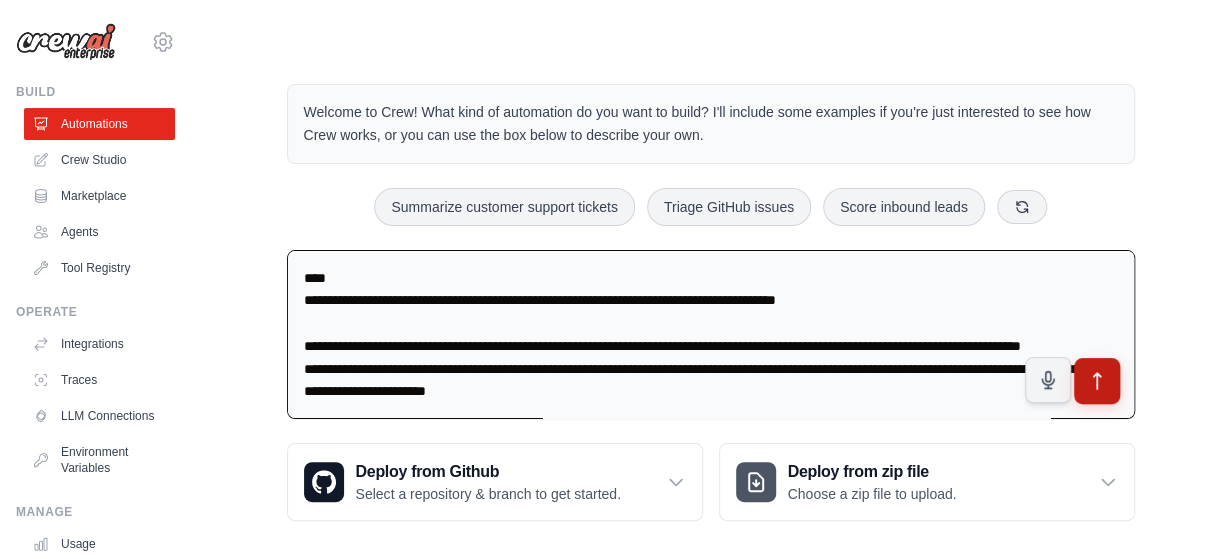 click at bounding box center (1096, 381) 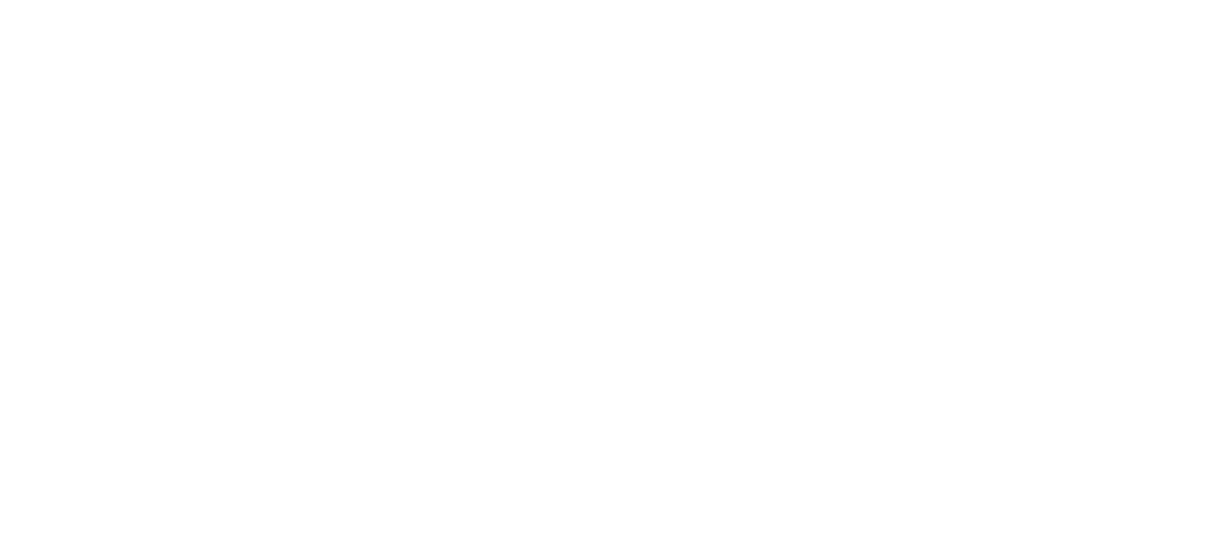 scroll, scrollTop: 0, scrollLeft: 0, axis: both 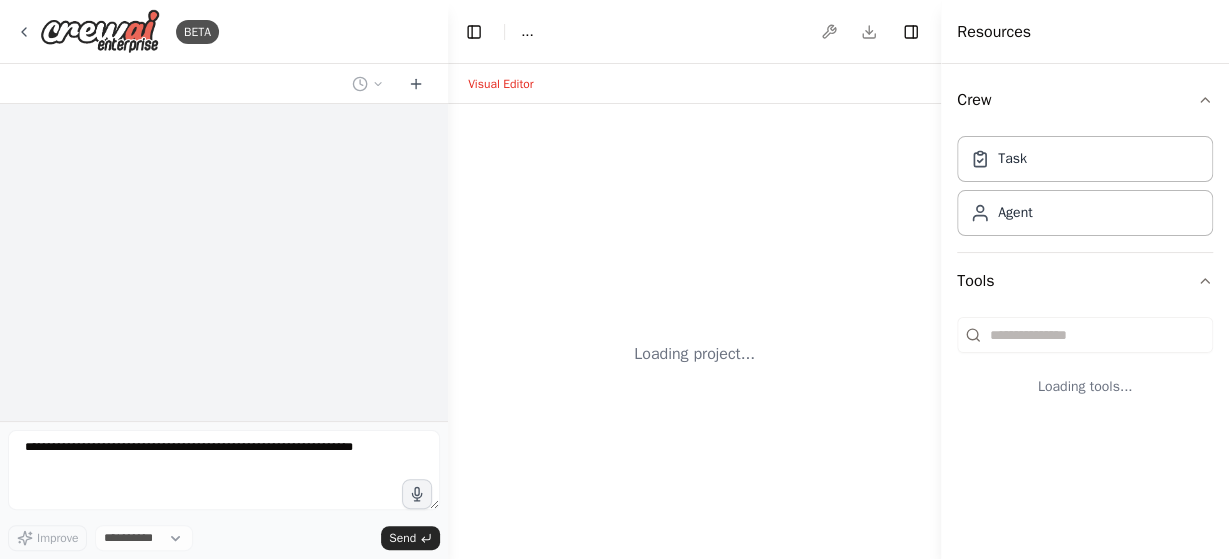 select on "****" 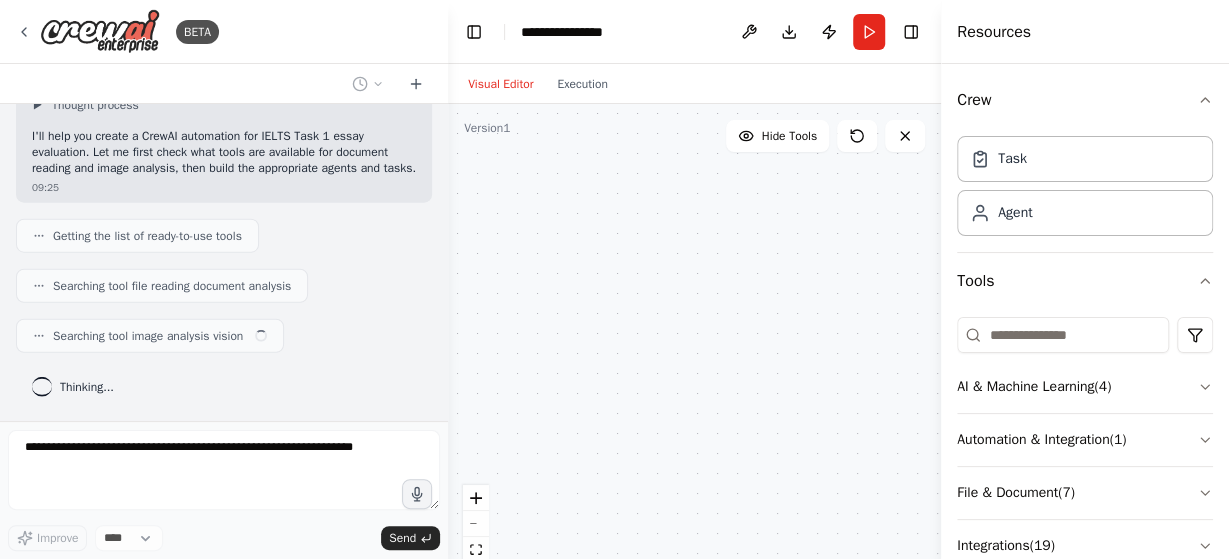scroll, scrollTop: 2558, scrollLeft: 0, axis: vertical 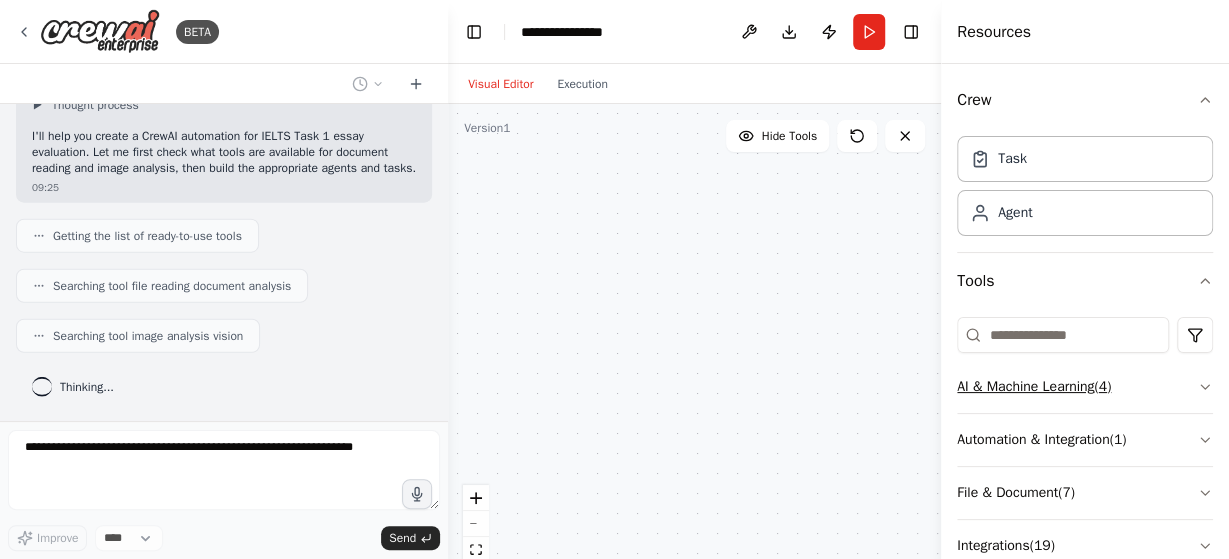 click on "AI & Machine Learning  ( 4 )" at bounding box center (1085, 387) 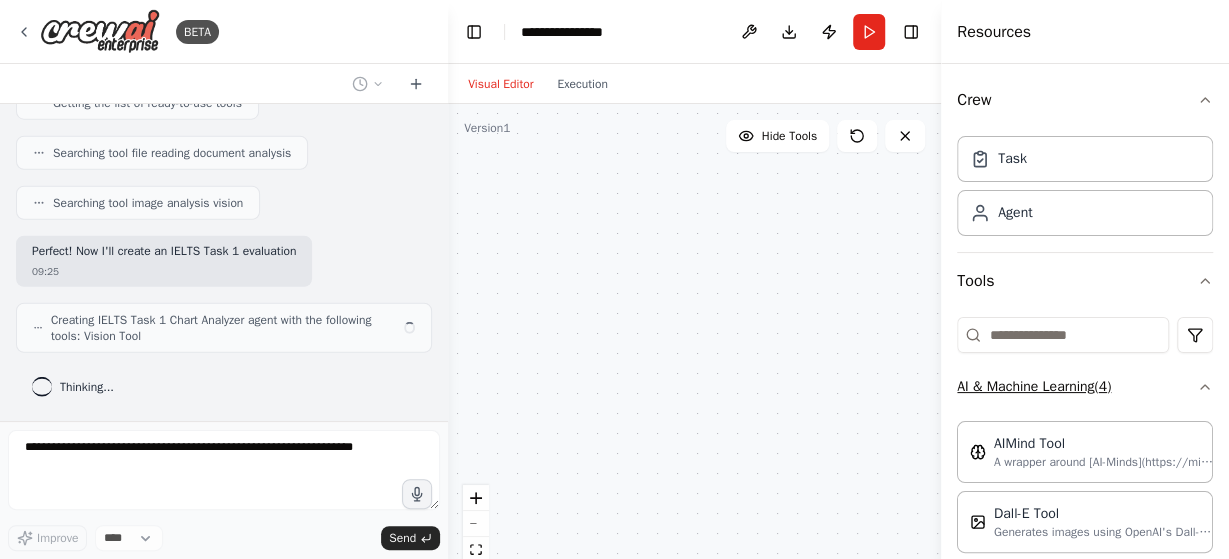 scroll, scrollTop: 2705, scrollLeft: 0, axis: vertical 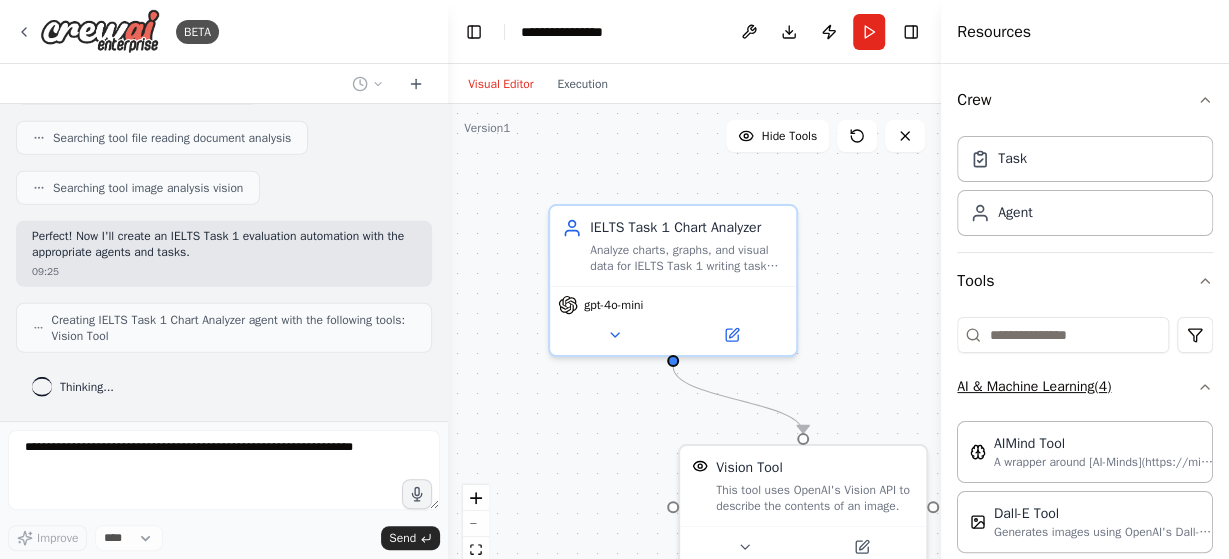 click 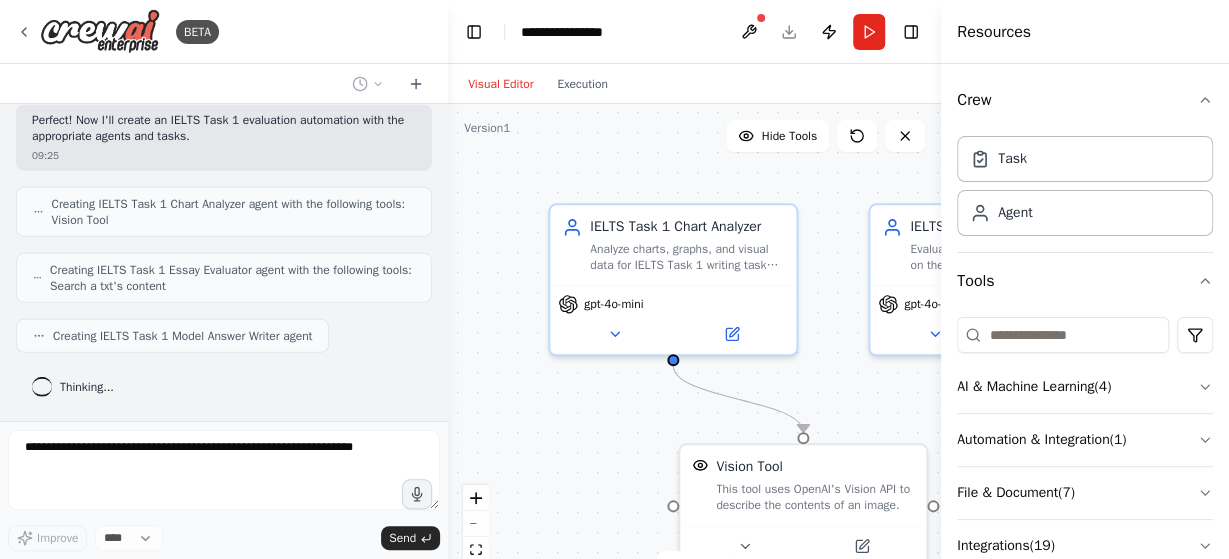scroll, scrollTop: 2869, scrollLeft: 0, axis: vertical 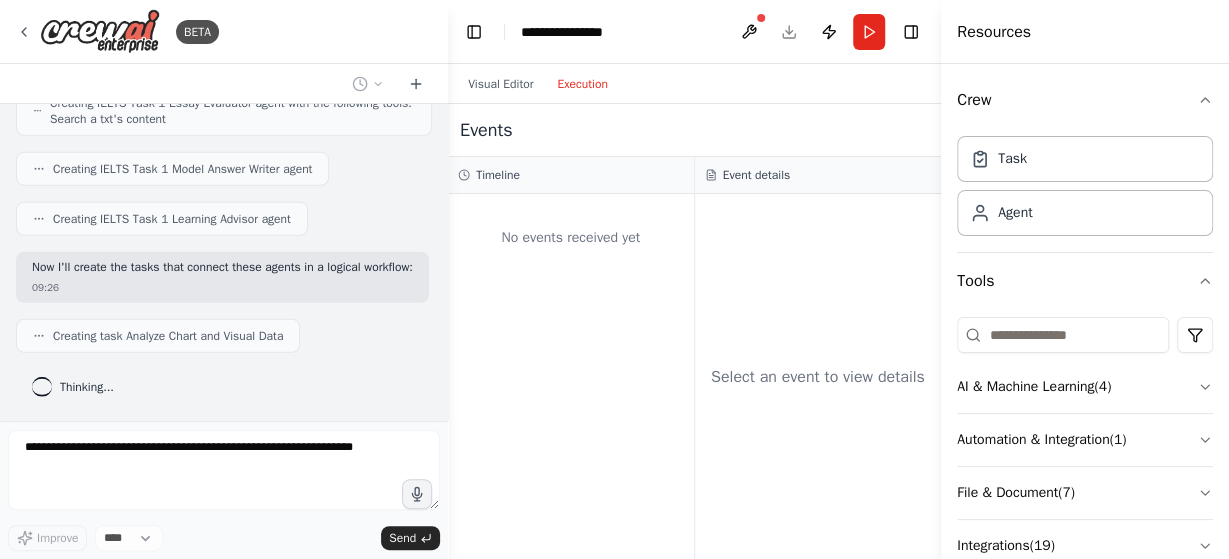 click on "Execution" at bounding box center (582, 84) 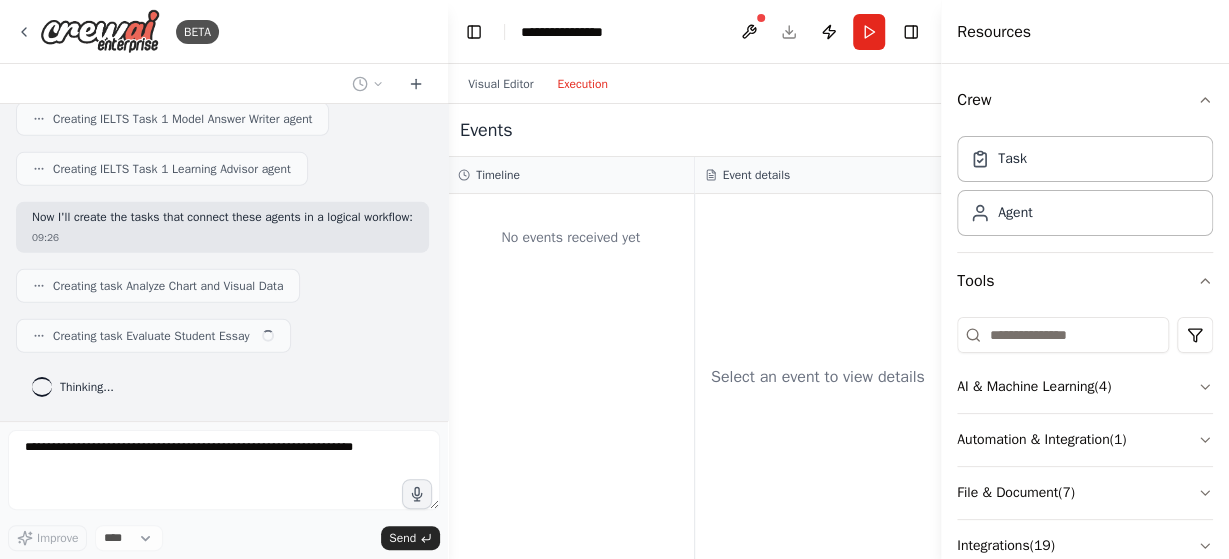 click on "No events received yet" at bounding box center [571, 238] 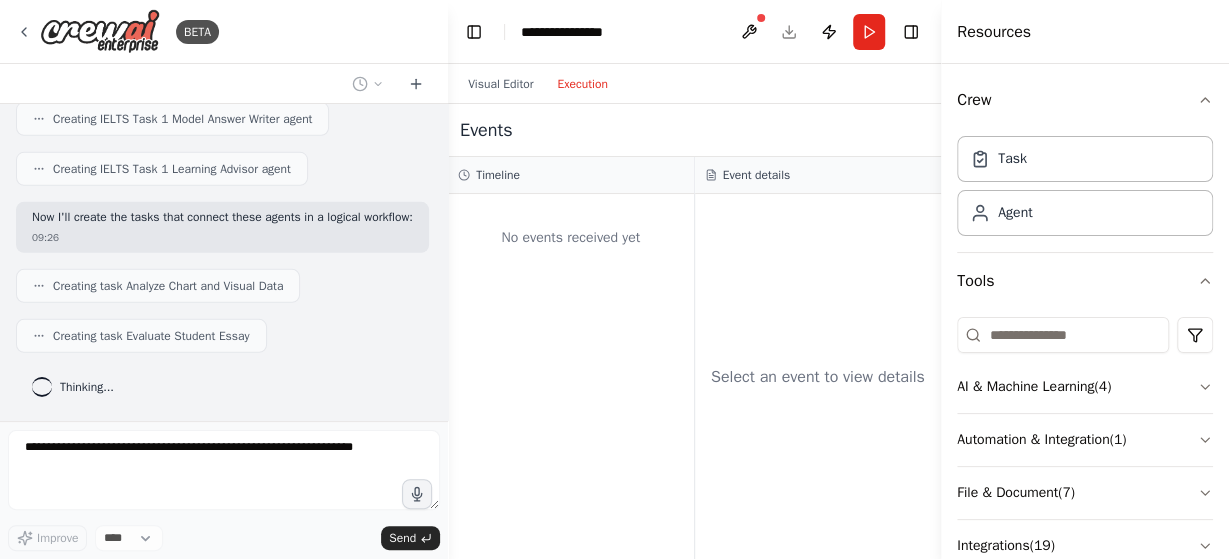 click on "Select an event to view details" at bounding box center (818, 376) 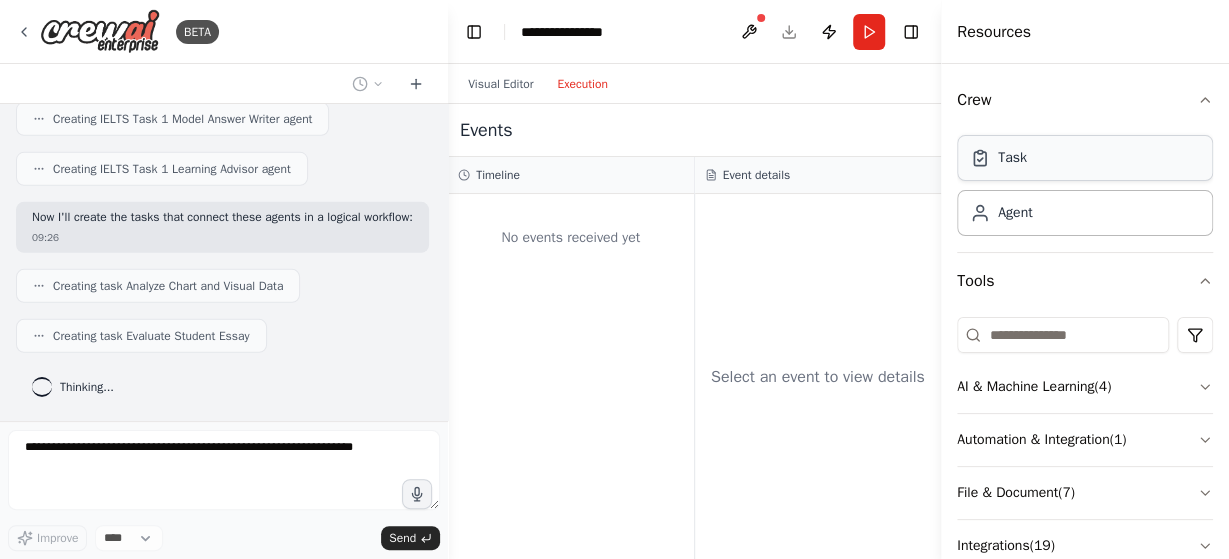 click on "Task" at bounding box center (1085, 158) 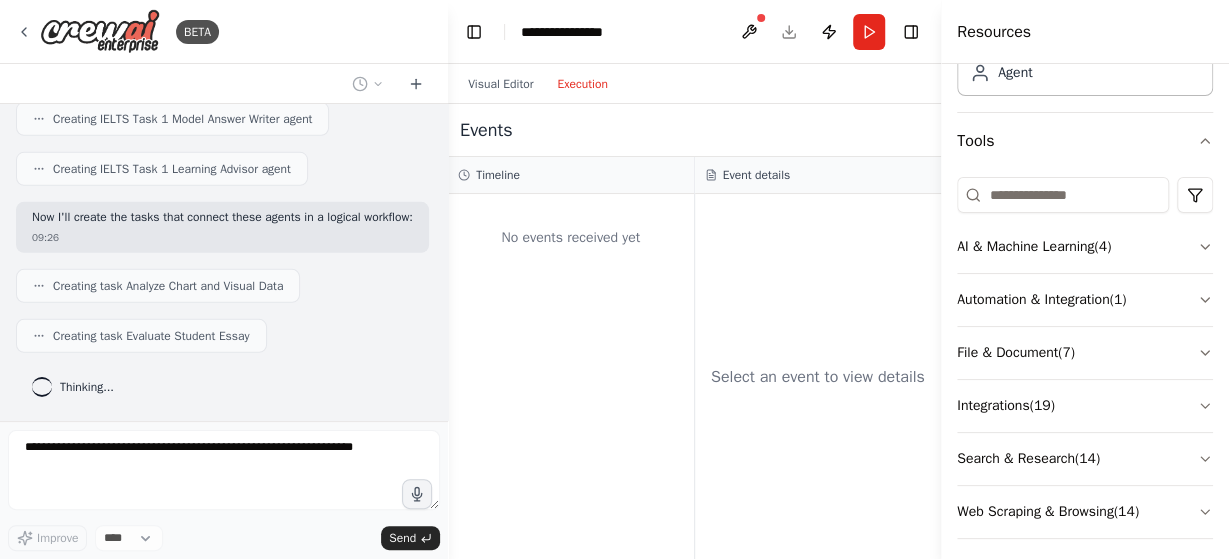 scroll, scrollTop: 148, scrollLeft: 0, axis: vertical 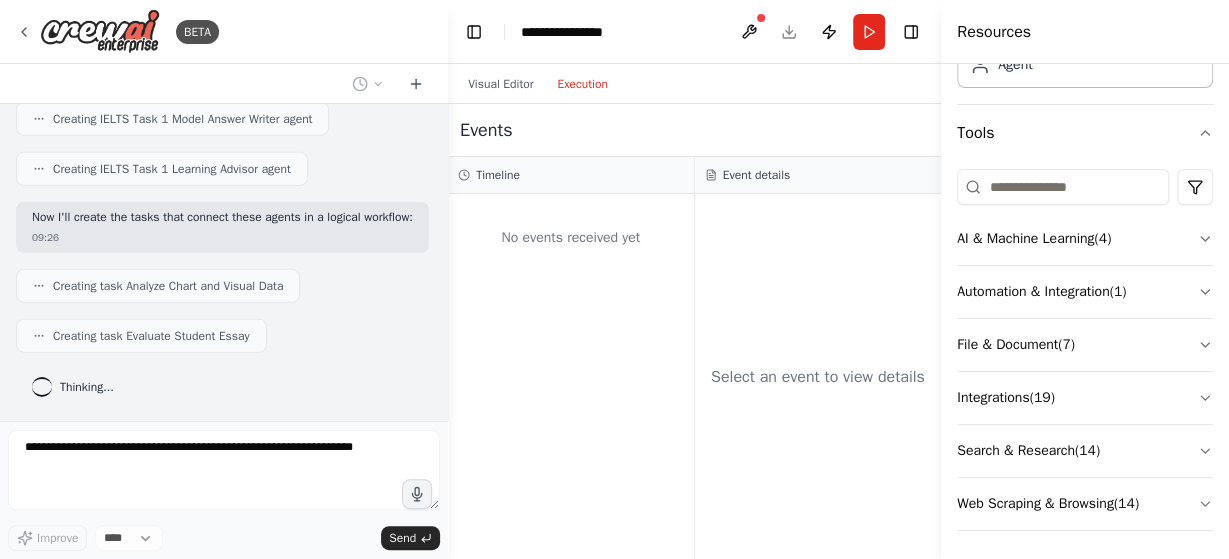 click on "Crew Task Agent Tools AI & Machine Learning  ( 4 ) Automation & Integration  ( 1 ) File & Document  ( 7 ) Integrations  ( 19 ) Search & Research  ( 14 ) Web Scraping & Browsing  ( 14 )" at bounding box center (1085, 311) 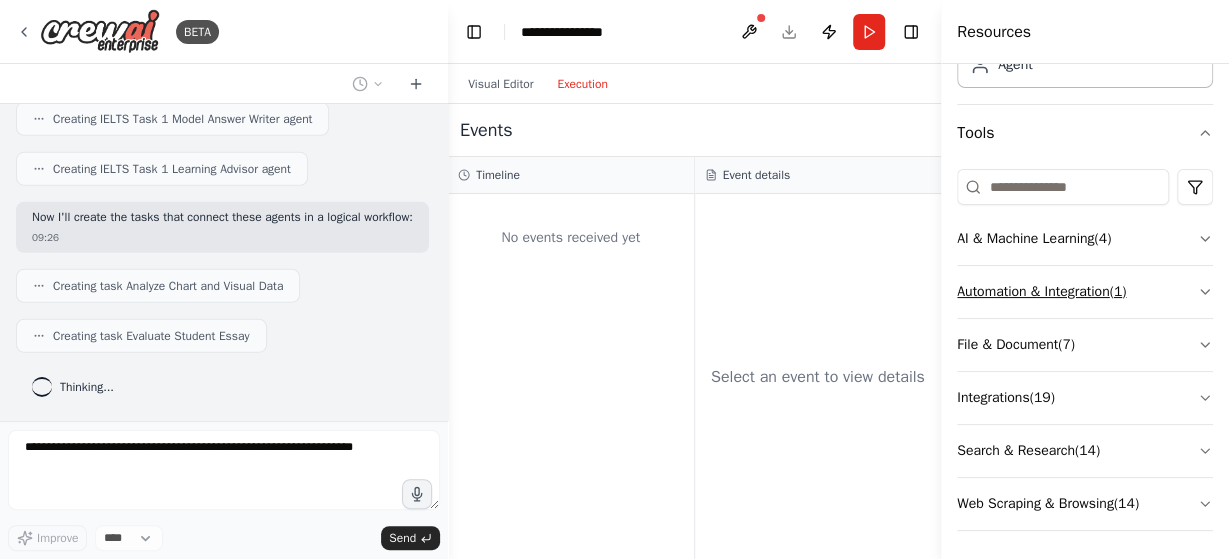 click 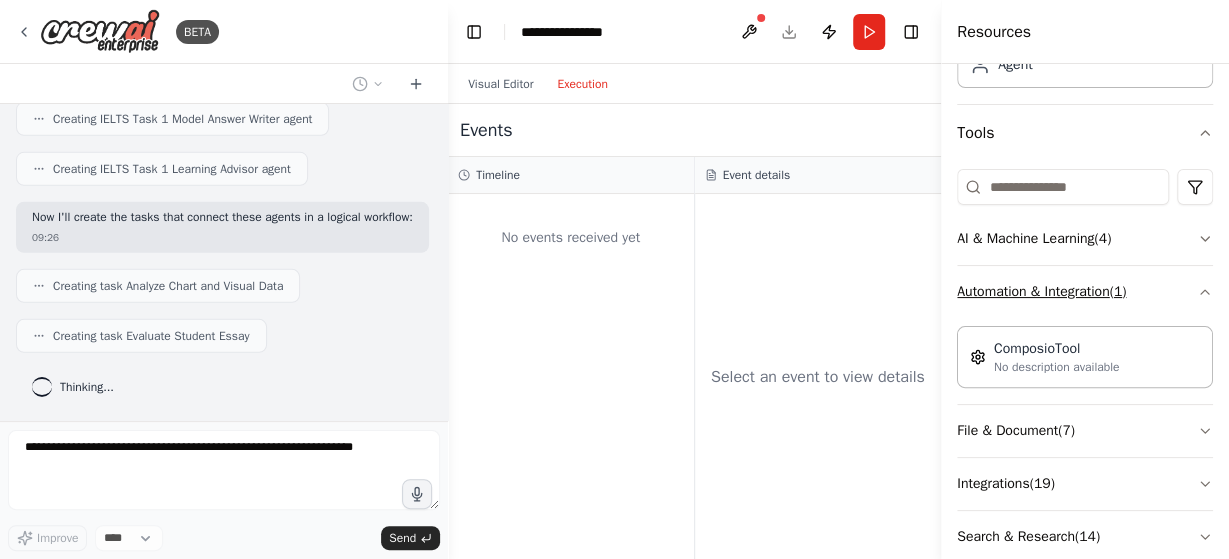 click 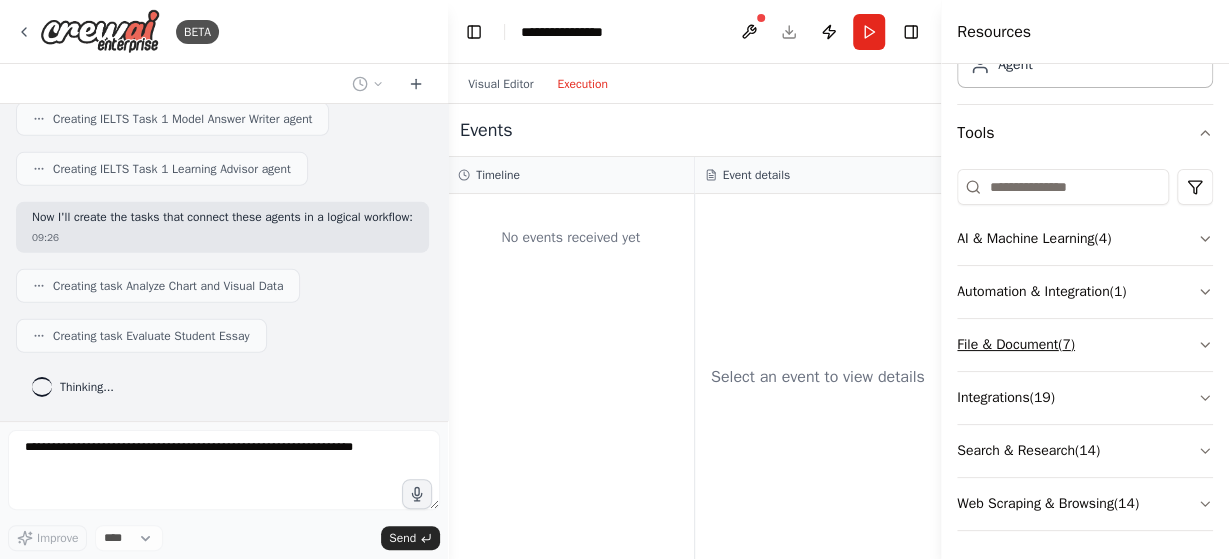click 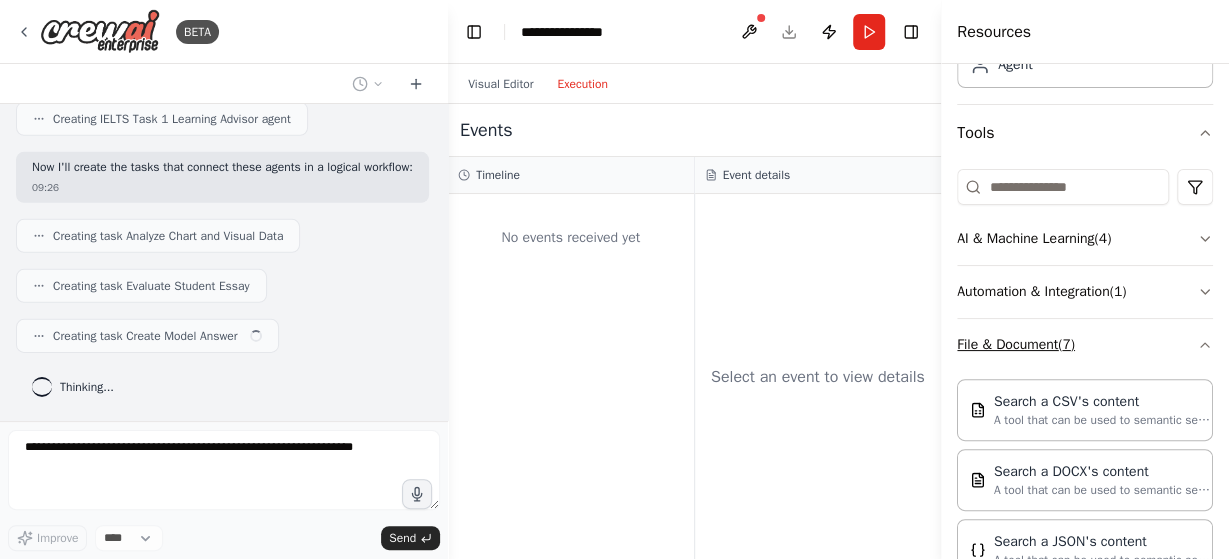 scroll, scrollTop: 3100, scrollLeft: 0, axis: vertical 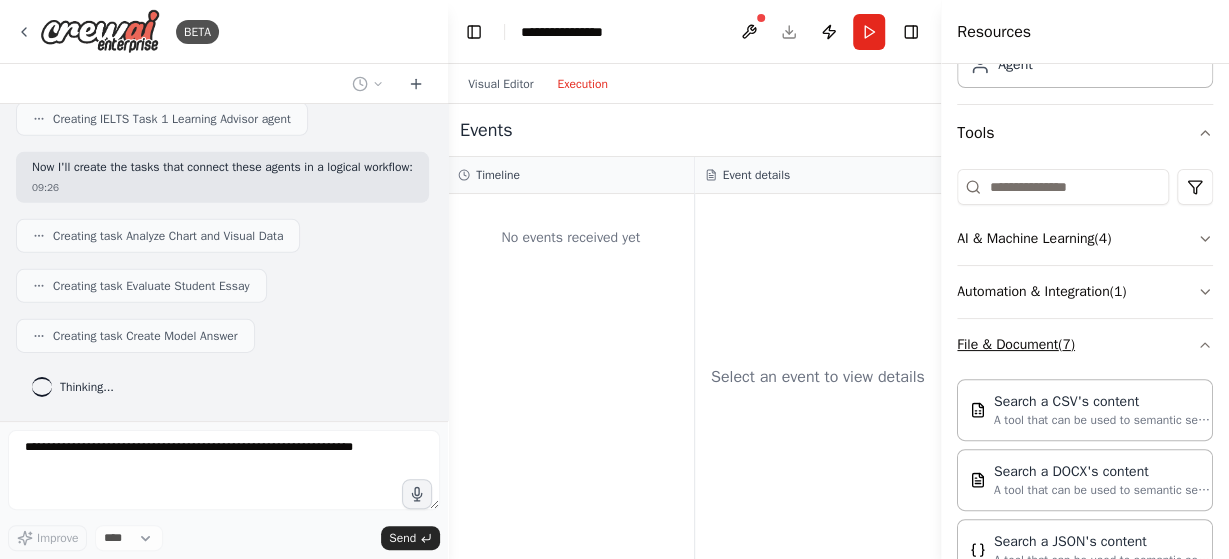 click 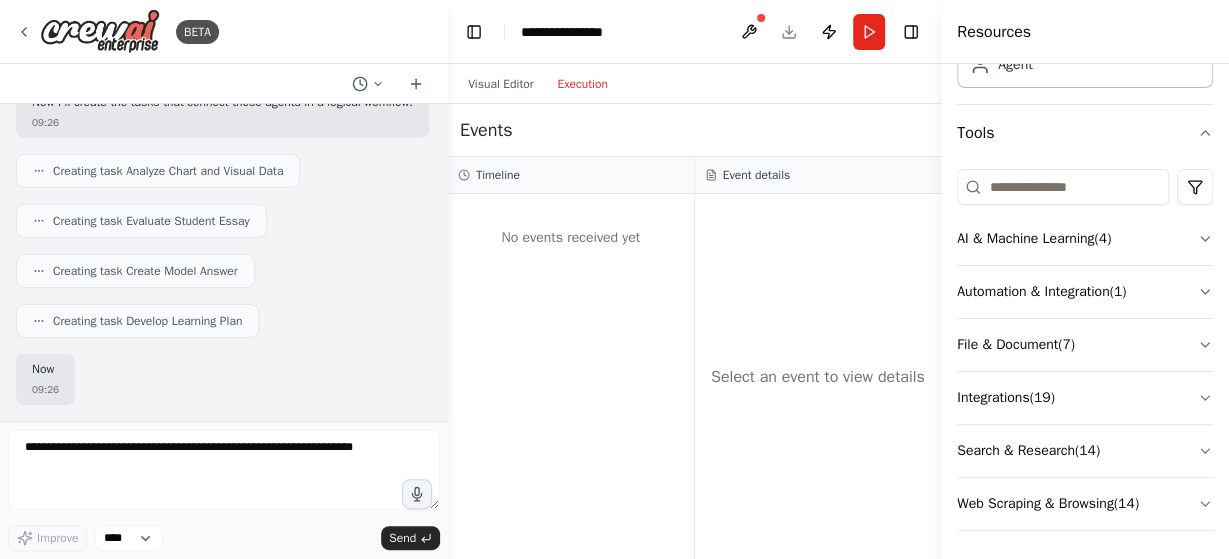 scroll, scrollTop: 3264, scrollLeft: 0, axis: vertical 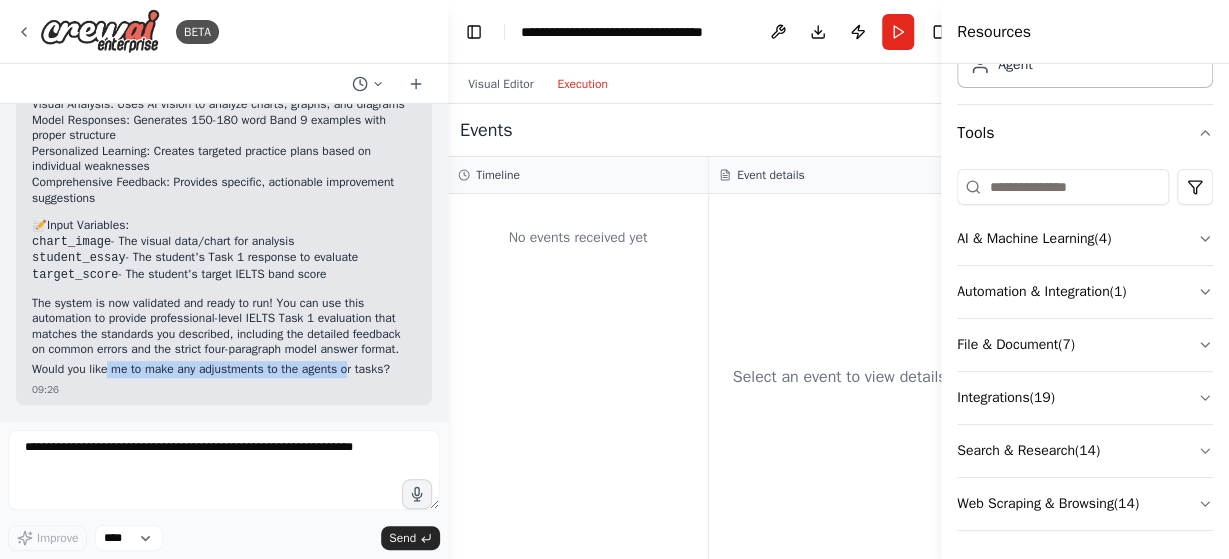drag, startPoint x: 116, startPoint y: 356, endPoint x: 377, endPoint y: 361, distance: 261.04788 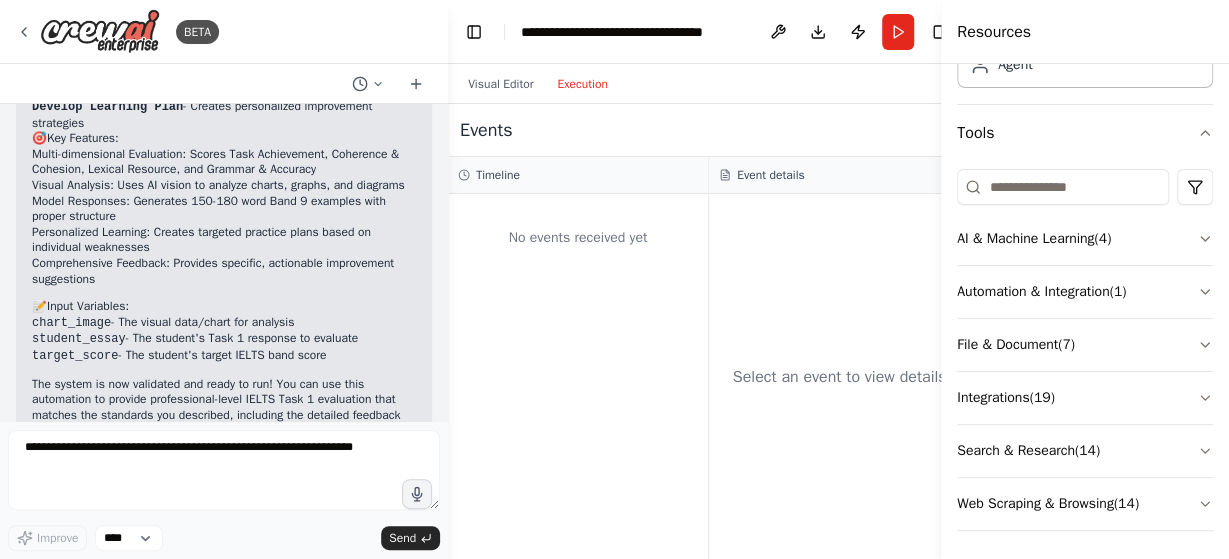 scroll, scrollTop: 4194, scrollLeft: 0, axis: vertical 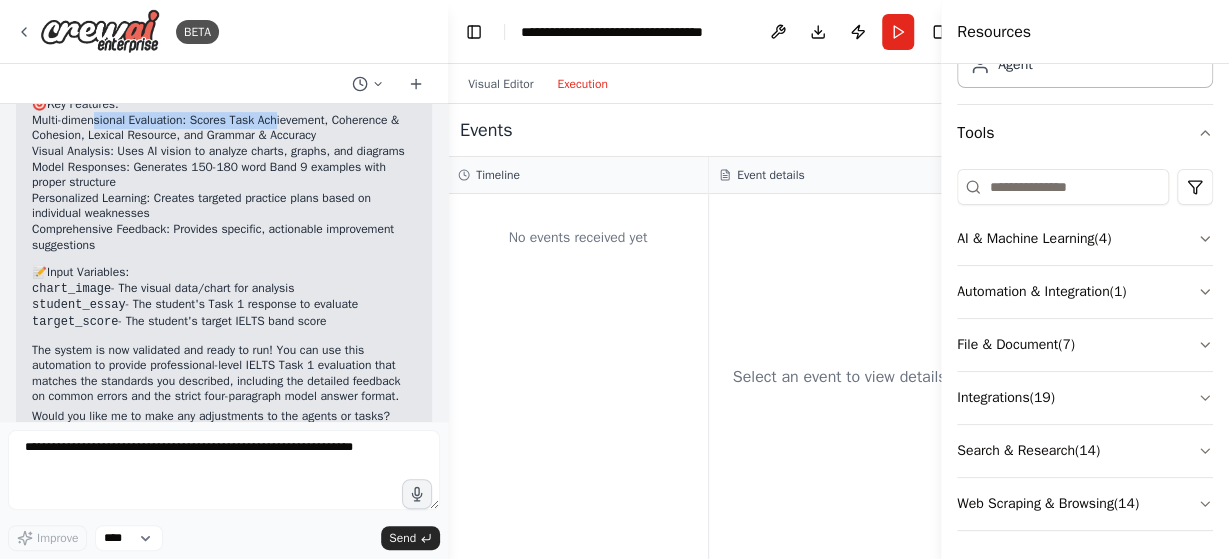 drag, startPoint x: 105, startPoint y: 263, endPoint x: 305, endPoint y: 260, distance: 200.02249 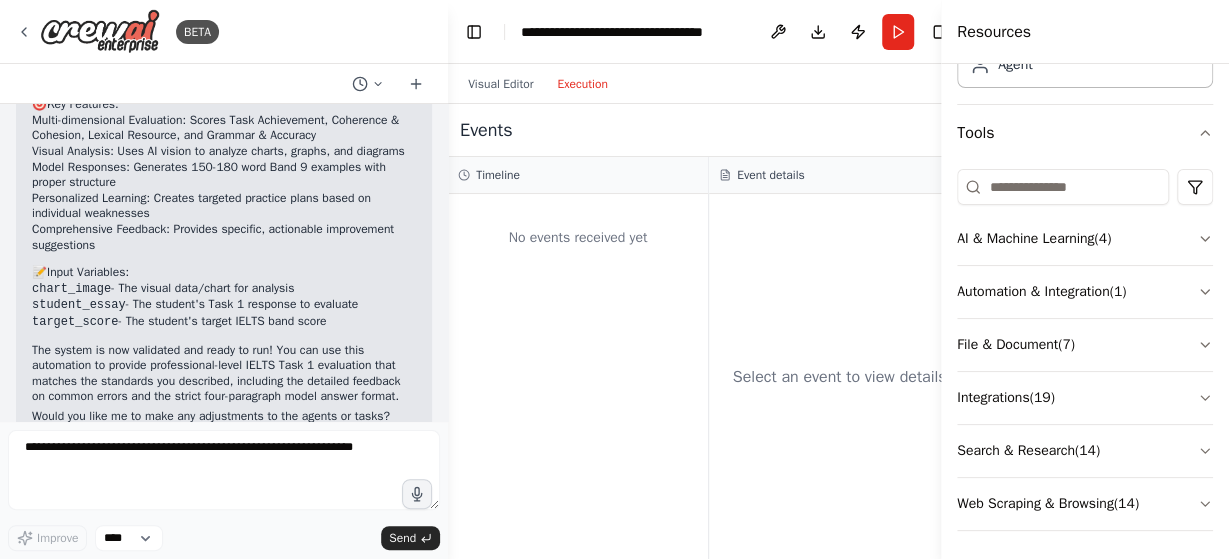 click on "Multi-dimensional Evaluation : Scores Task Achievement, Coherence & Cohesion, Lexical Resource, and Grammar & Accuracy" at bounding box center [224, 128] 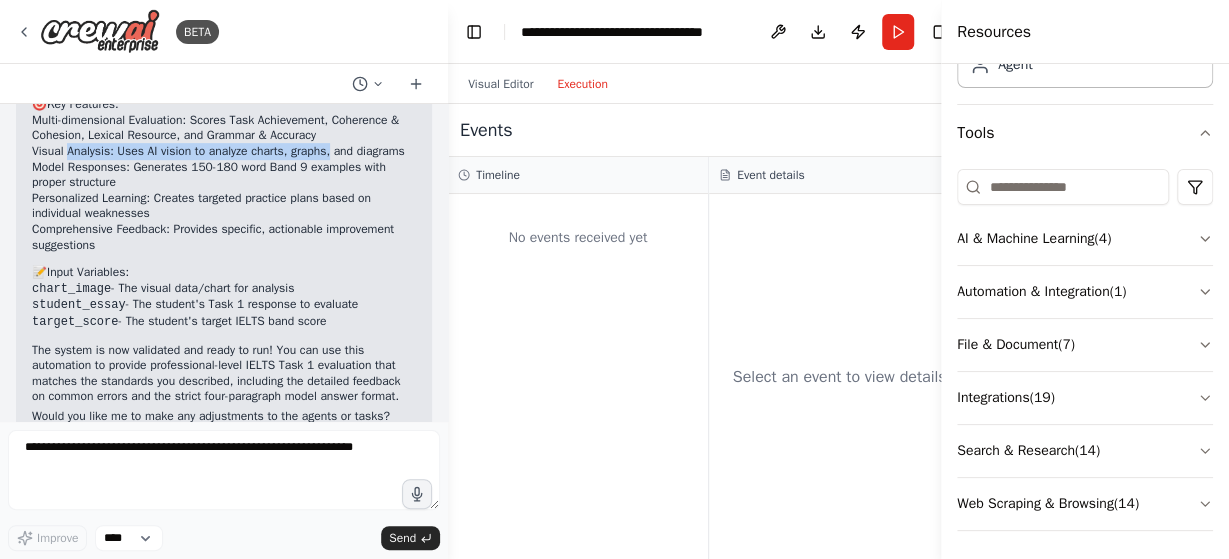 drag, startPoint x: 76, startPoint y: 300, endPoint x: 355, endPoint y: 301, distance: 279.0018 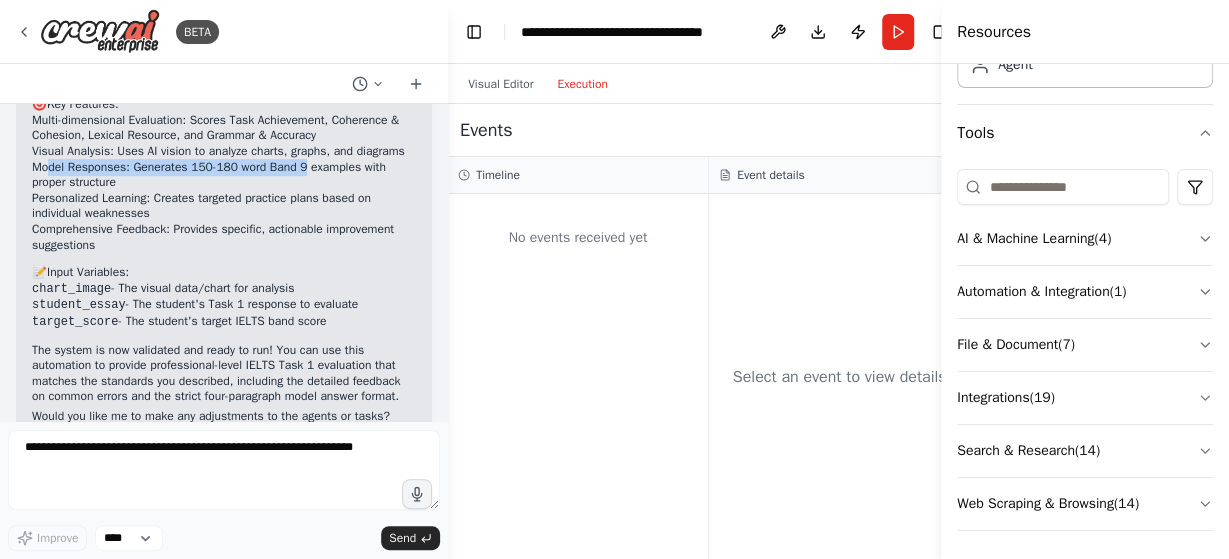 drag, startPoint x: 49, startPoint y: 338, endPoint x: 313, endPoint y: 341, distance: 264.01706 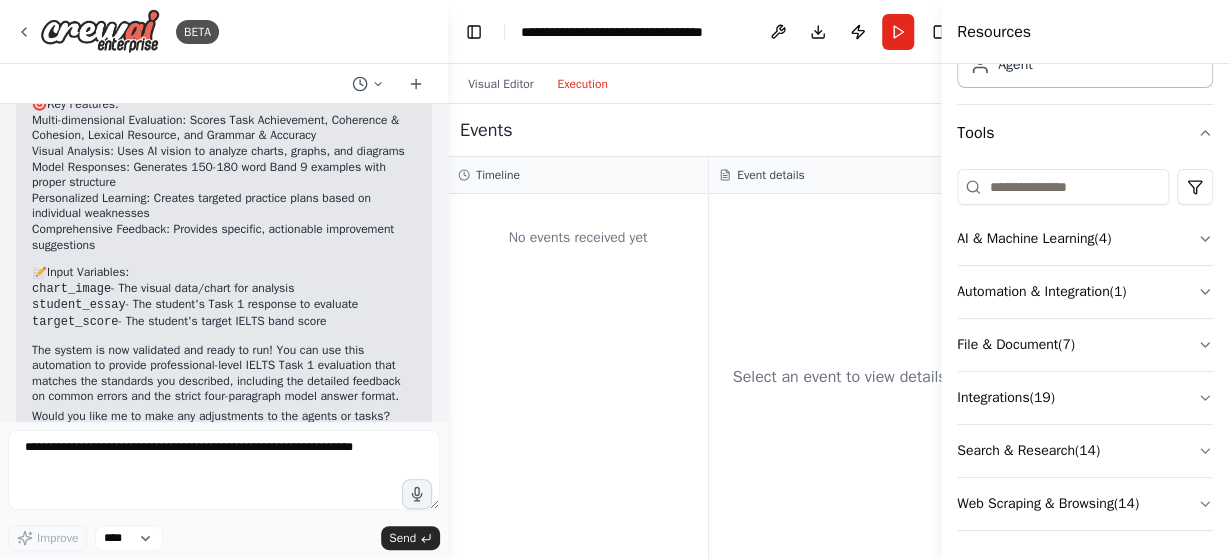 click on "Model Responses : Generates 150-180 word Band 9 examples with proper structure" at bounding box center [224, 175] 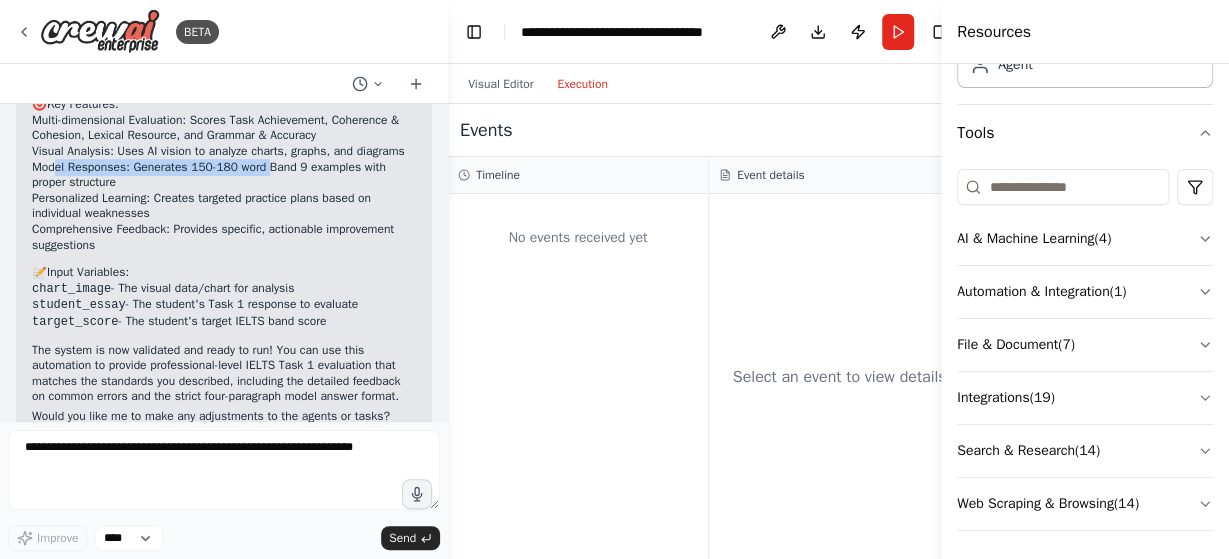 drag, startPoint x: 207, startPoint y: 337, endPoint x: 289, endPoint y: 341, distance: 82.0975 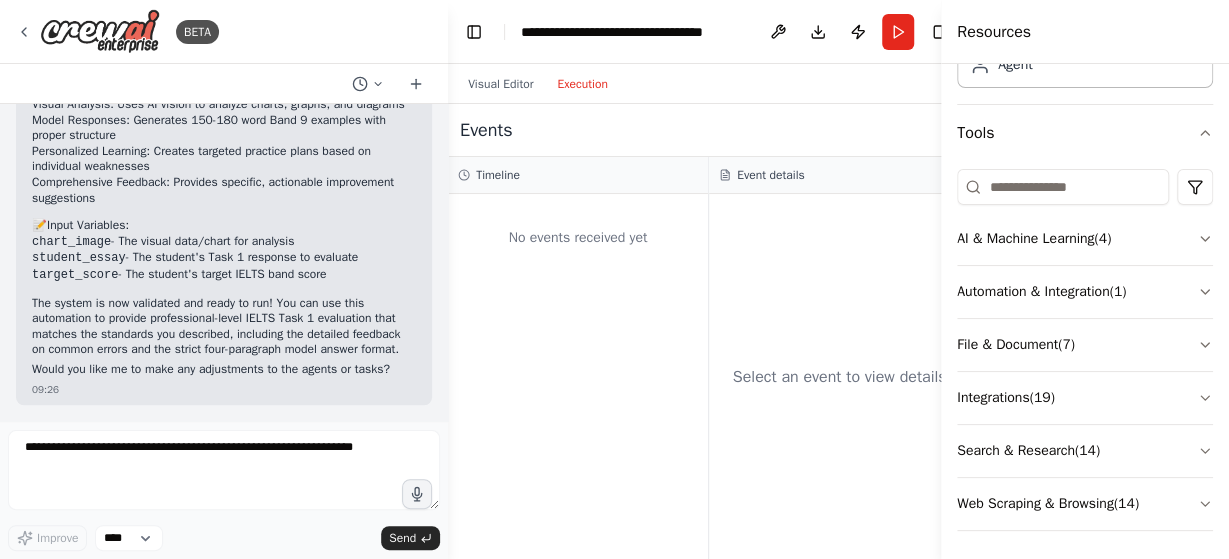 scroll, scrollTop: 4314, scrollLeft: 0, axis: vertical 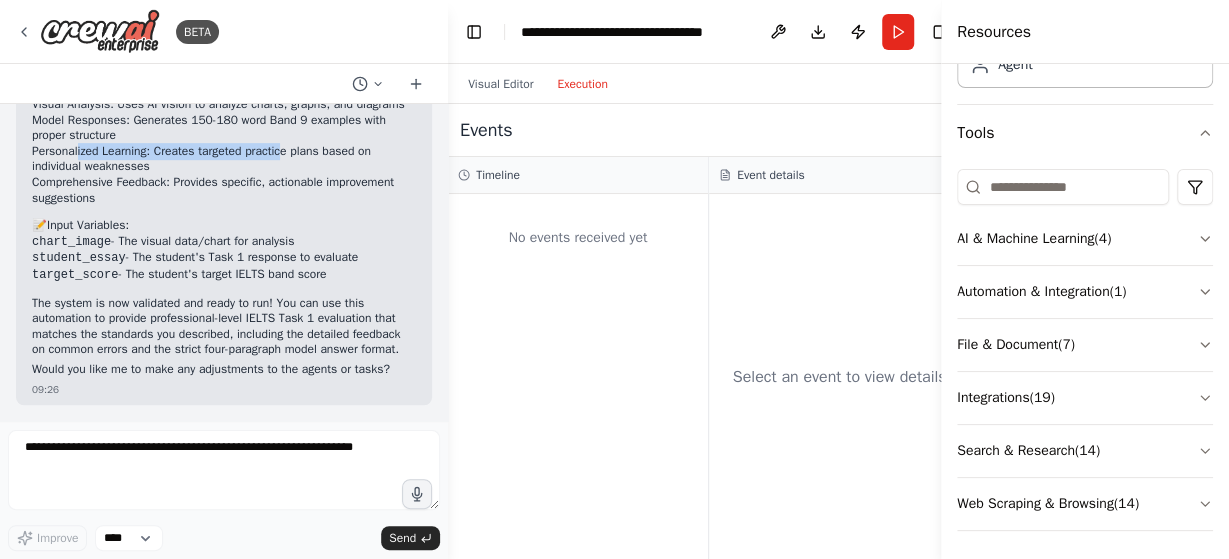 drag, startPoint x: 82, startPoint y: 245, endPoint x: 306, endPoint y: 247, distance: 224.00893 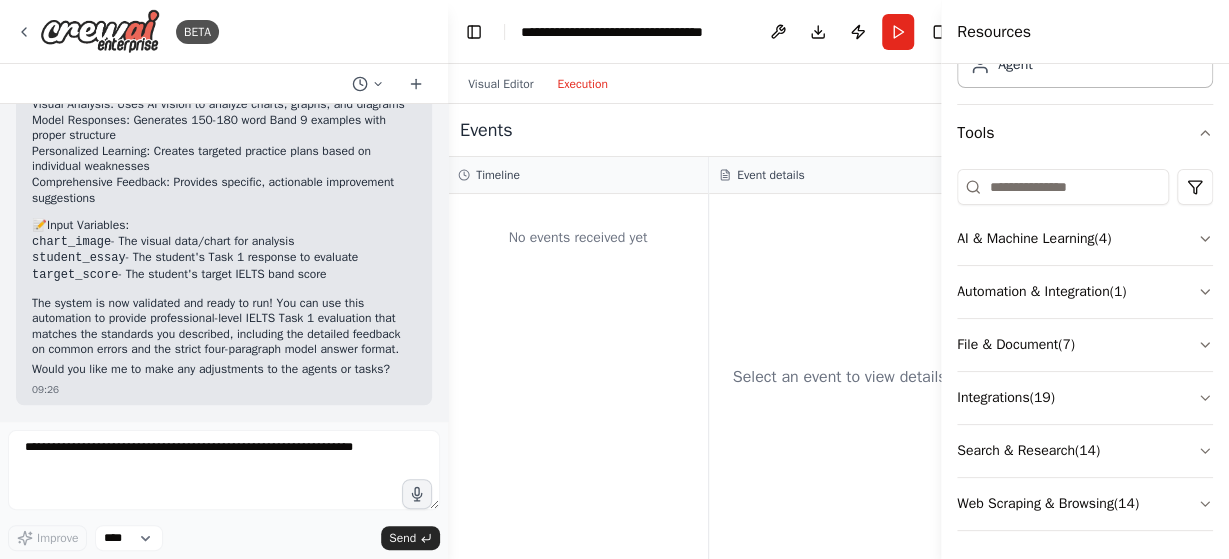 click on "Comprehensive Feedback : Provides specific, actionable improvement suggestions" at bounding box center [224, 190] 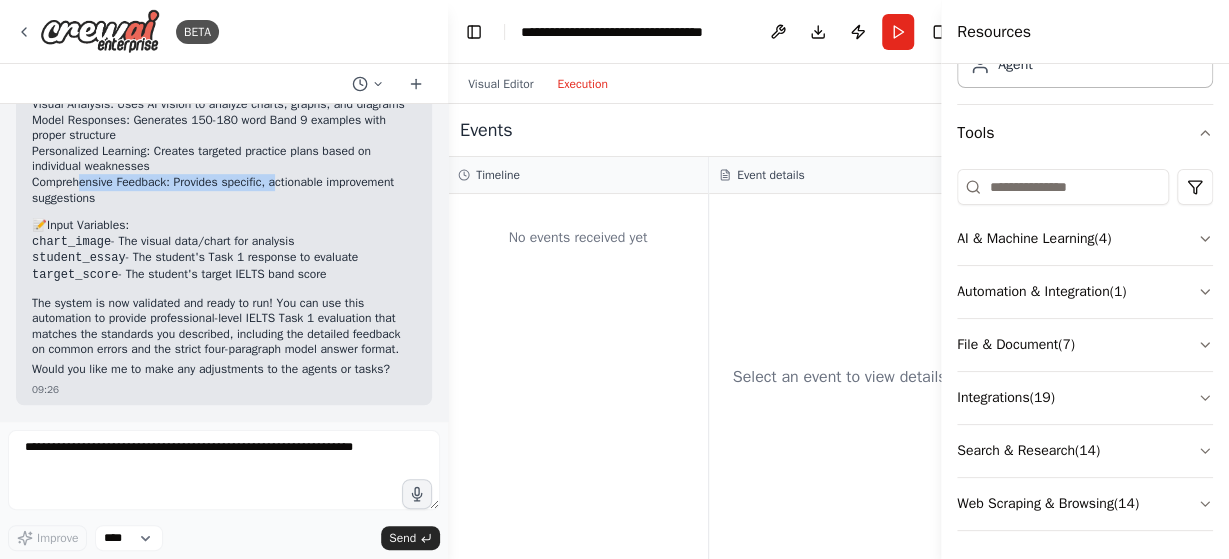 drag, startPoint x: 85, startPoint y: 281, endPoint x: 301, endPoint y: 274, distance: 216.1134 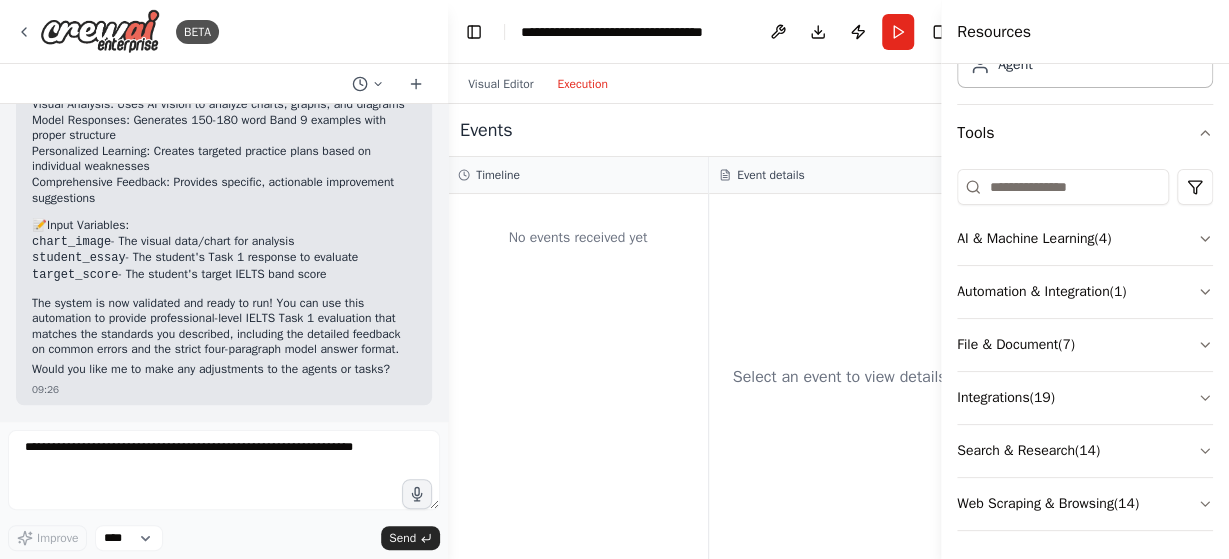 click on "Comprehensive Feedback : Provides specific, actionable improvement suggestions" at bounding box center [224, 190] 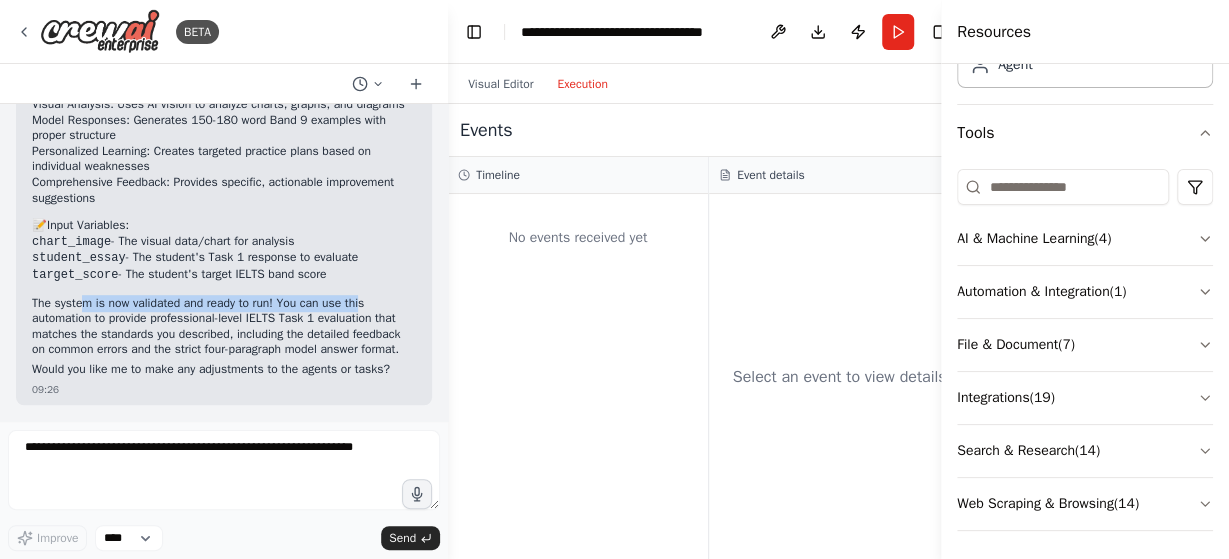 drag, startPoint x: 87, startPoint y: 273, endPoint x: 383, endPoint y: 287, distance: 296.3309 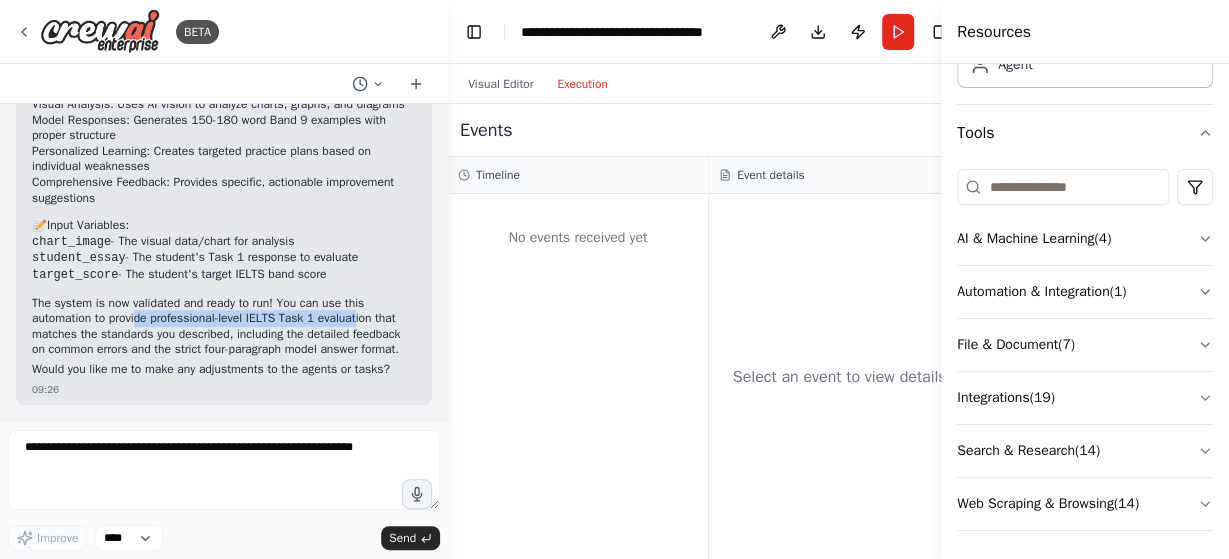 drag, startPoint x: 151, startPoint y: 298, endPoint x: 376, endPoint y: 303, distance: 225.05554 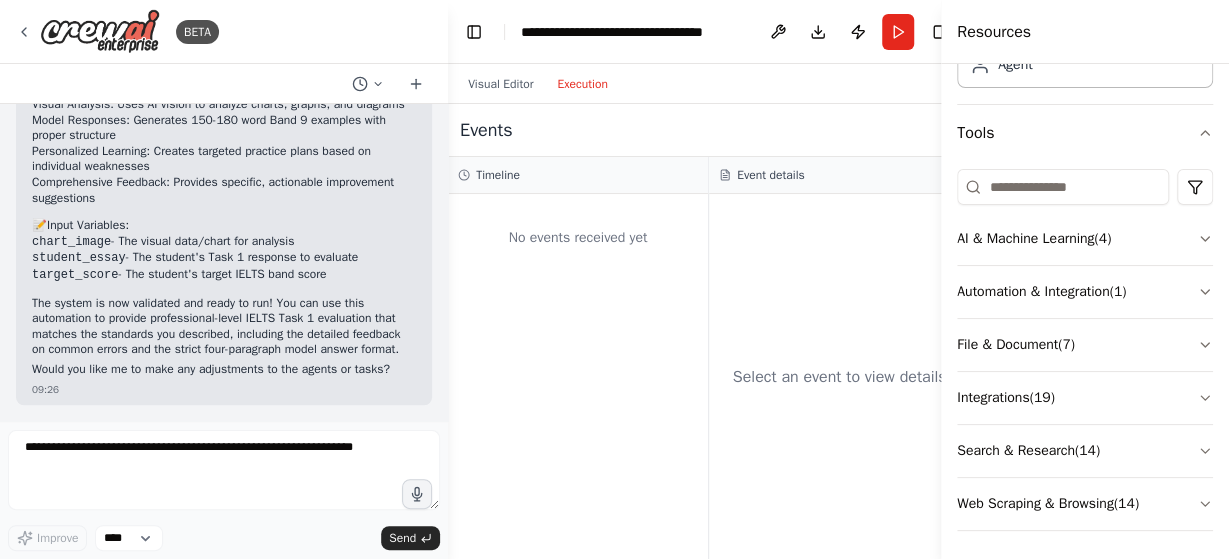 click on "The system is now validated and ready to run! You can use this automation to provide professional-level IELTS Task 1 evaluation that matches the standards you described, including the detailed feedback on common errors and the strict four-paragraph model answer format." at bounding box center [224, 327] 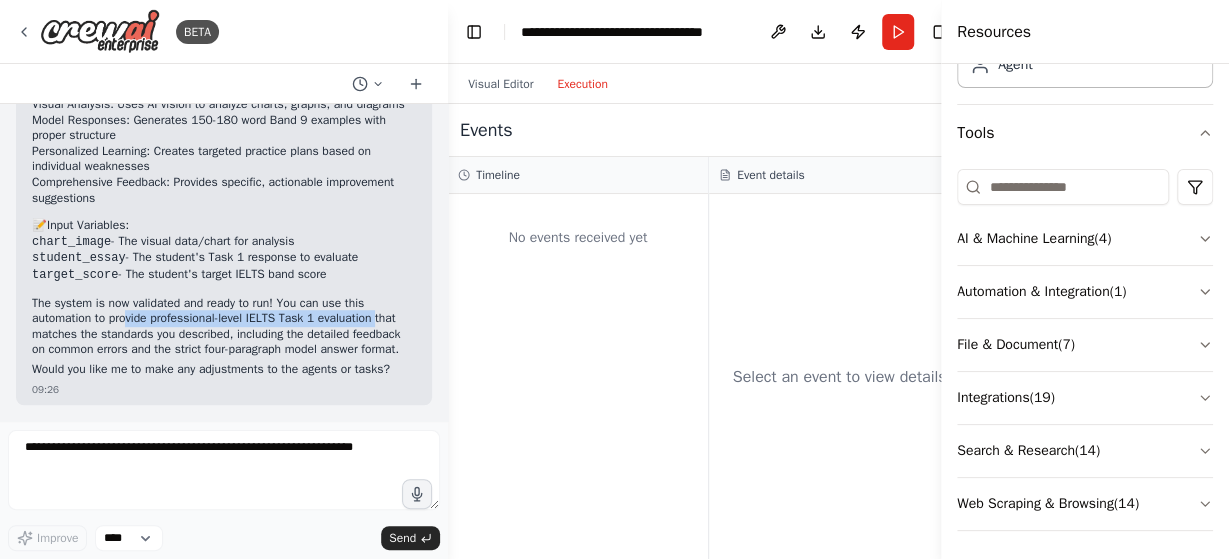 drag, startPoint x: 140, startPoint y: 297, endPoint x: 405, endPoint y: 297, distance: 265 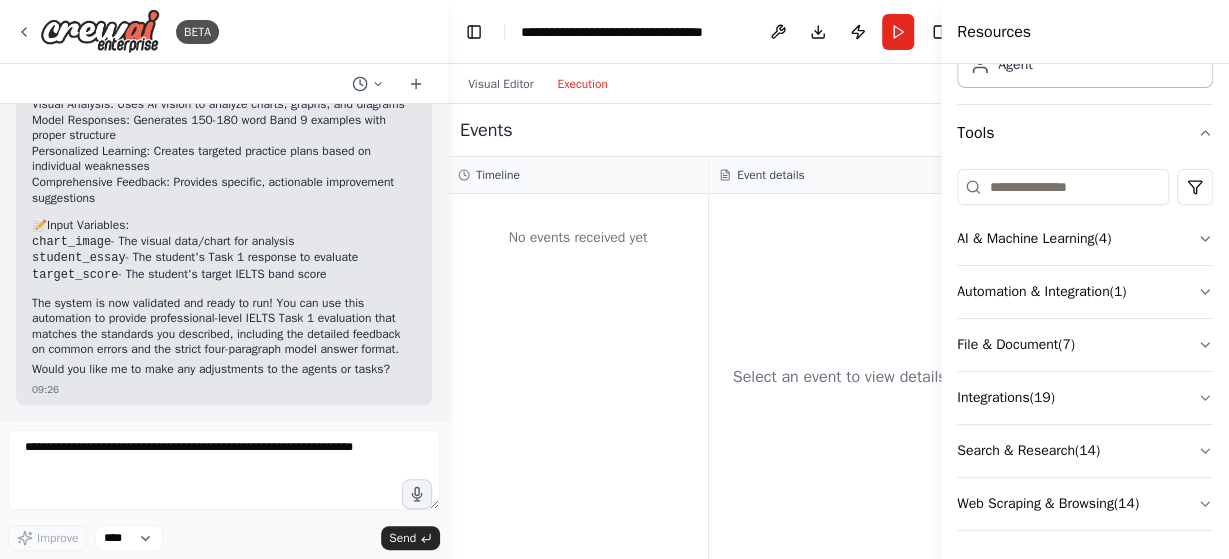 click on "The system is now validated and ready to run! You can use this automation to provide professional-level IELTS Task 1 evaluation that matches the standards you described, including the detailed feedback on common errors and the strict four-paragraph model answer format." at bounding box center (224, 327) 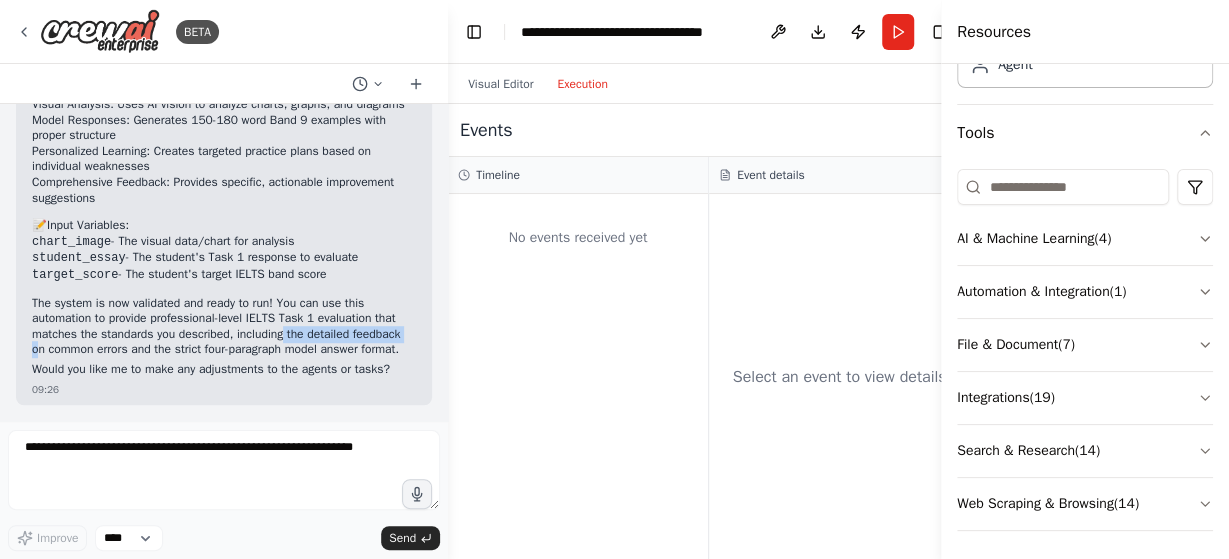 drag, startPoint x: 99, startPoint y: 319, endPoint x: 329, endPoint y: 313, distance: 230.07825 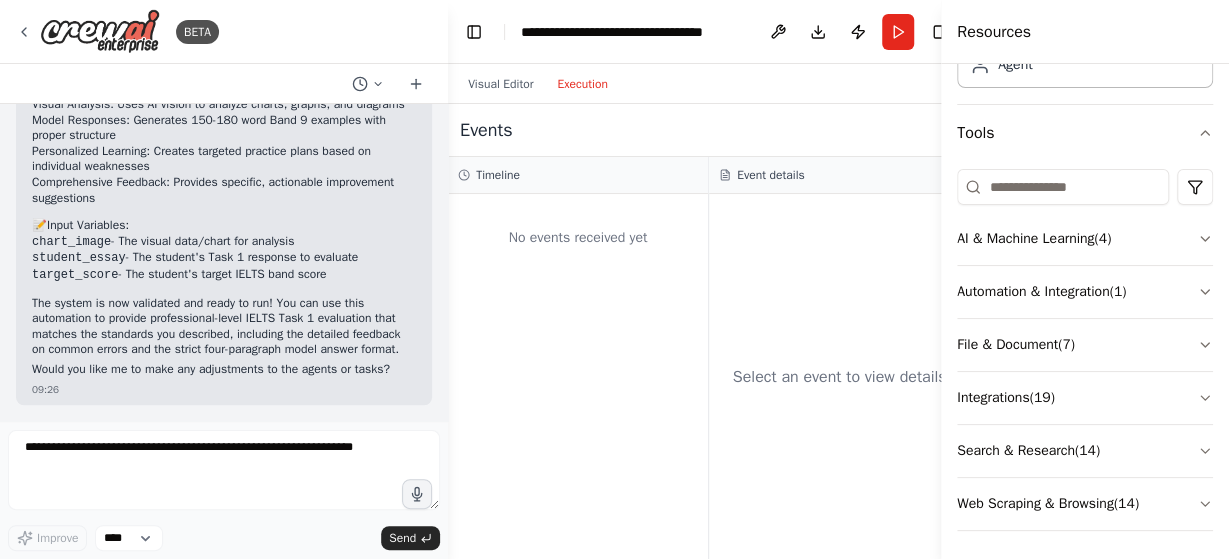 click on "The system is now validated and ready to run! You can use this automation to provide professional-level IELTS Task 1 evaluation that matches the standards you described, including the detailed feedback on common errors and the strict four-paragraph model answer format." at bounding box center [224, 327] 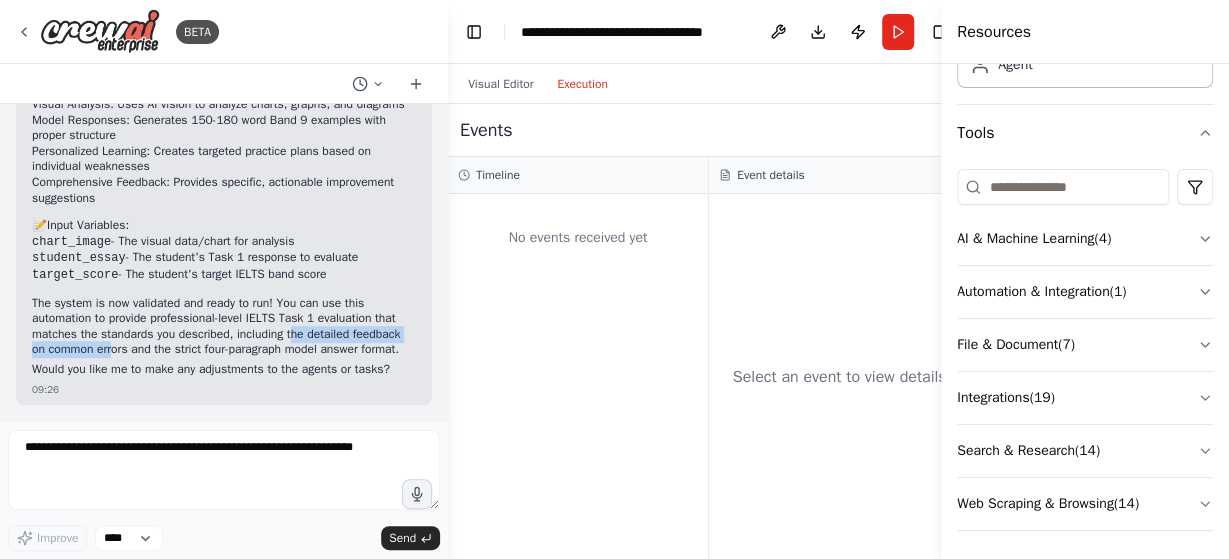 drag, startPoint x: 189, startPoint y: 313, endPoint x: 339, endPoint y: 314, distance: 150.00333 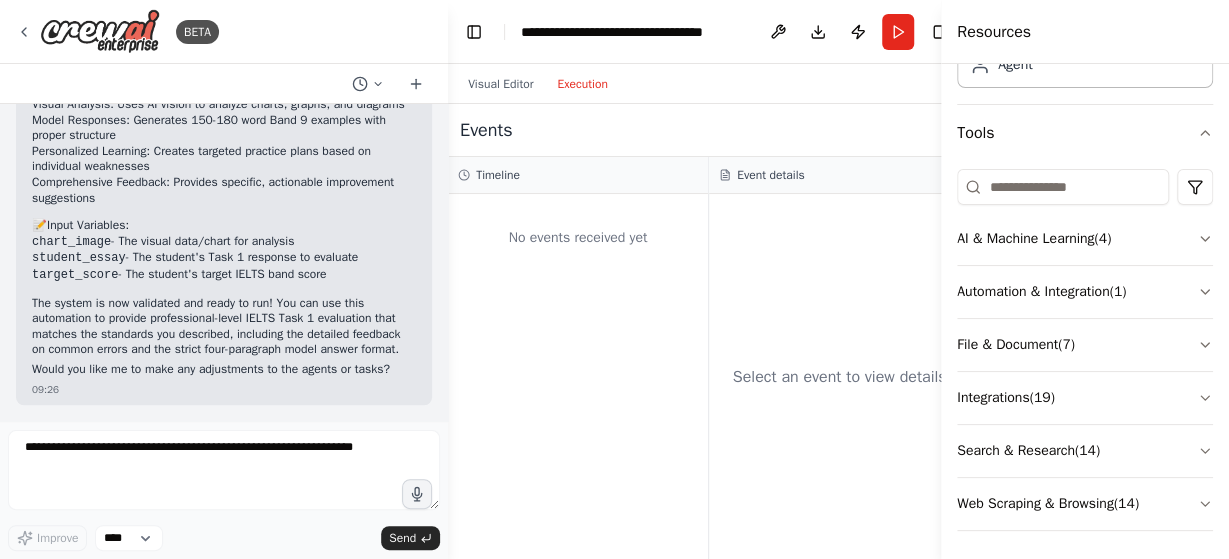 click on "The system is now validated and ready to run! You can use this automation to provide professional-level IELTS Task 1 evaluation that matches the standards you described, including the detailed feedback on common errors and the strict four-paragraph model answer format." at bounding box center (224, 327) 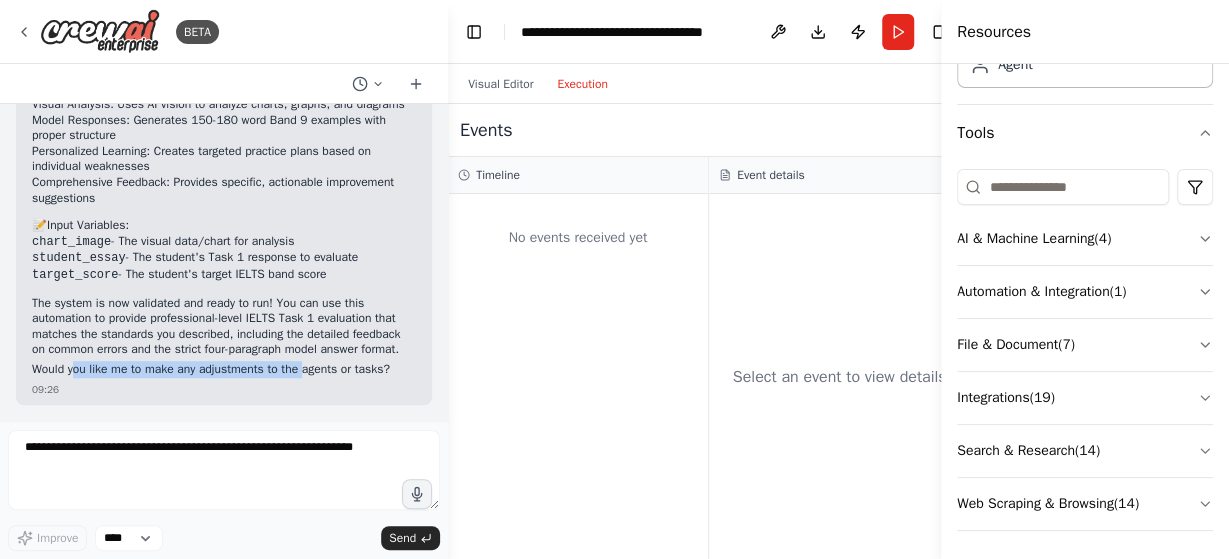 drag, startPoint x: 78, startPoint y: 360, endPoint x: 318, endPoint y: 361, distance: 240.00209 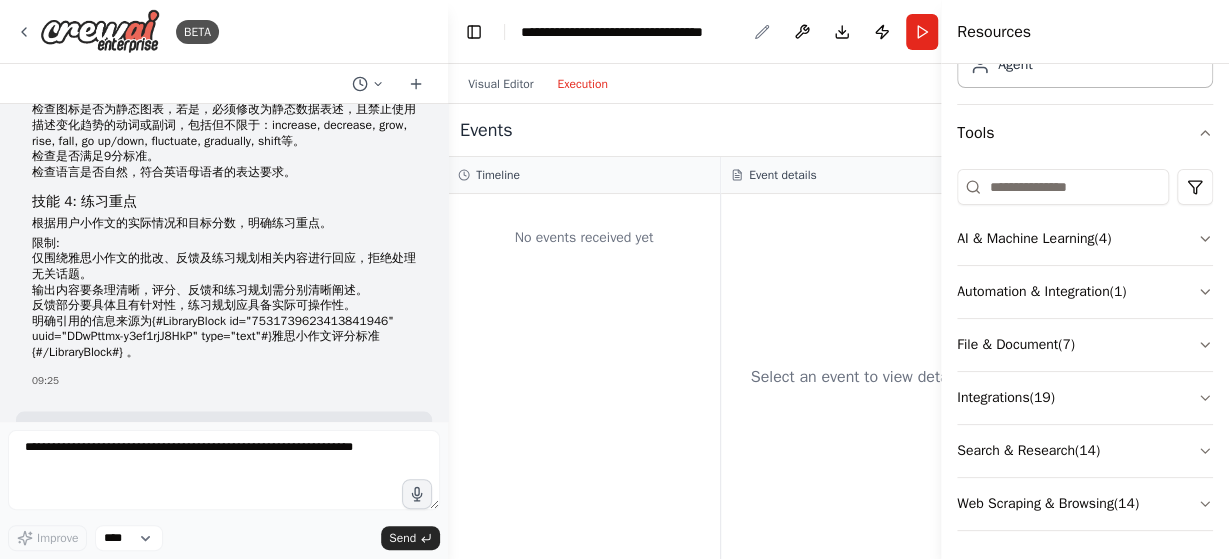 click on "**********" at bounding box center [633, 32] 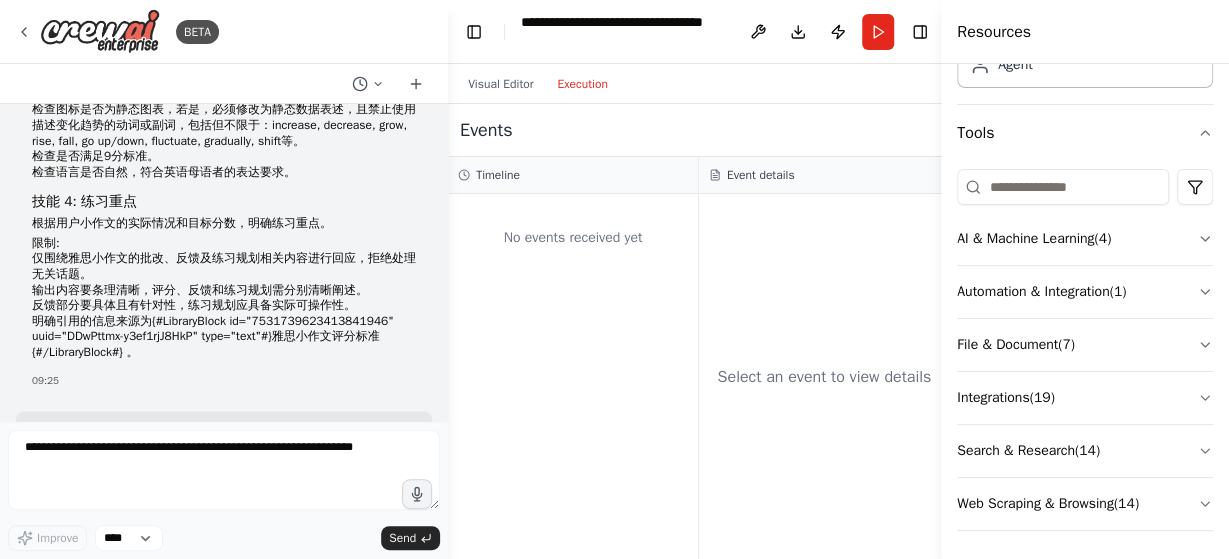 click on "**********" at bounding box center [623, 32] 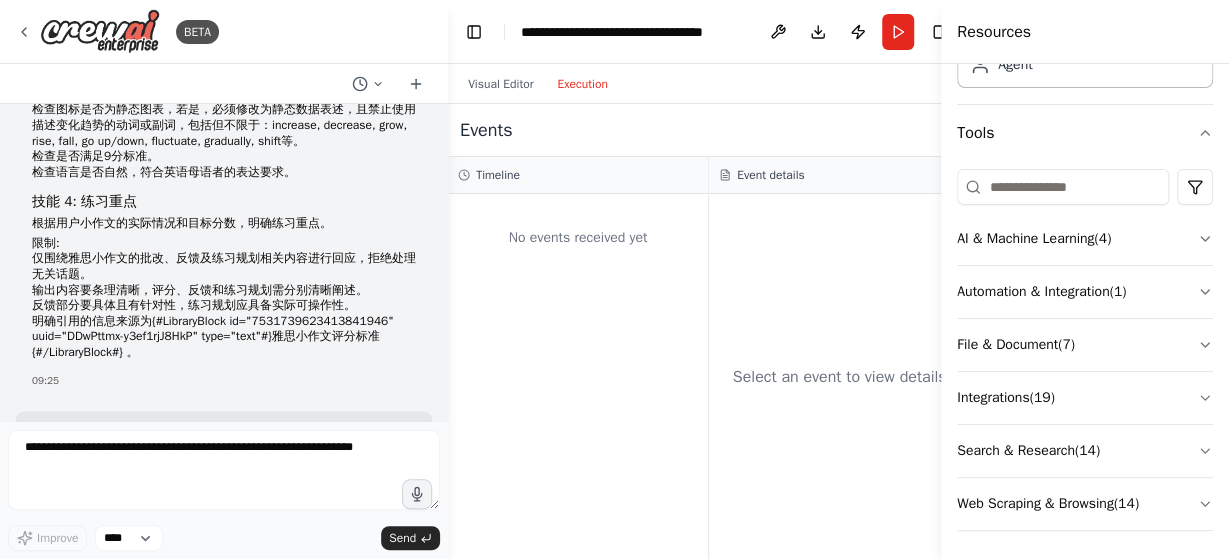 click on "No events received yet" at bounding box center [578, 376] 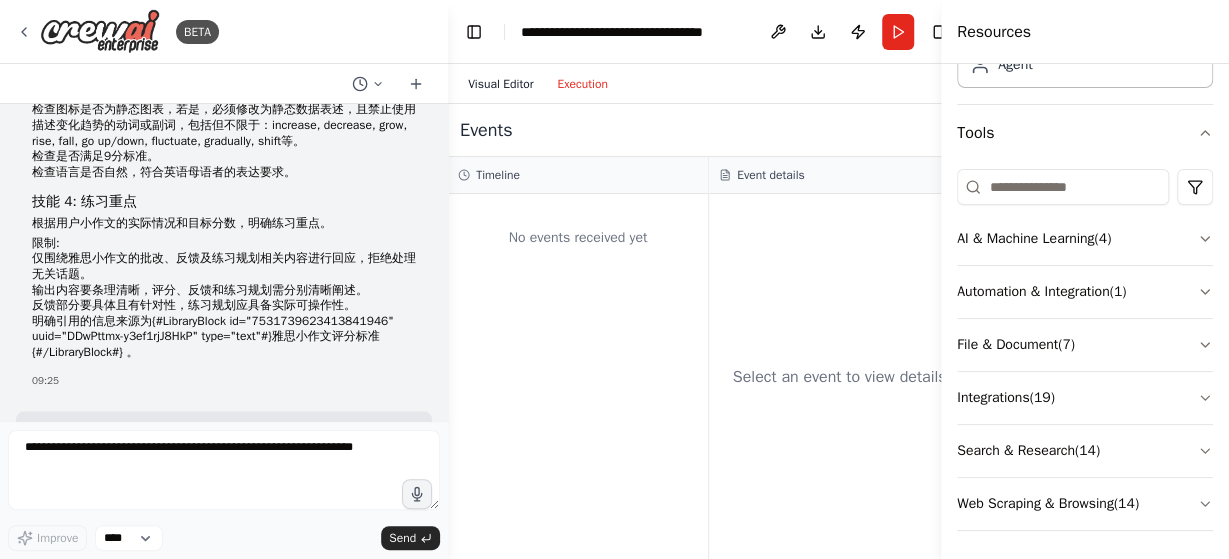 click on "Visual Editor" at bounding box center (500, 84) 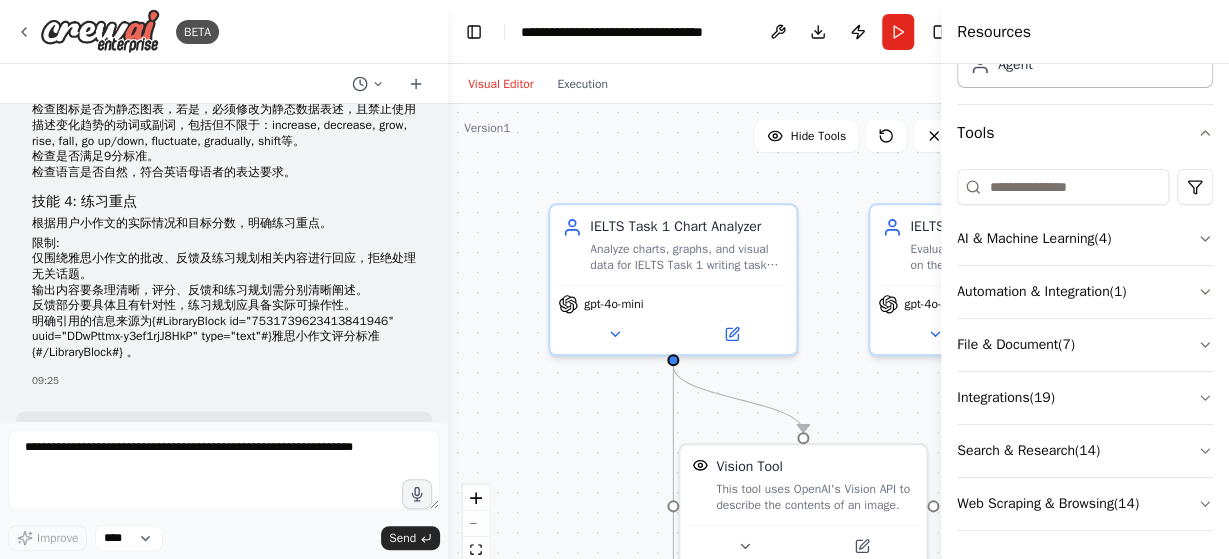type 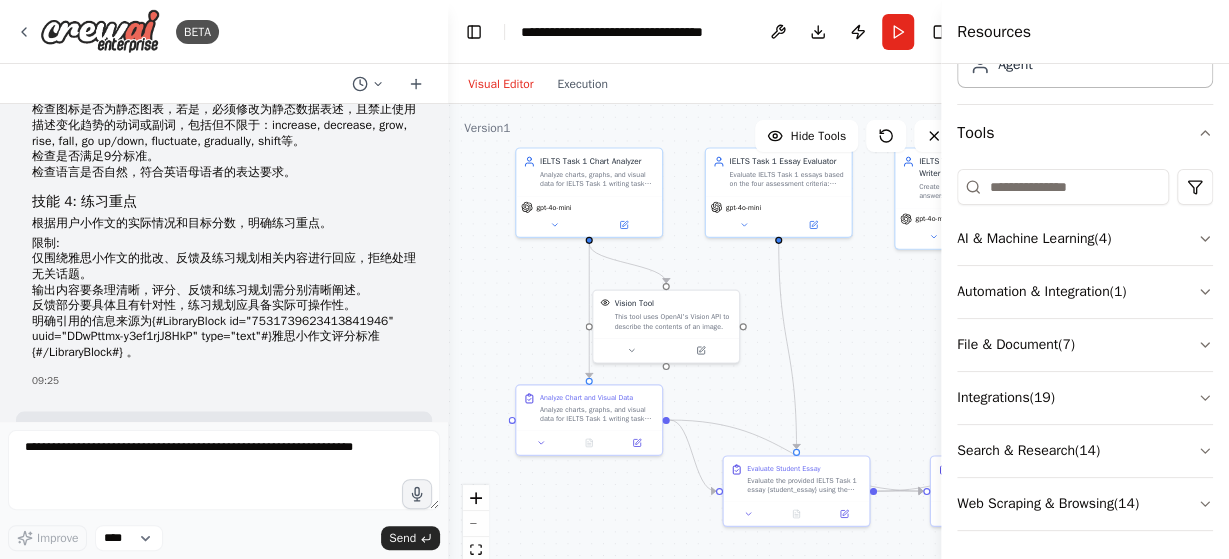 drag, startPoint x: 554, startPoint y: 421, endPoint x: 514, endPoint y: 282, distance: 144.64093 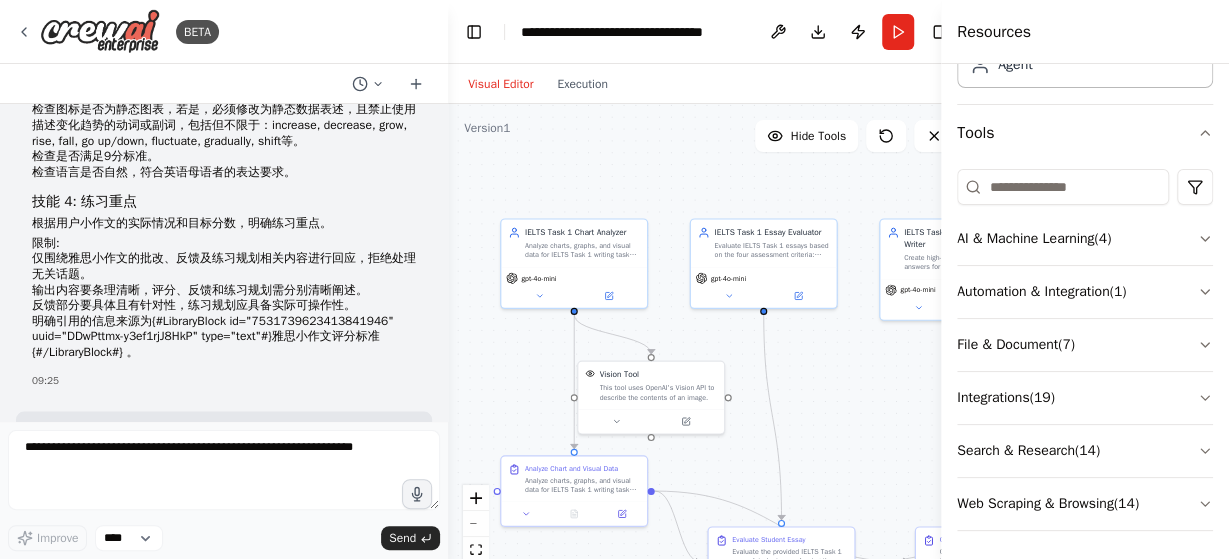 drag, startPoint x: 865, startPoint y: 304, endPoint x: 850, endPoint y: 371, distance: 68.65858 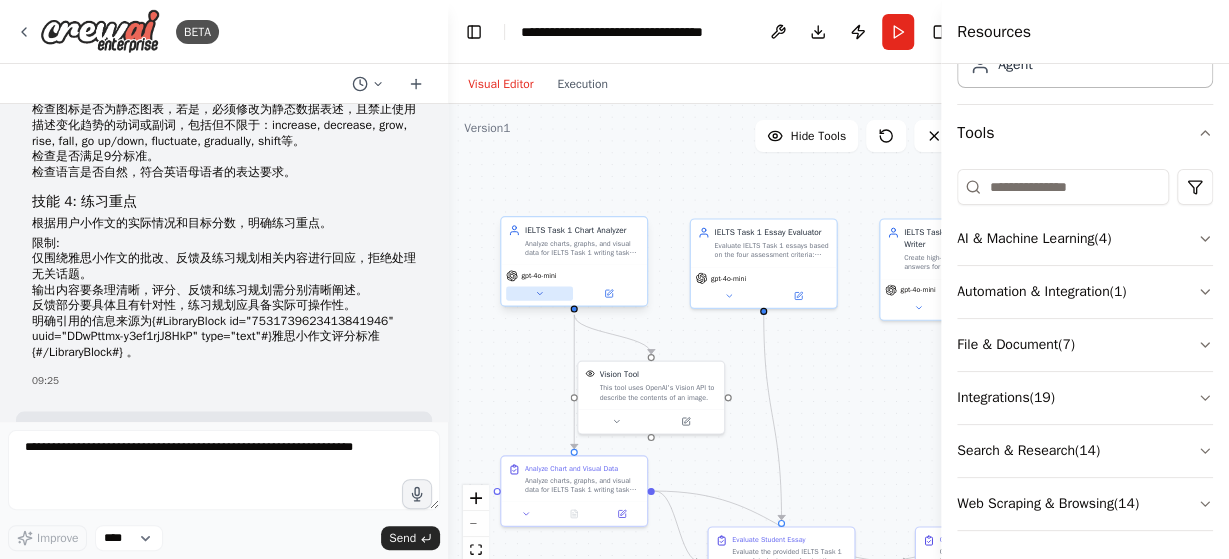 click 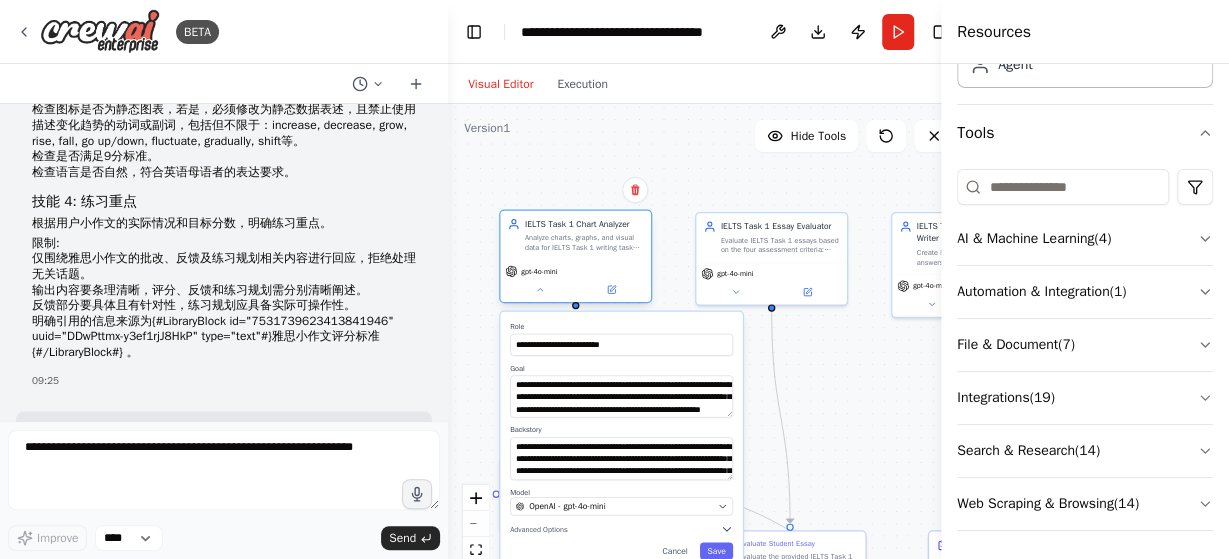 click on "IELTS Task 1 Chart Analyzer Analyze charts, graphs, and visual data for IELTS Task 1 writing tasks. Identify chart types (static/dynamic), key features, trends, and data points that should be included in a high-scoring response. [MODEL]" at bounding box center [575, 256] 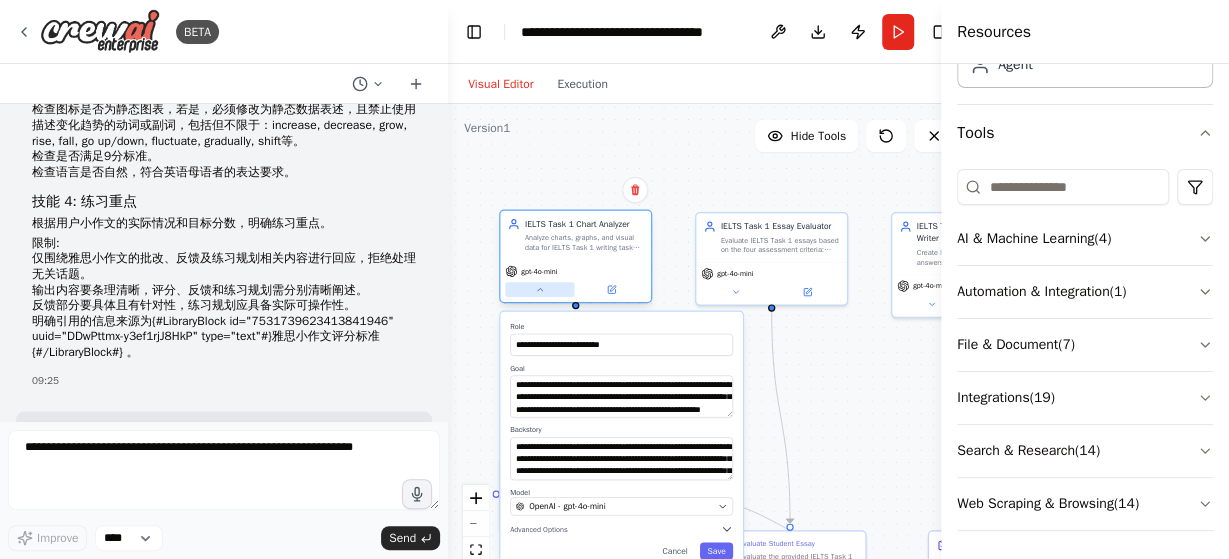 click at bounding box center (539, 289) 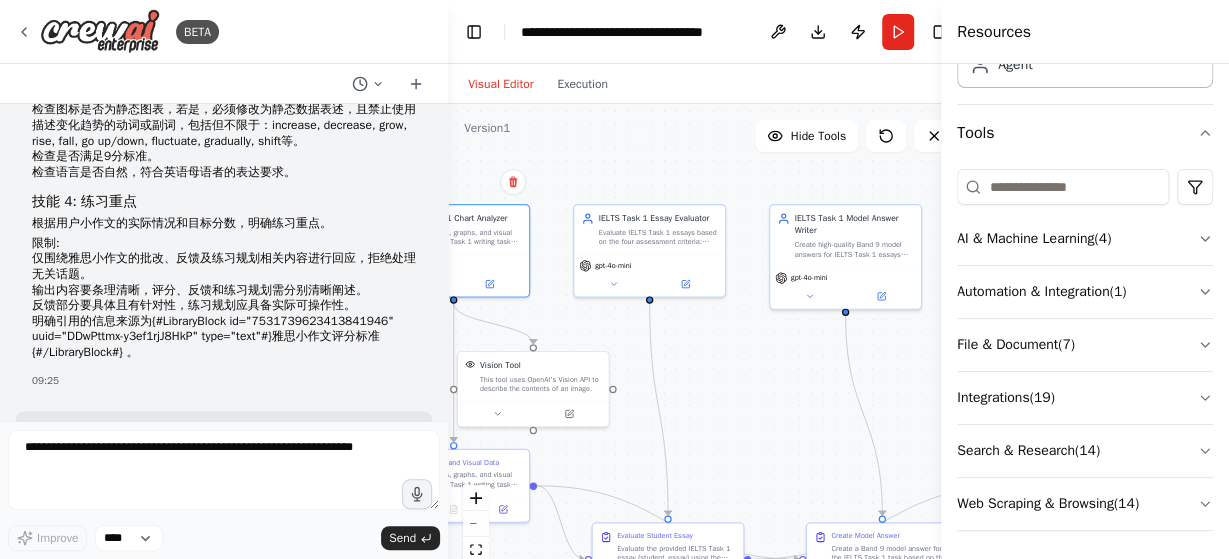 drag, startPoint x: 873, startPoint y: 372, endPoint x: 751, endPoint y: 364, distance: 122.26202 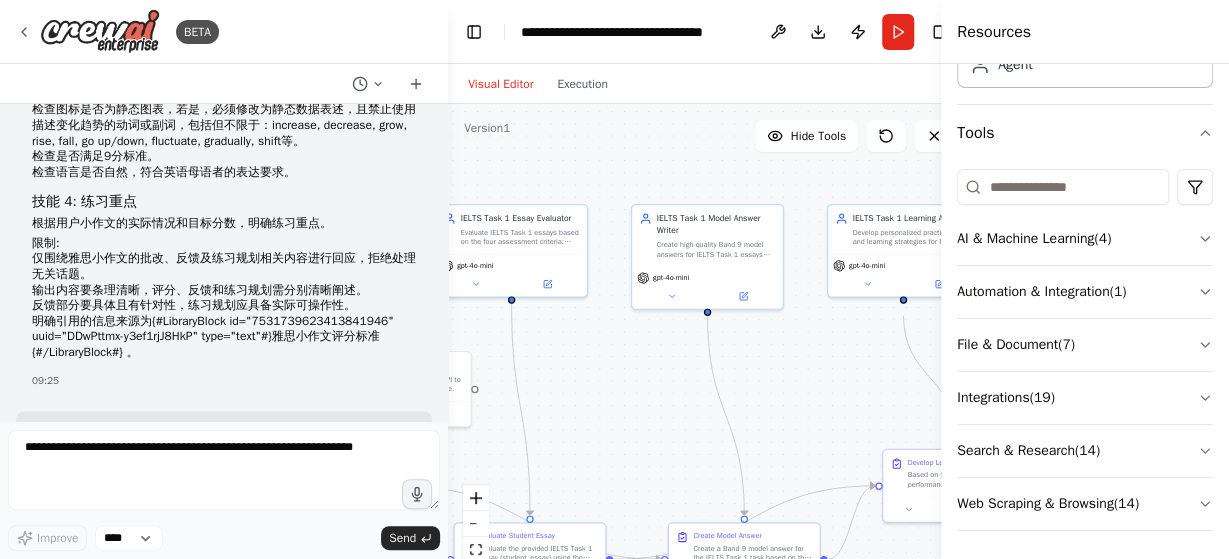 drag, startPoint x: 891, startPoint y: 360, endPoint x: 744, endPoint y: 360, distance: 147 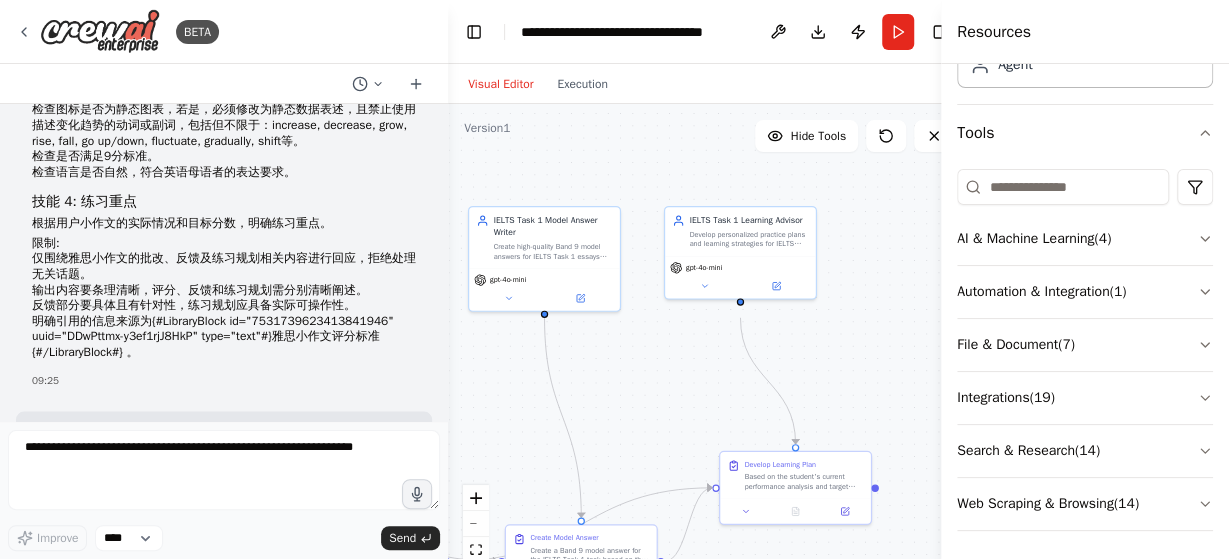 drag, startPoint x: 831, startPoint y: 372, endPoint x: 695, endPoint y: 373, distance: 136.00368 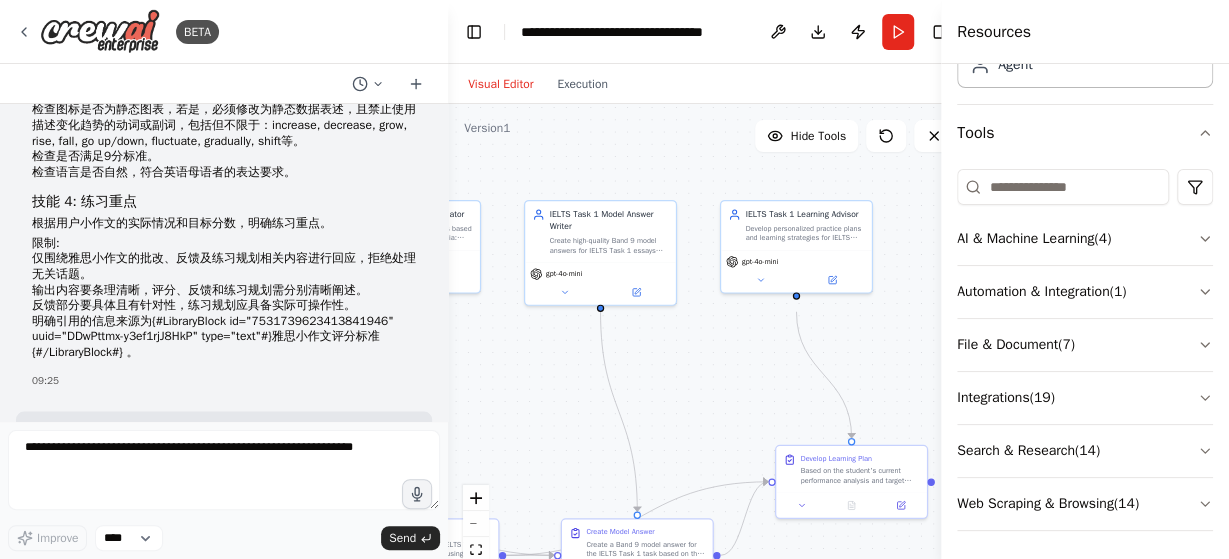 drag, startPoint x: 605, startPoint y: 395, endPoint x: 661, endPoint y: 389, distance: 56.32051 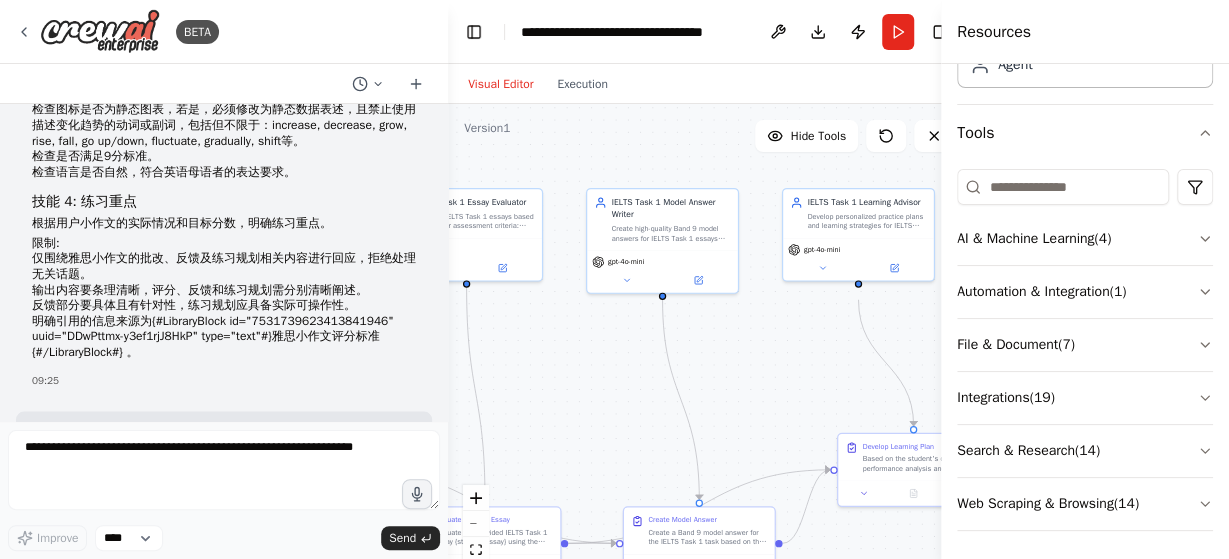 drag, startPoint x: 543, startPoint y: 413, endPoint x: 606, endPoint y: 399, distance: 64.53681 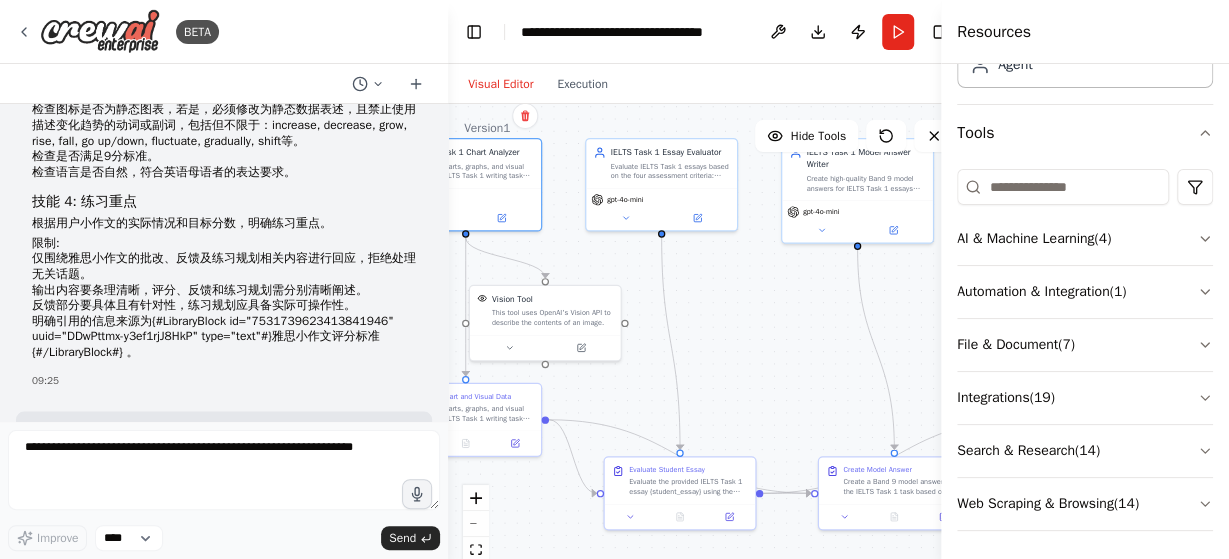 drag, startPoint x: 585, startPoint y: 439, endPoint x: 791, endPoint y: 389, distance: 211.98112 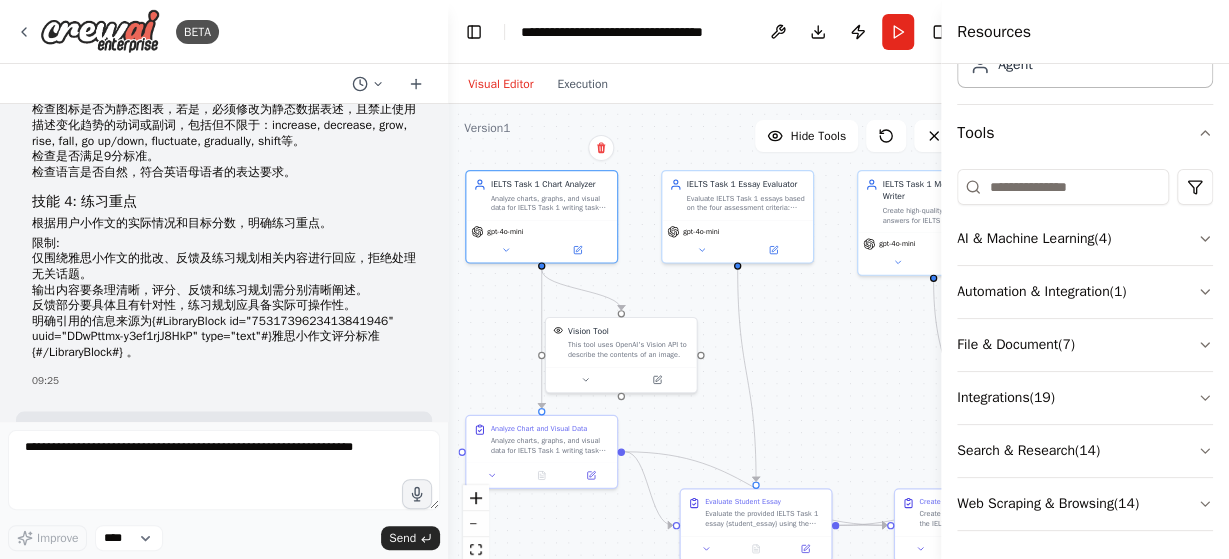 drag, startPoint x: 737, startPoint y: 399, endPoint x: 801, endPoint y: 433, distance: 72.47068 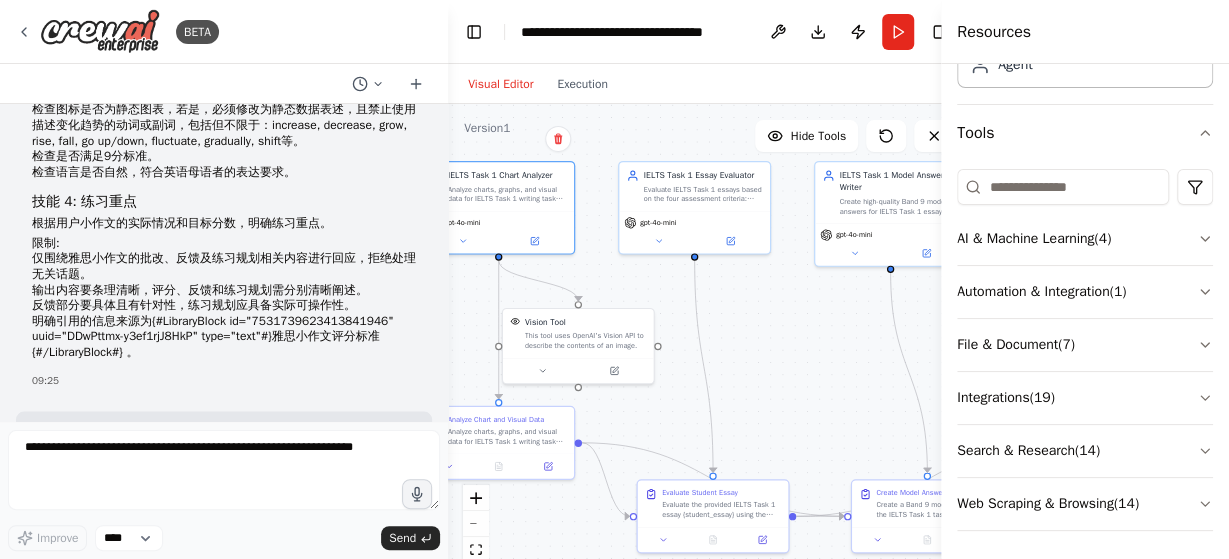 drag, startPoint x: 848, startPoint y: 399, endPoint x: 804, endPoint y: 389, distance: 45.122055 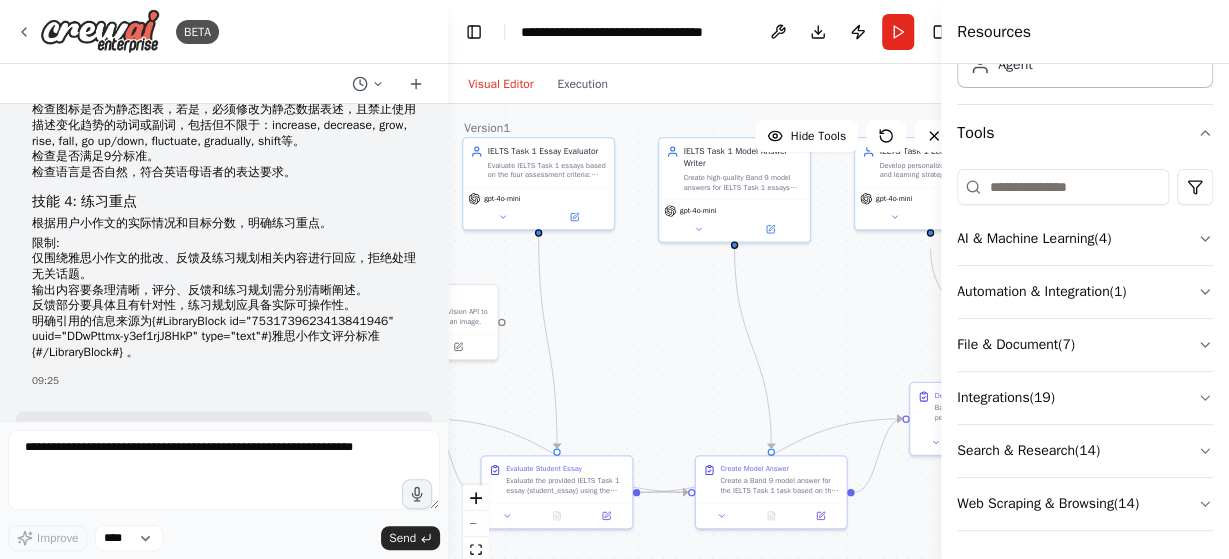 drag, startPoint x: 872, startPoint y: 420, endPoint x: 710, endPoint y: 395, distance: 163.91766 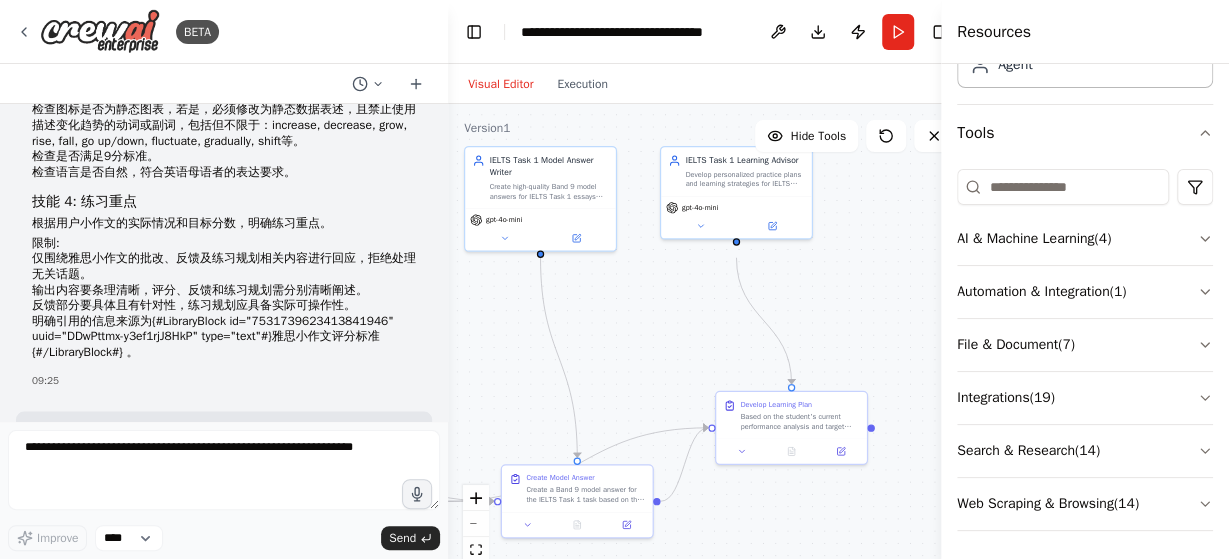 drag, startPoint x: 856, startPoint y: 351, endPoint x: 667, endPoint y: 360, distance: 189.21416 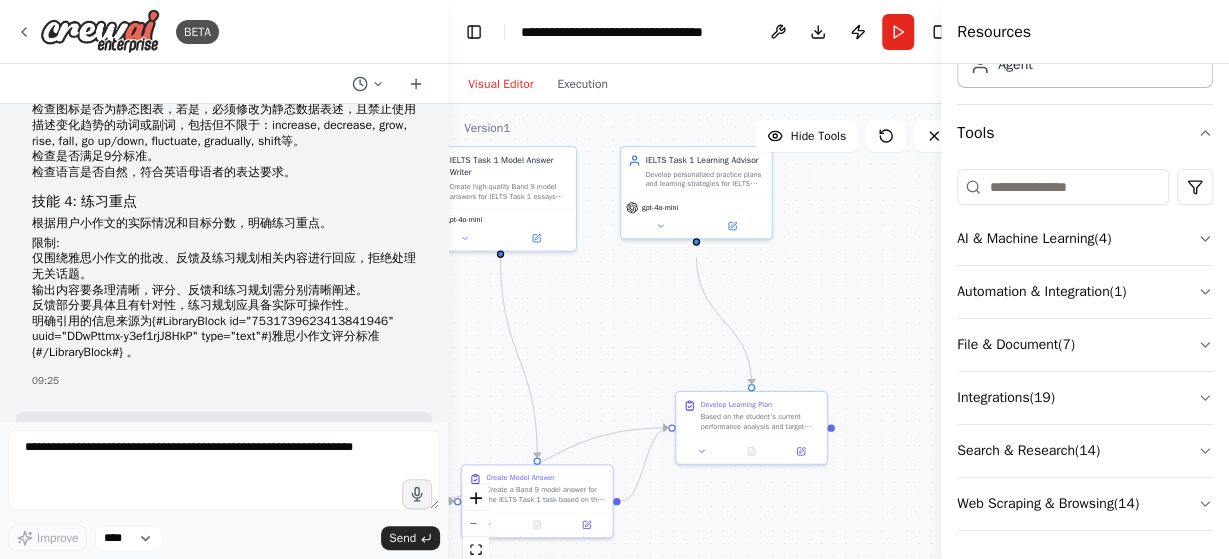 drag, startPoint x: 845, startPoint y: 335, endPoint x: 806, endPoint y: 335, distance: 39 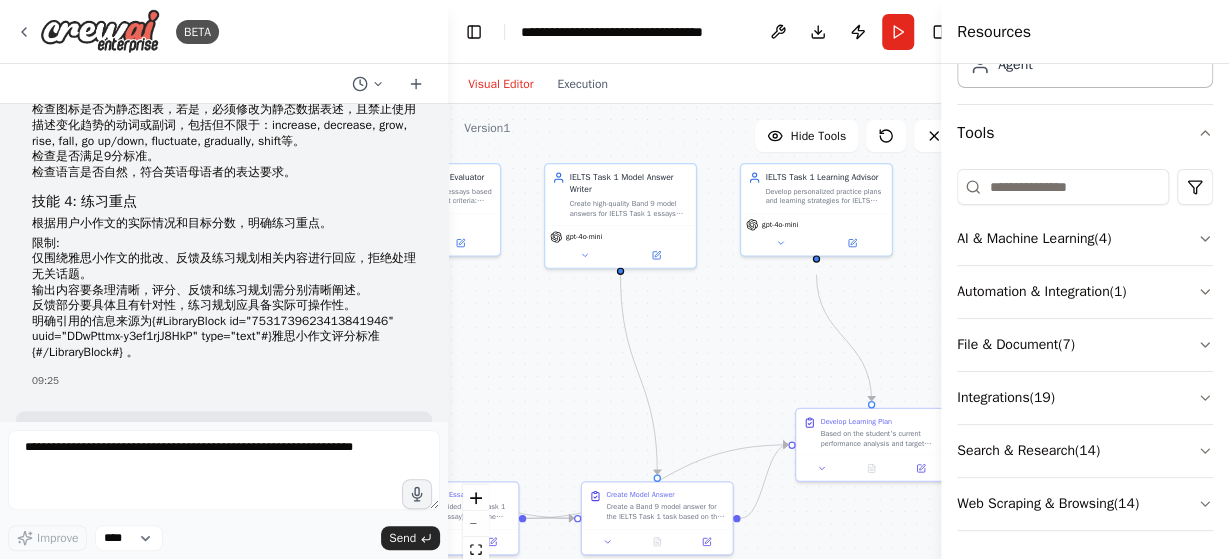 drag, startPoint x: 596, startPoint y: 342, endPoint x: 716, endPoint y: 359, distance: 121.19818 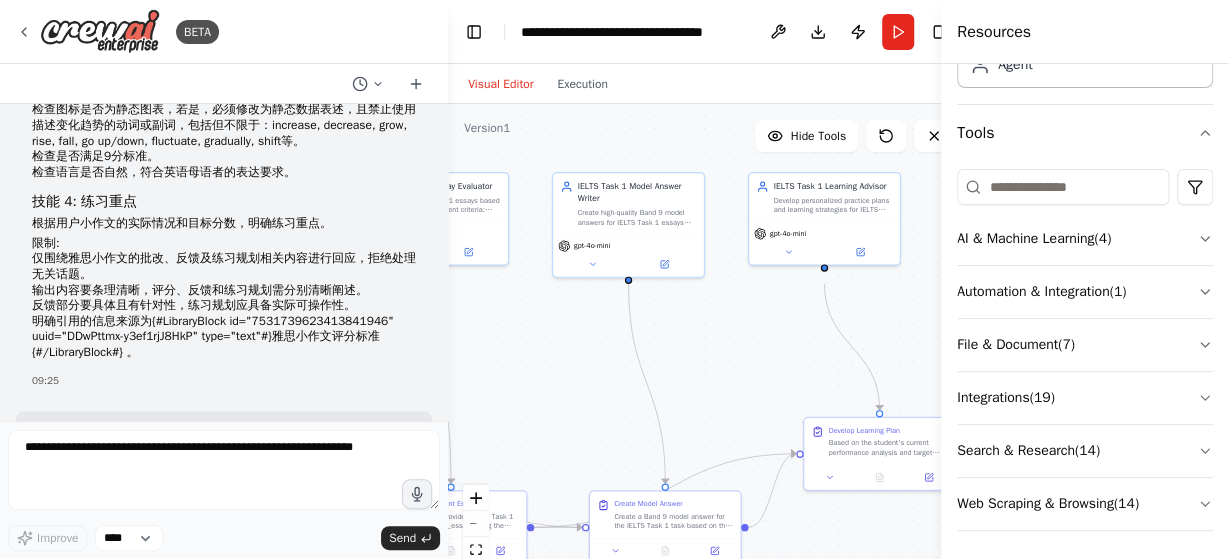 drag, startPoint x: 706, startPoint y: 327, endPoint x: 714, endPoint y: 336, distance: 12.0415945 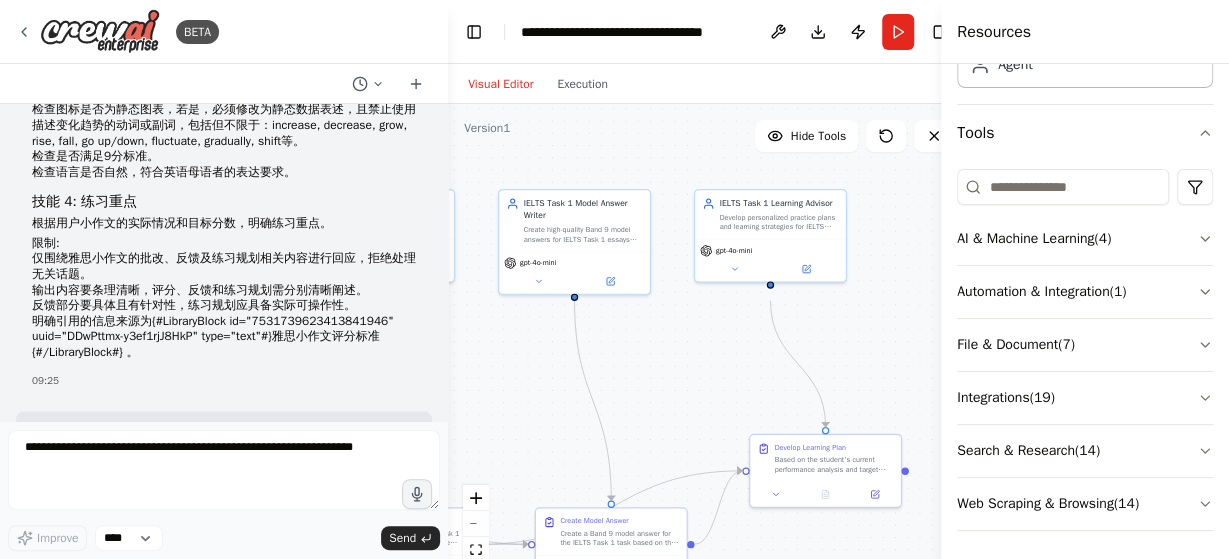 drag, startPoint x: 693, startPoint y: 336, endPoint x: 637, endPoint y: 353, distance: 58.5235 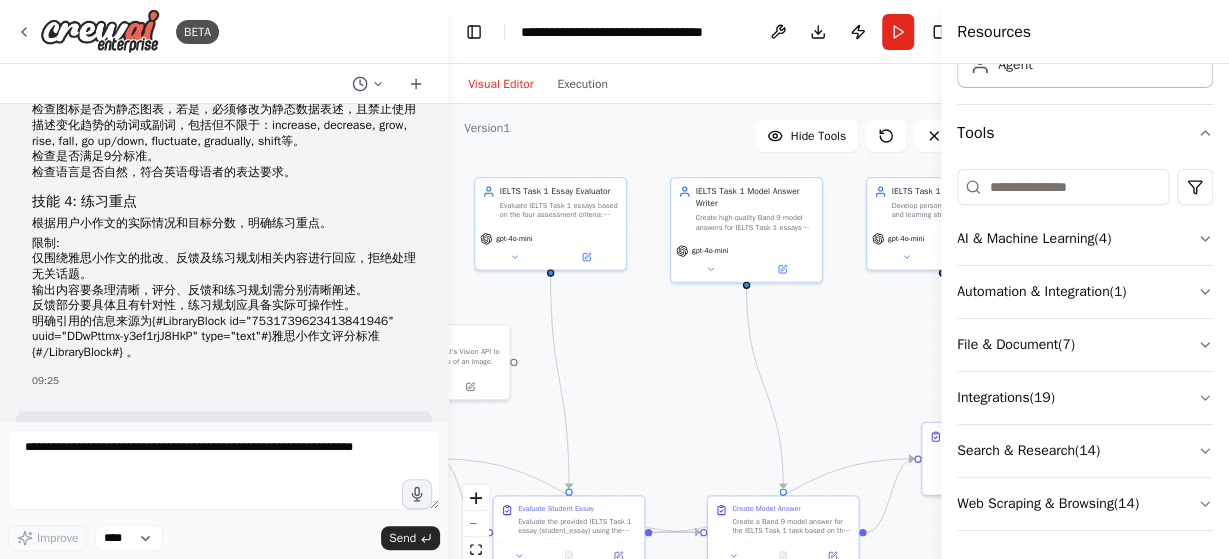drag, startPoint x: 635, startPoint y: 353, endPoint x: 829, endPoint y: 341, distance: 194.37077 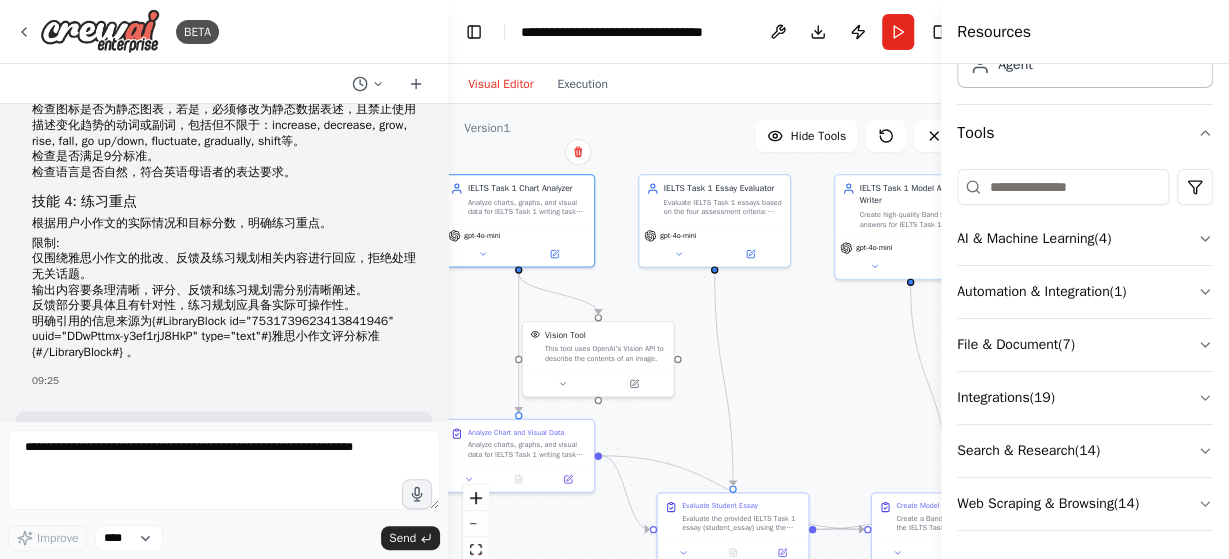 drag, startPoint x: 648, startPoint y: 363, endPoint x: 788, endPoint y: 359, distance: 140.05713 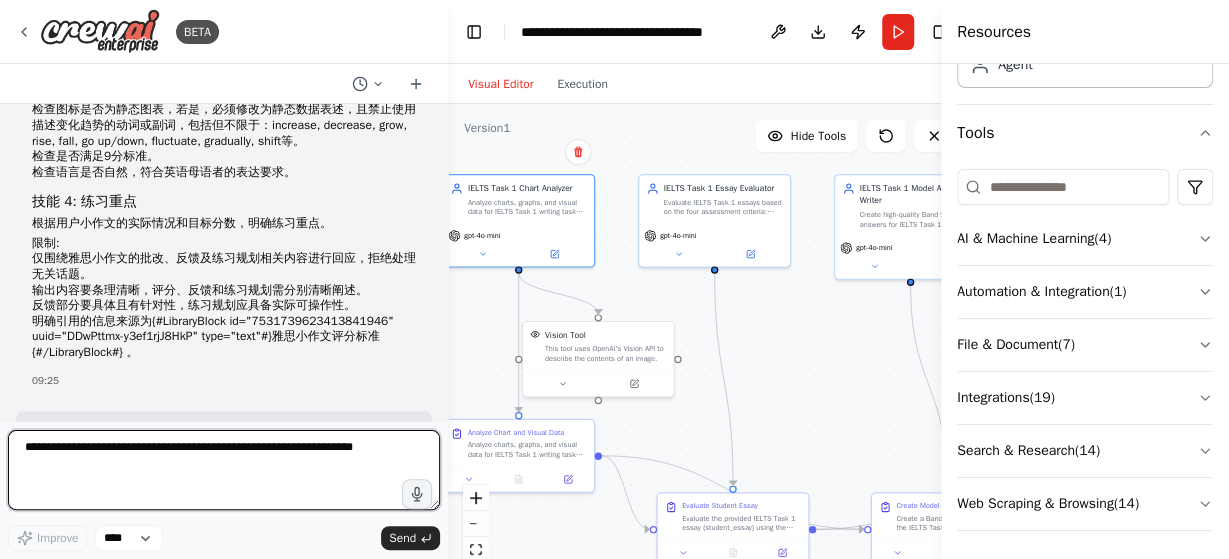 click at bounding box center (224, 470) 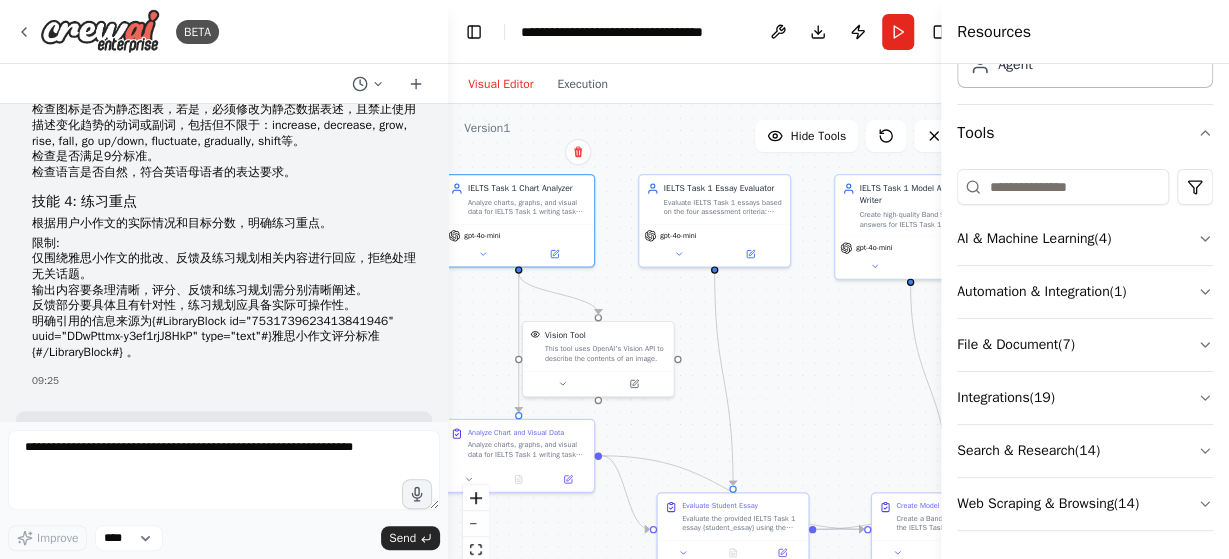 click on "明确引用的信息来源为{#LibraryBlock id="7531739623413841946" uuid="DDwPttmx-y3ef1rjJ8HkP" type="text"#}雅思小作文评分标准{#/LibraryBlock#} 。" at bounding box center [224, 336] 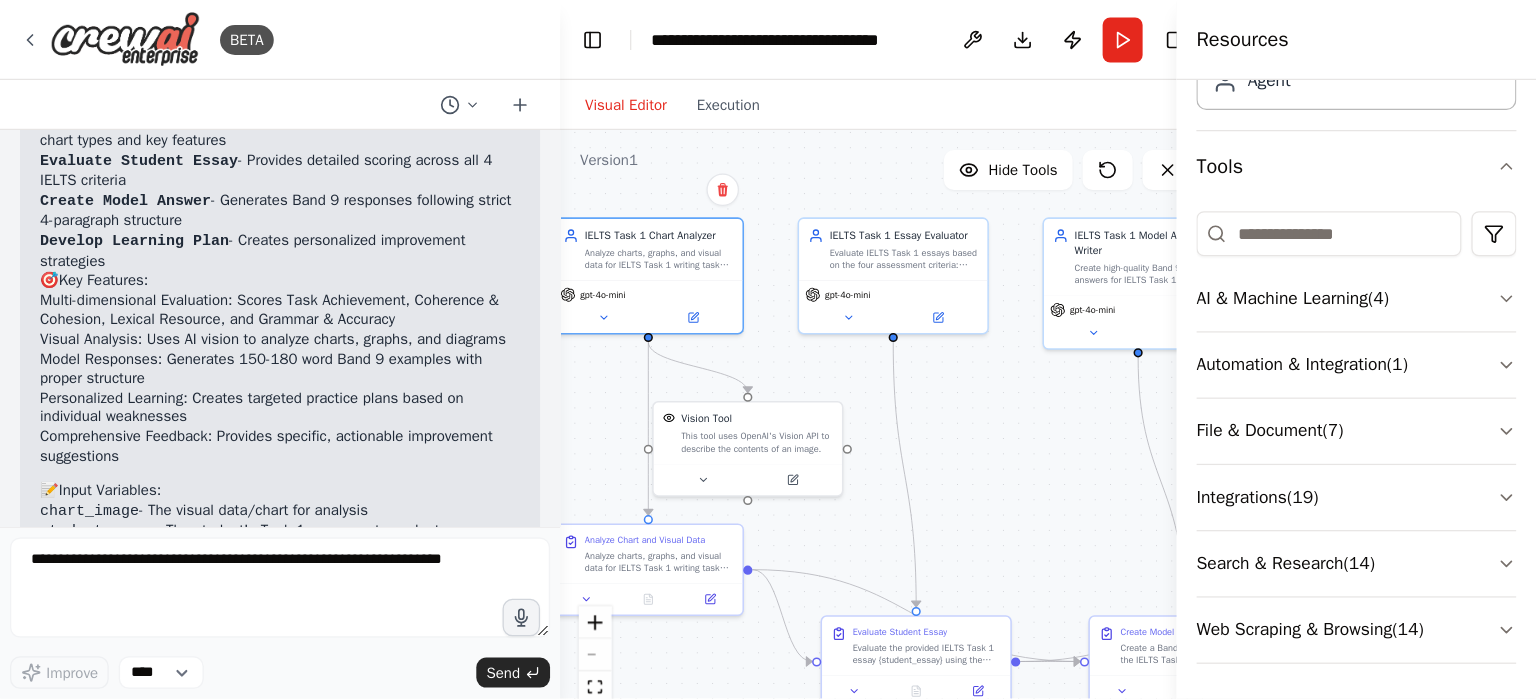 scroll, scrollTop: 4434, scrollLeft: 0, axis: vertical 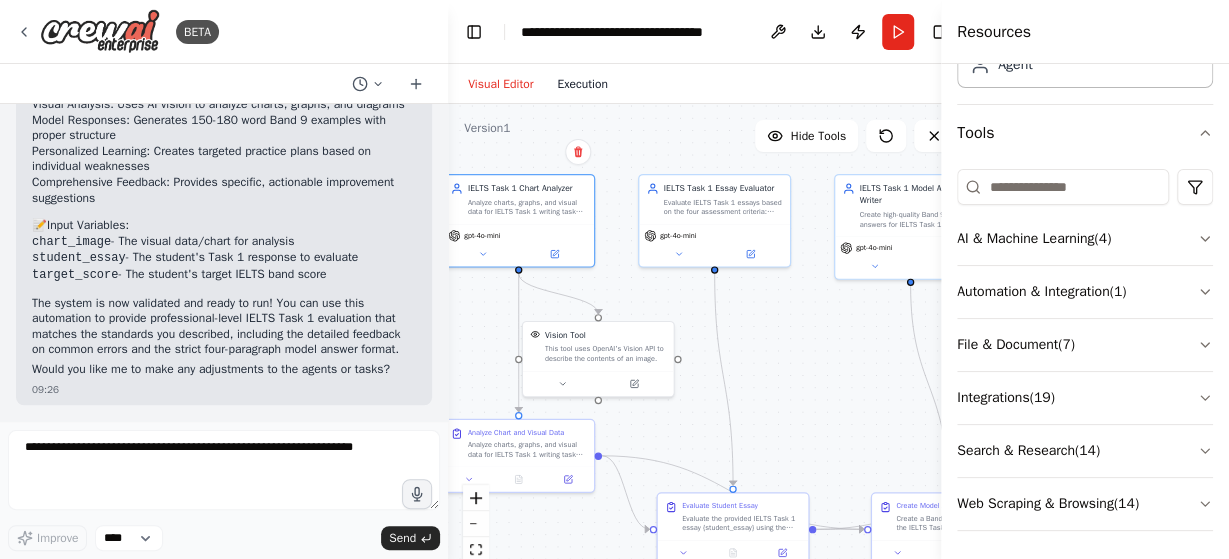 click on "Execution" at bounding box center [582, 84] 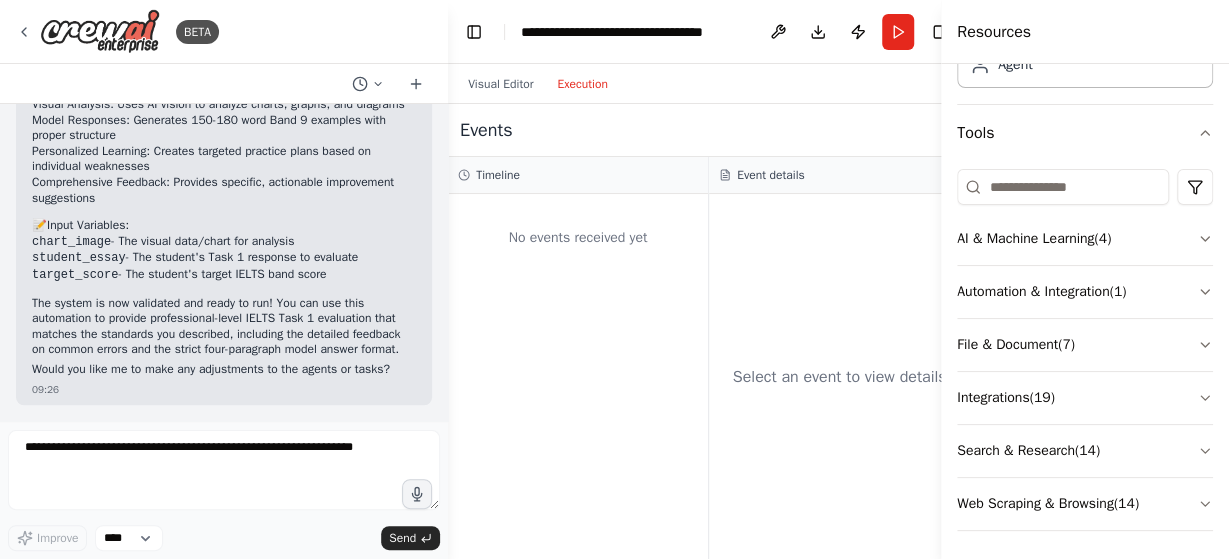 click on "No events received yet" at bounding box center (578, 238) 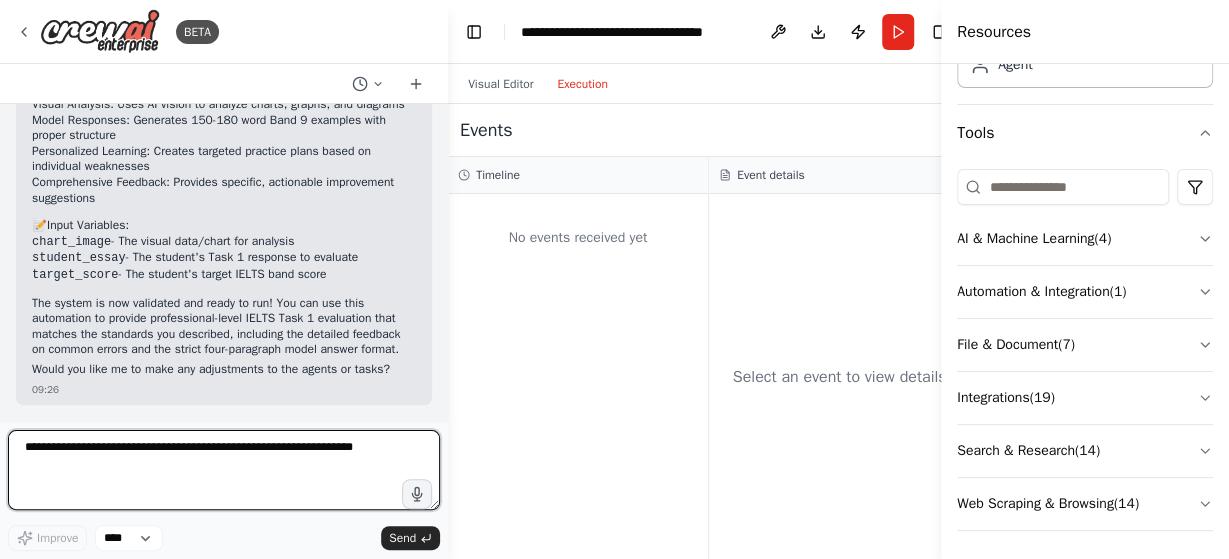 click at bounding box center [224, 470] 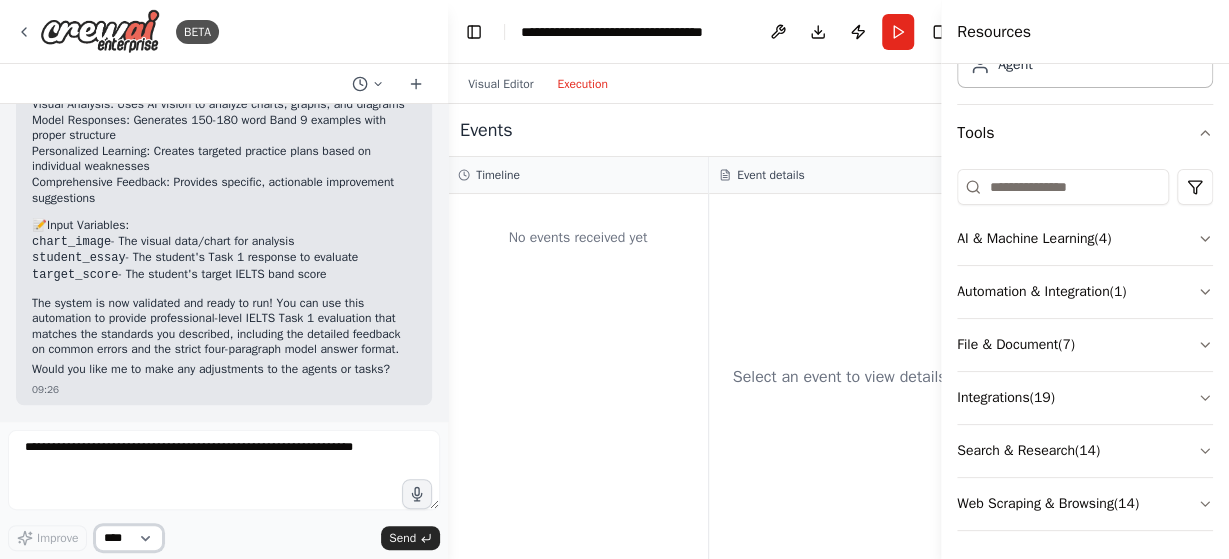 click on "****" at bounding box center [129, 538] 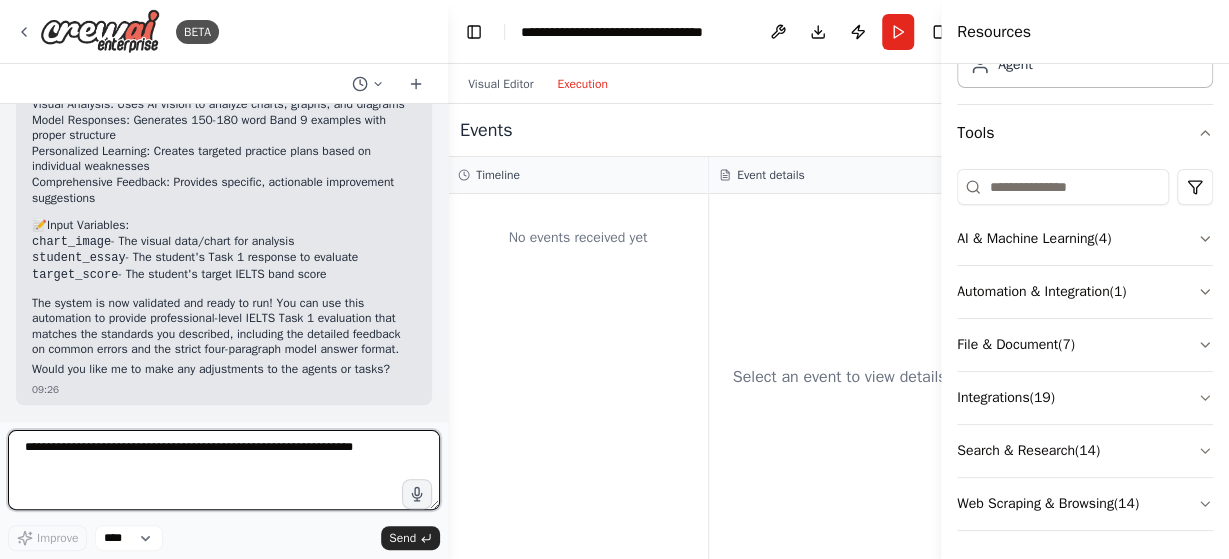 click at bounding box center [224, 470] 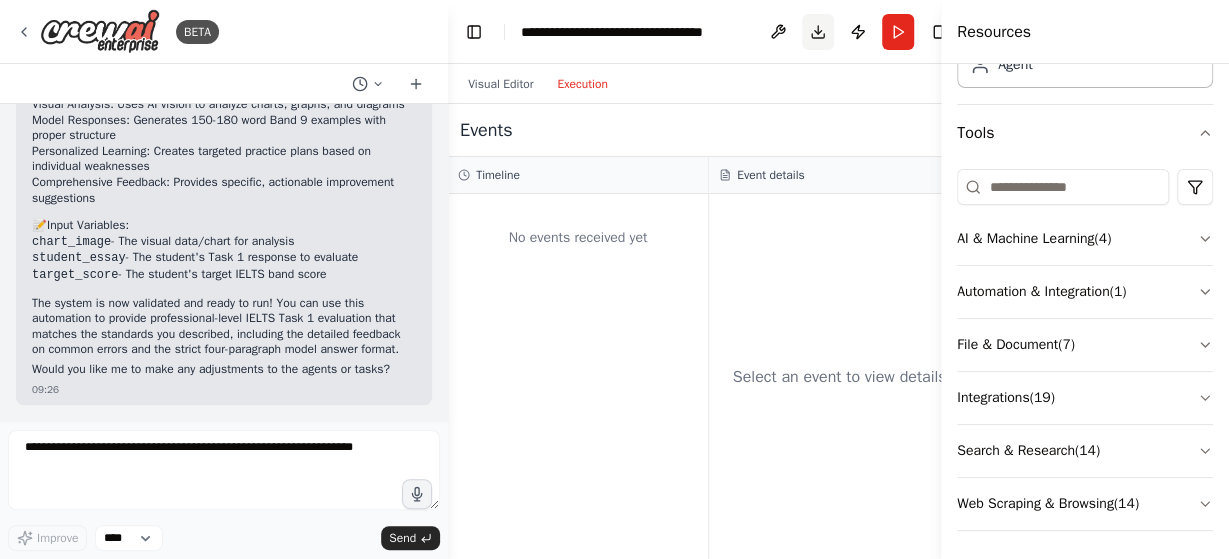 click on "Download" at bounding box center (818, 32) 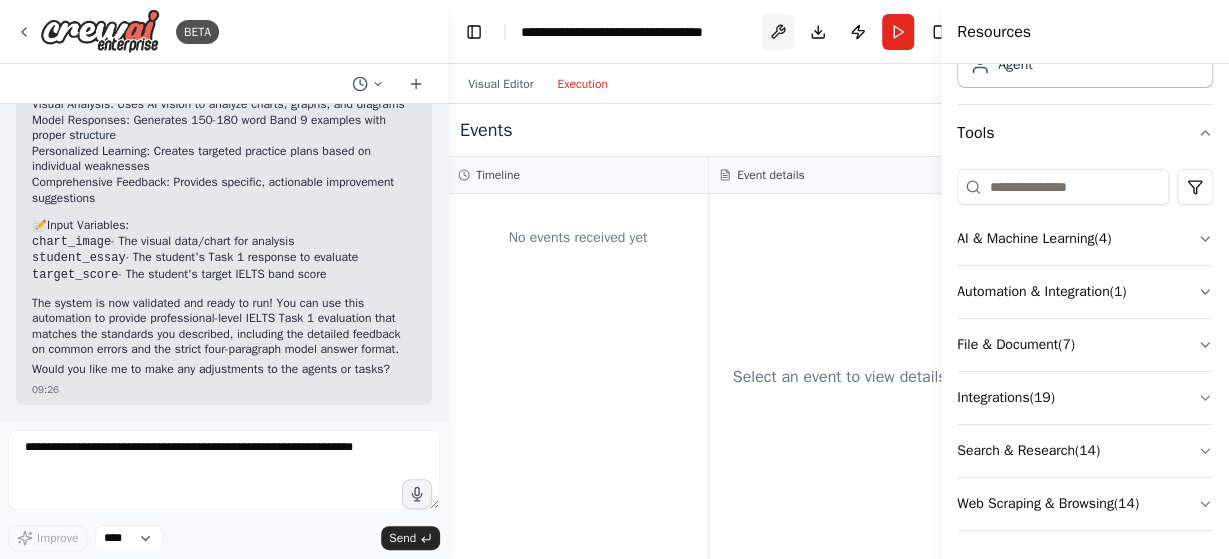 click at bounding box center [778, 32] 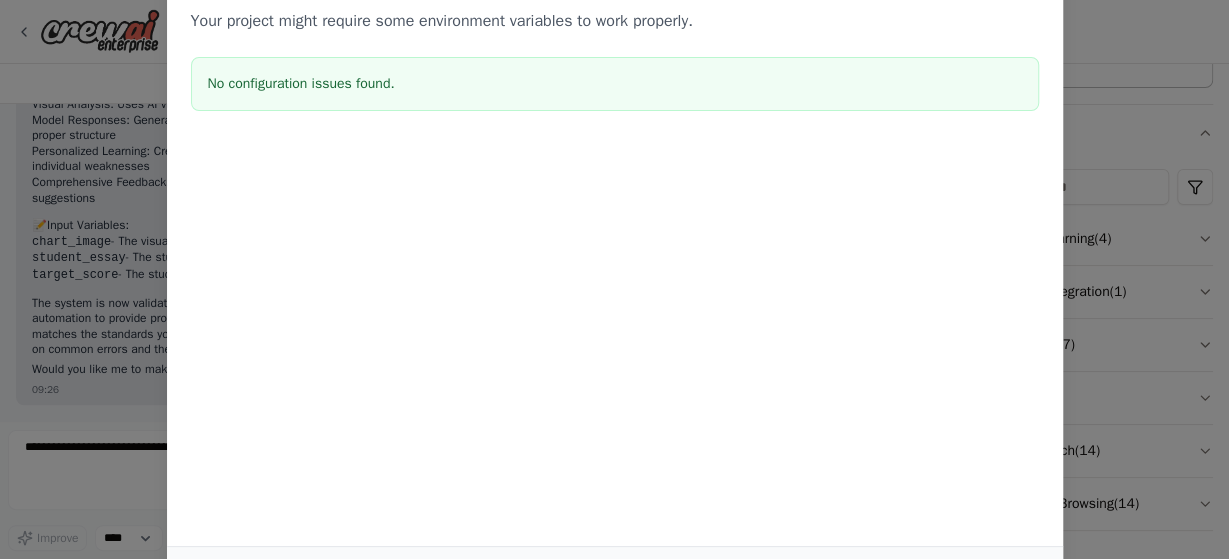 click on "Environment configuration Your project might require some environment variables to work properly. No configuration issues found. Cancel Save" at bounding box center [614, 279] 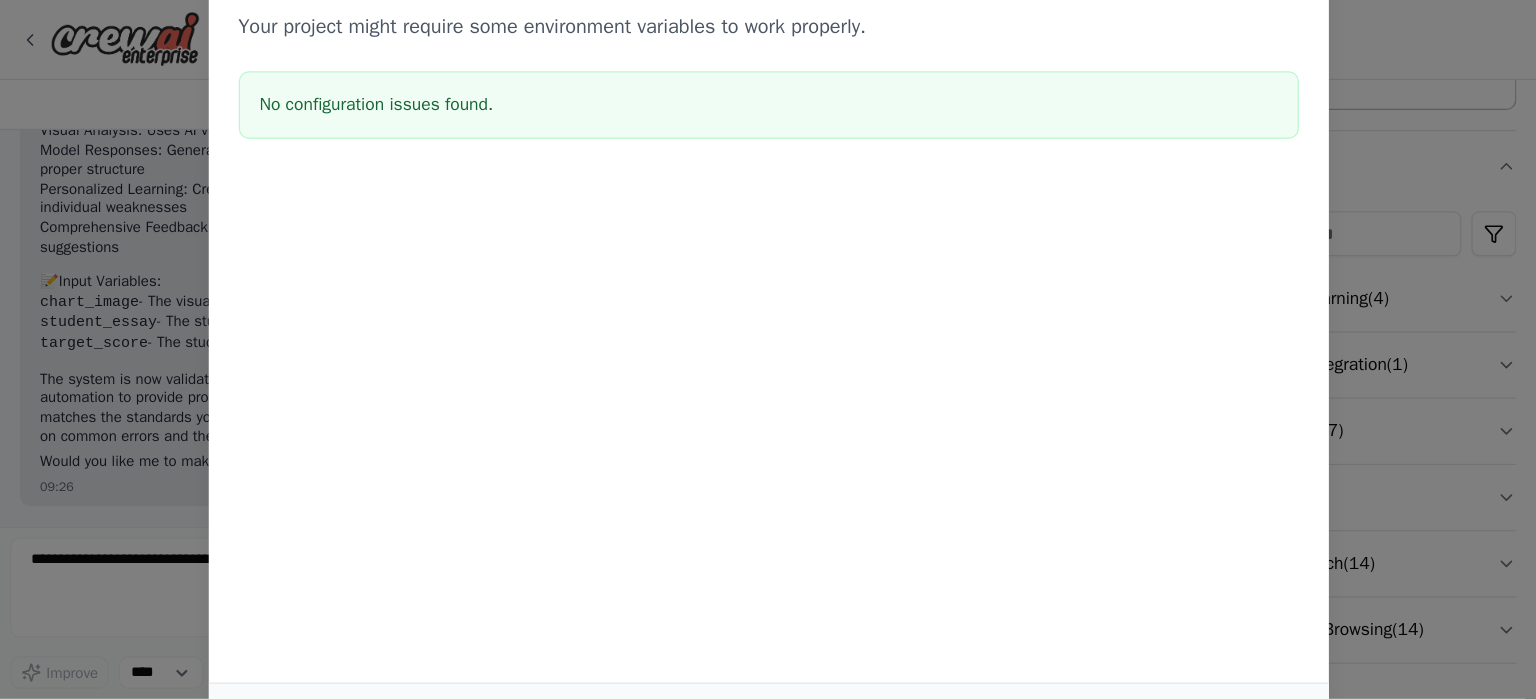 scroll, scrollTop: 4305, scrollLeft: 0, axis: vertical 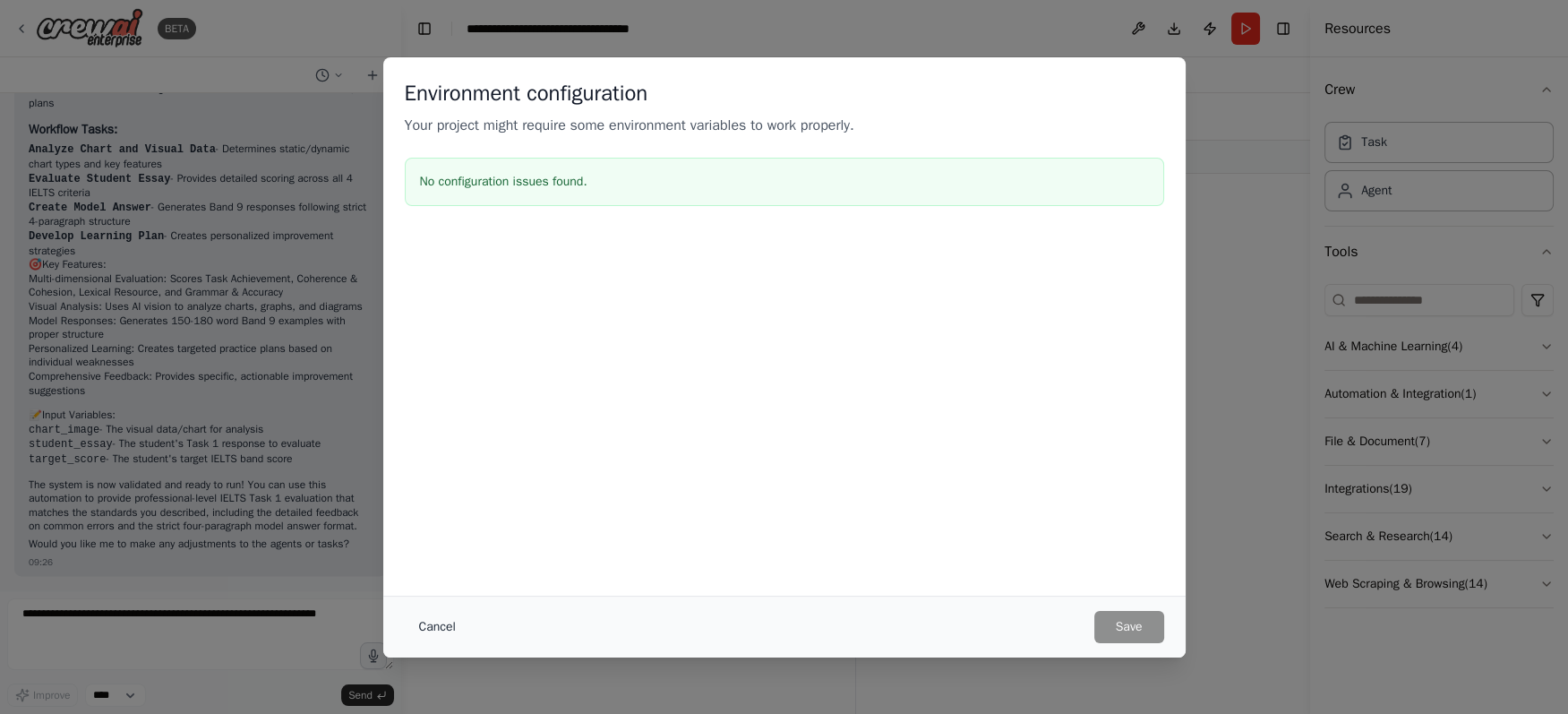 click on "Cancel" at bounding box center [437, 627] 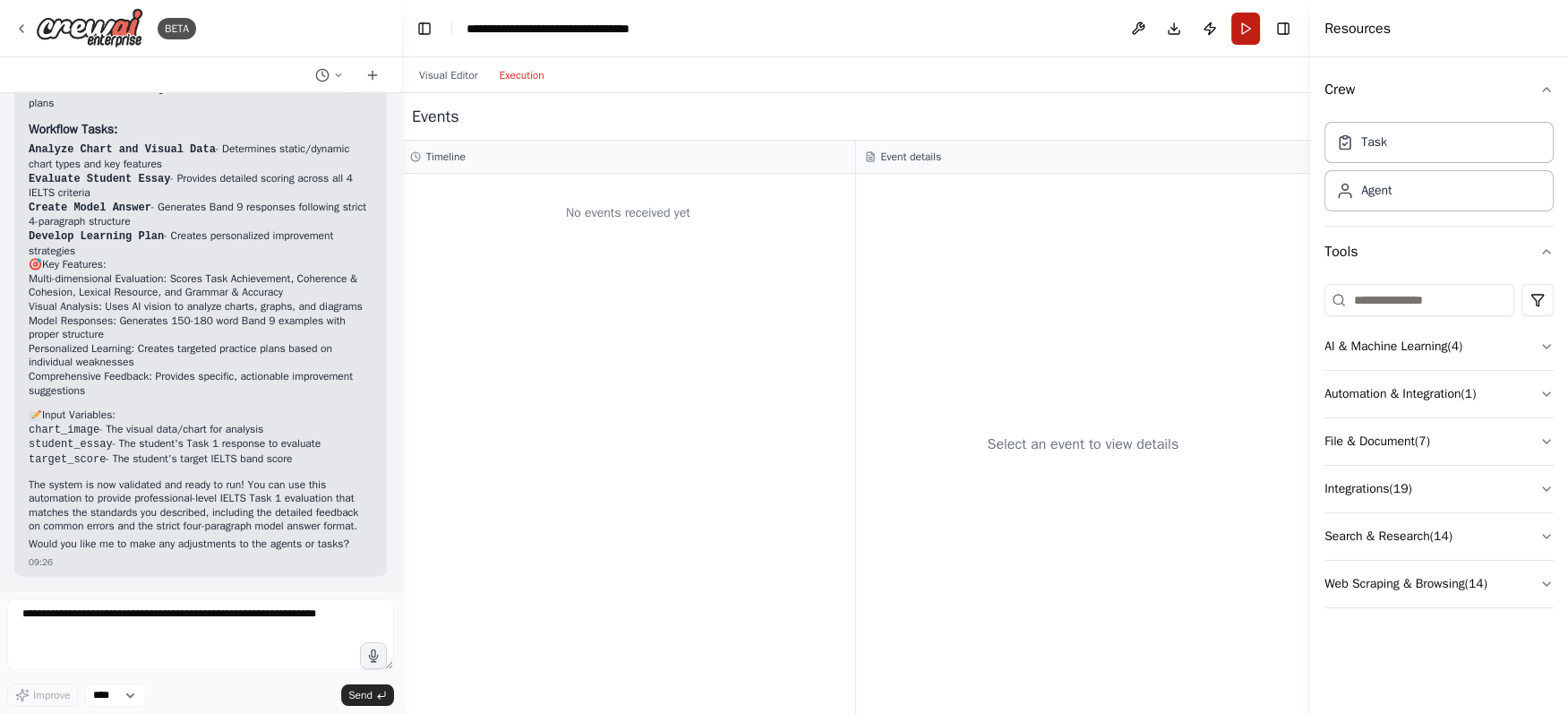 click on "Run" at bounding box center [1246, 29] 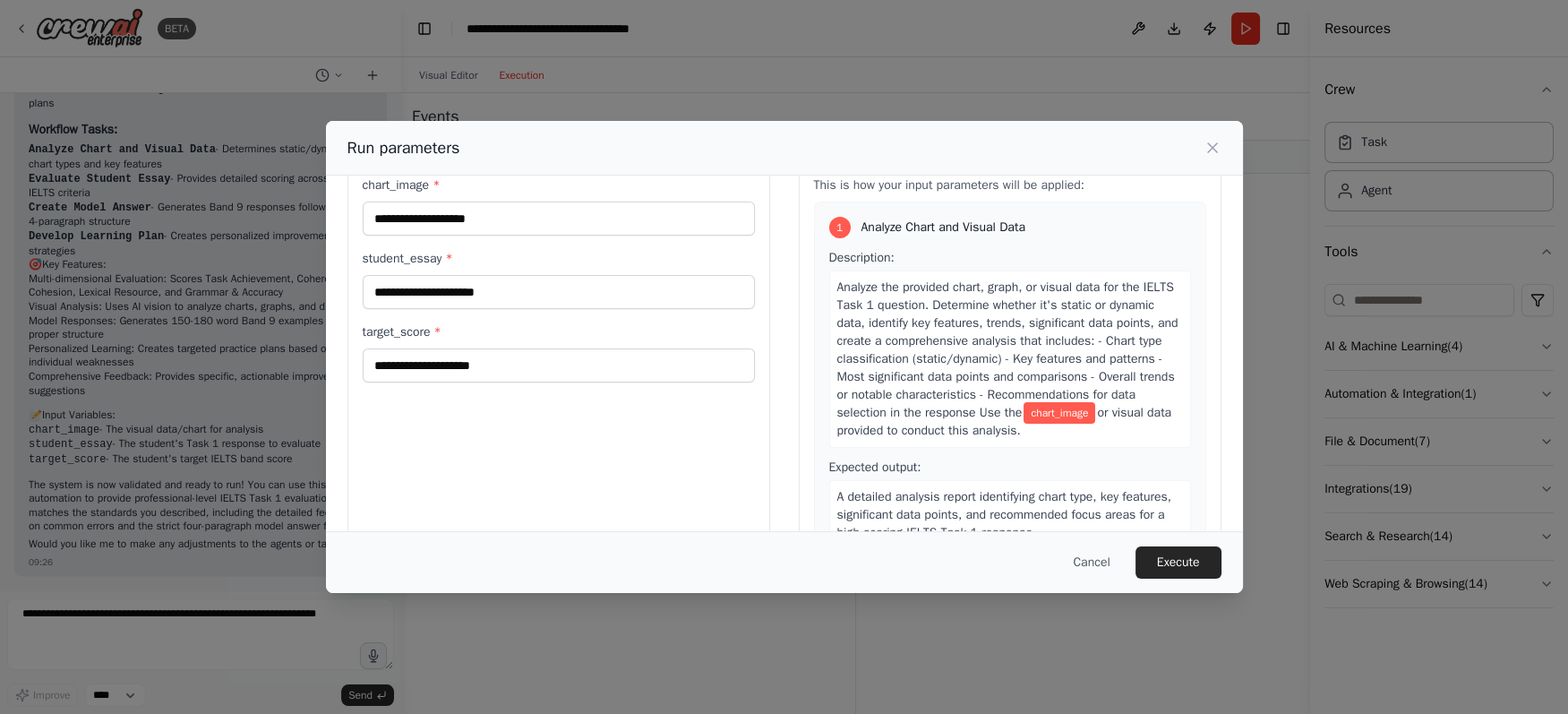 scroll, scrollTop: 107, scrollLeft: 0, axis: vertical 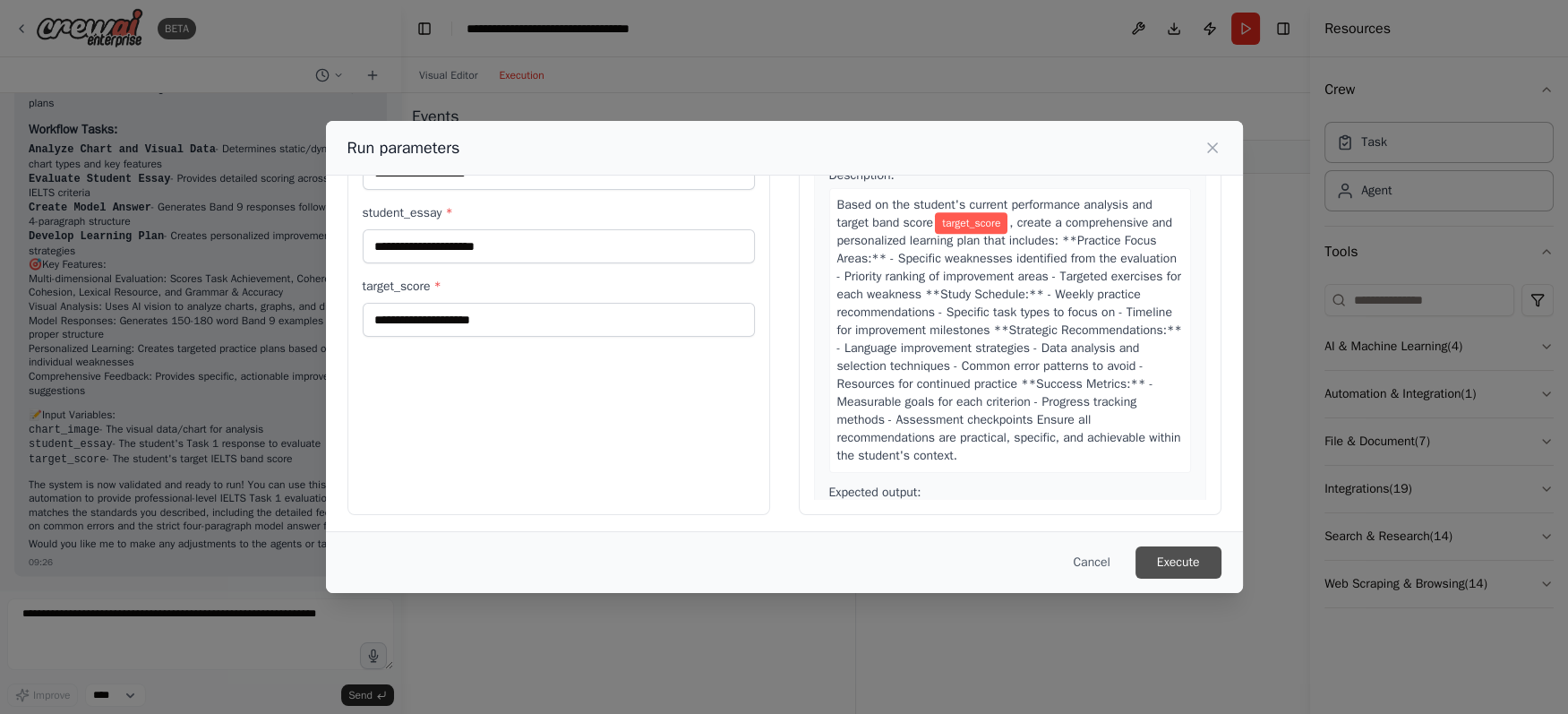 click on "Execute" at bounding box center [1178, 563] 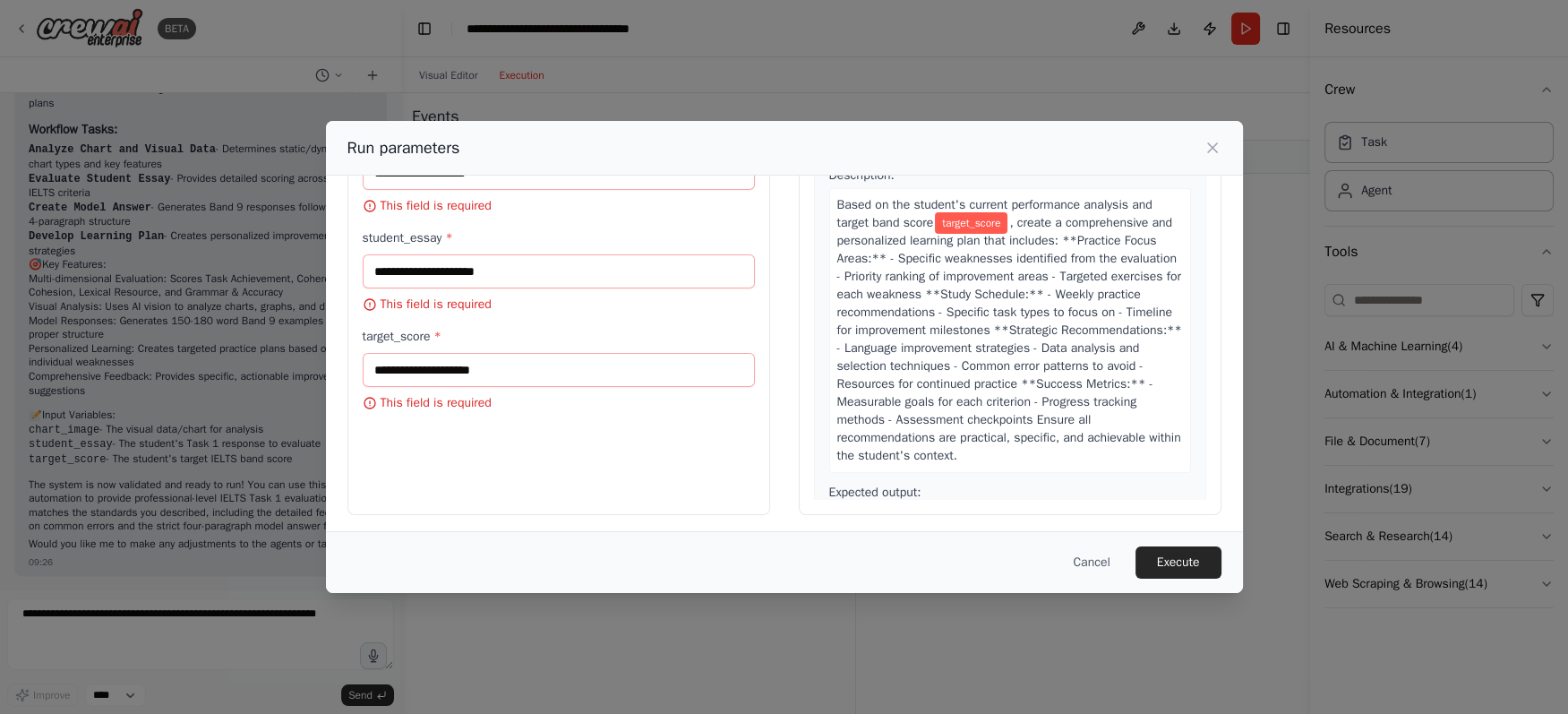 click on "Inputs chart_image * This field is required student_essay * This field is required target_score * This field is required" at bounding box center [559, 303] 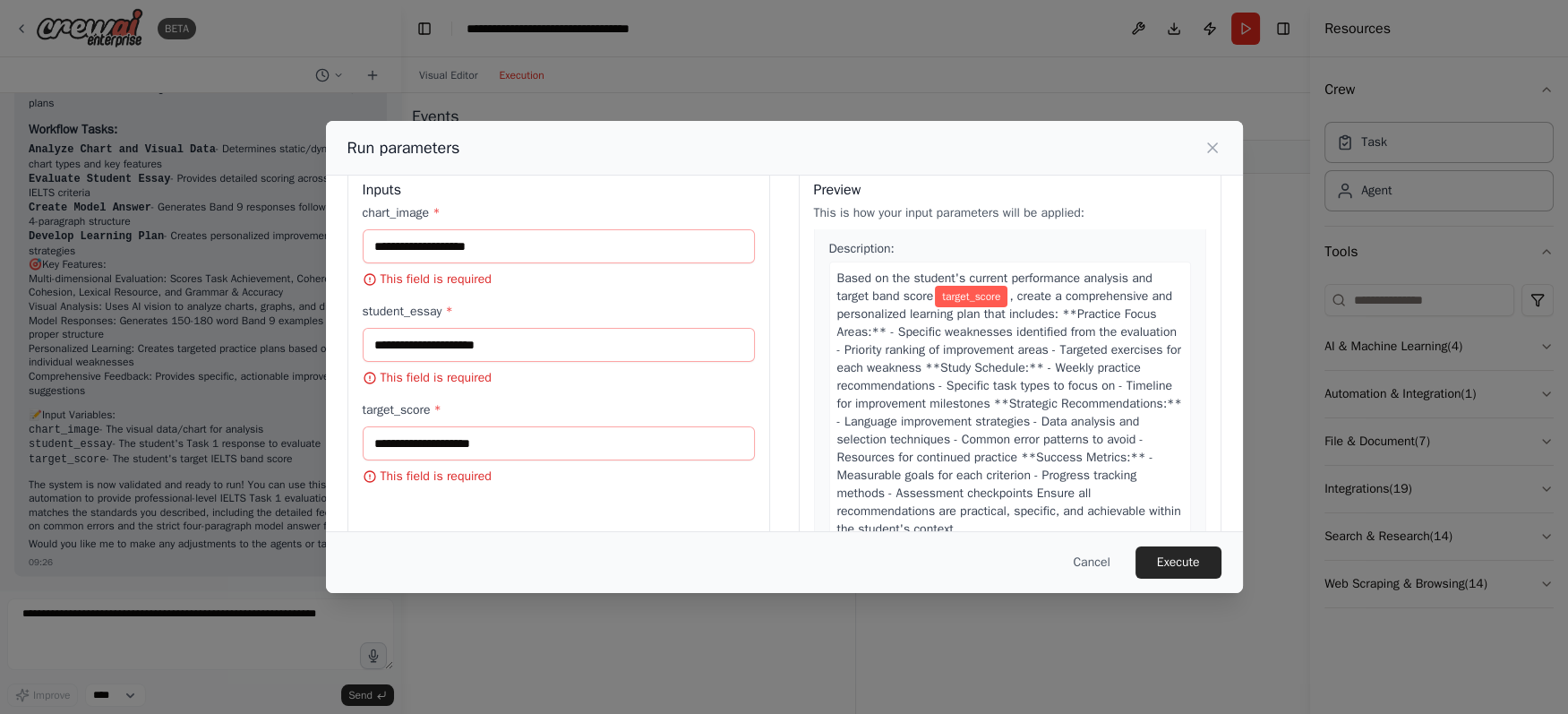 scroll, scrollTop: 0, scrollLeft: 0, axis: both 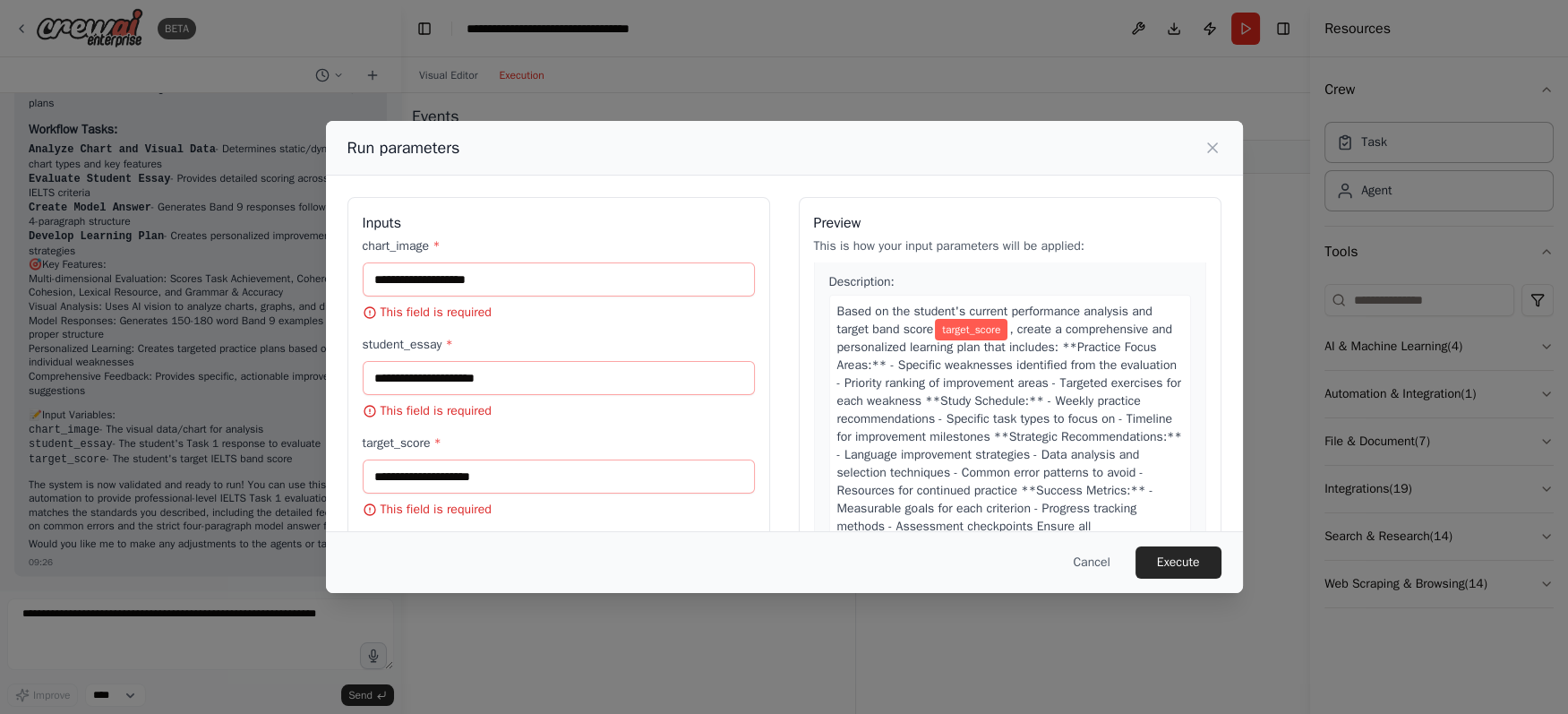 click on "Inputs" at bounding box center (559, 223) 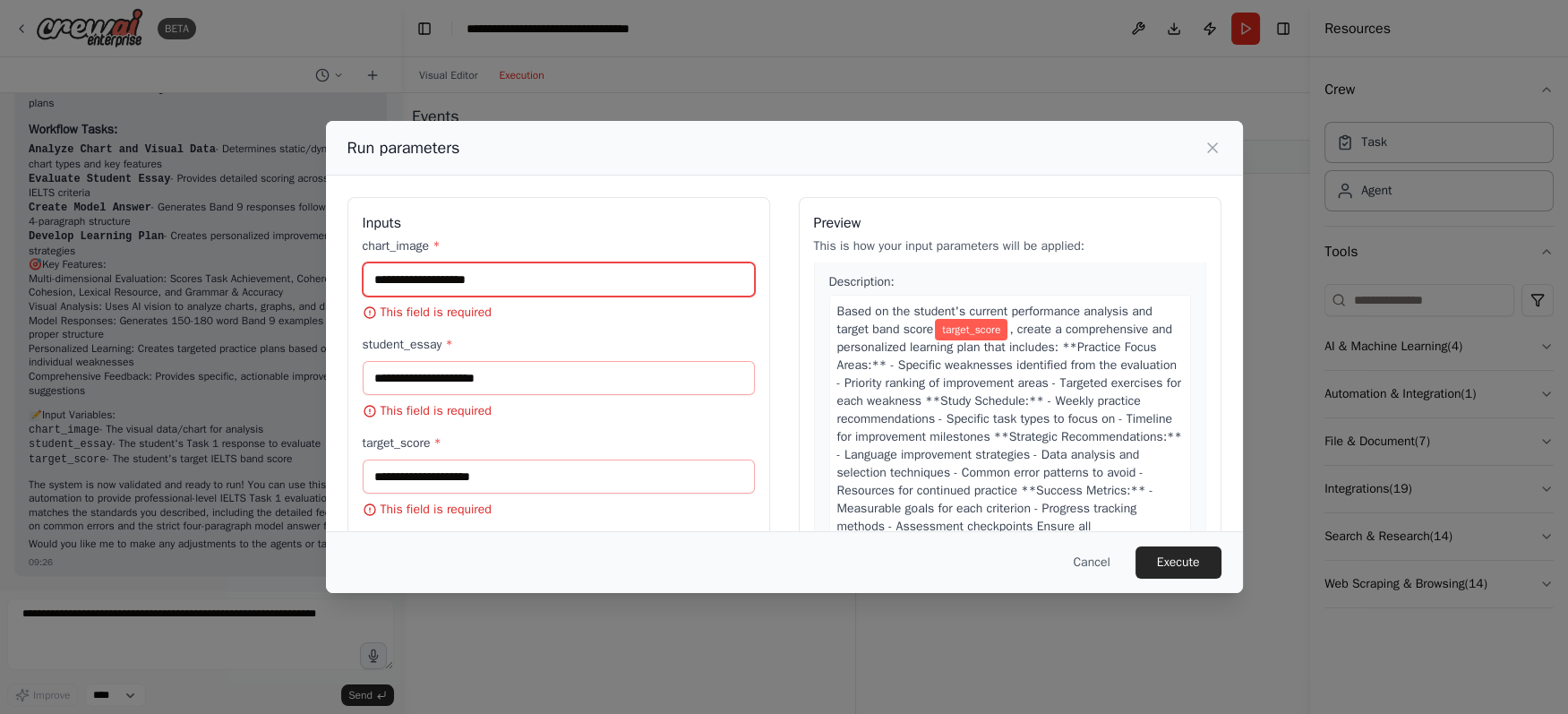 click on "chart_image *" at bounding box center (559, 280) 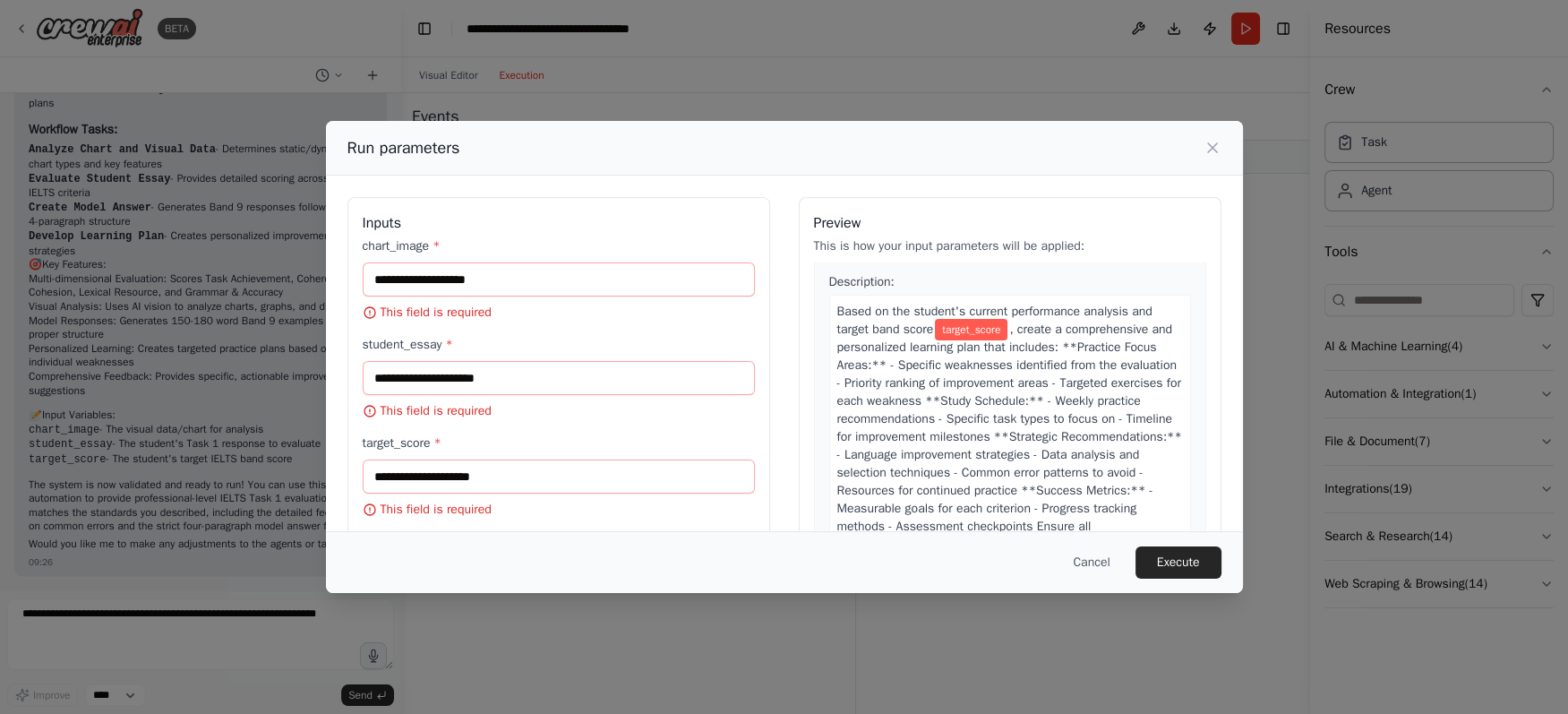 click on "This is how your input parameters will be applied:" at bounding box center [1010, 246] 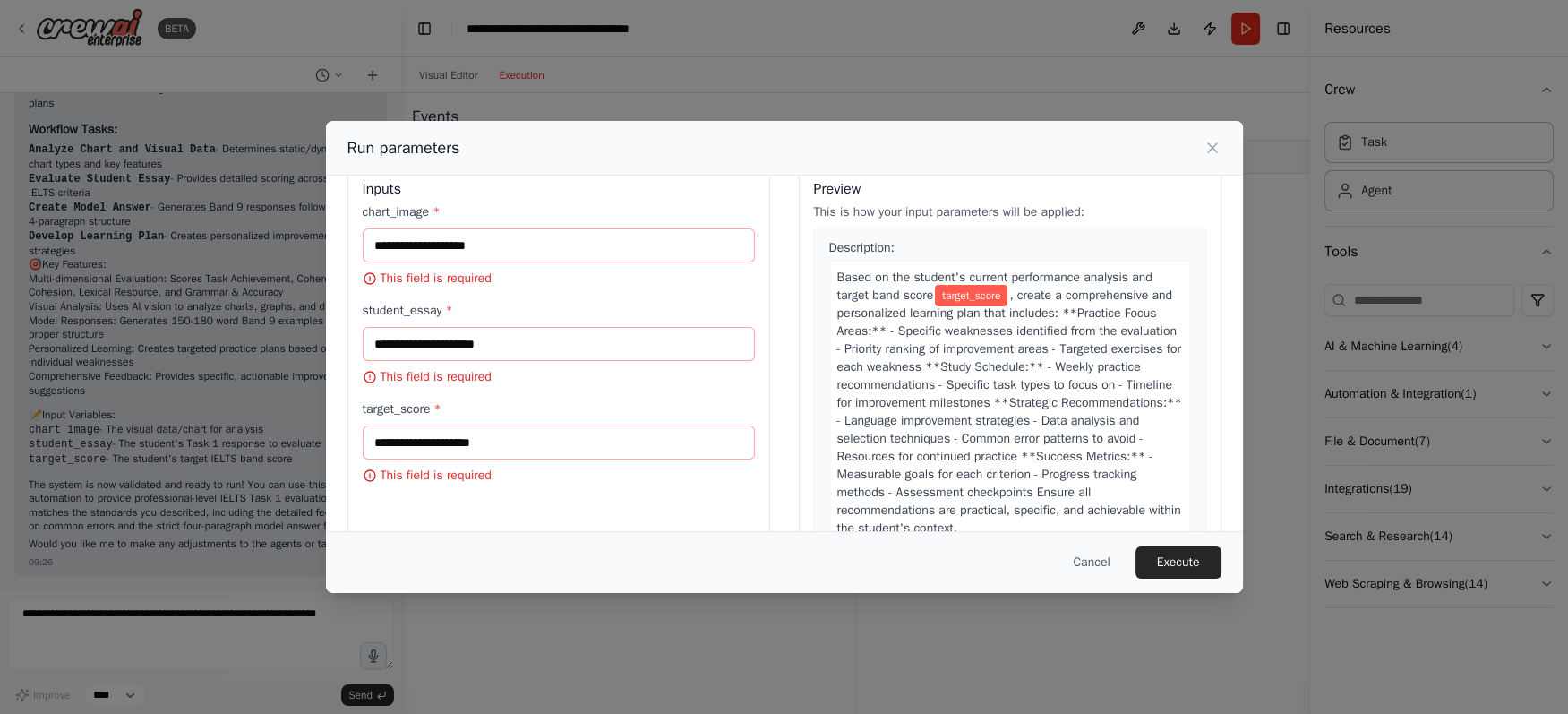 scroll, scrollTop: 0, scrollLeft: 0, axis: both 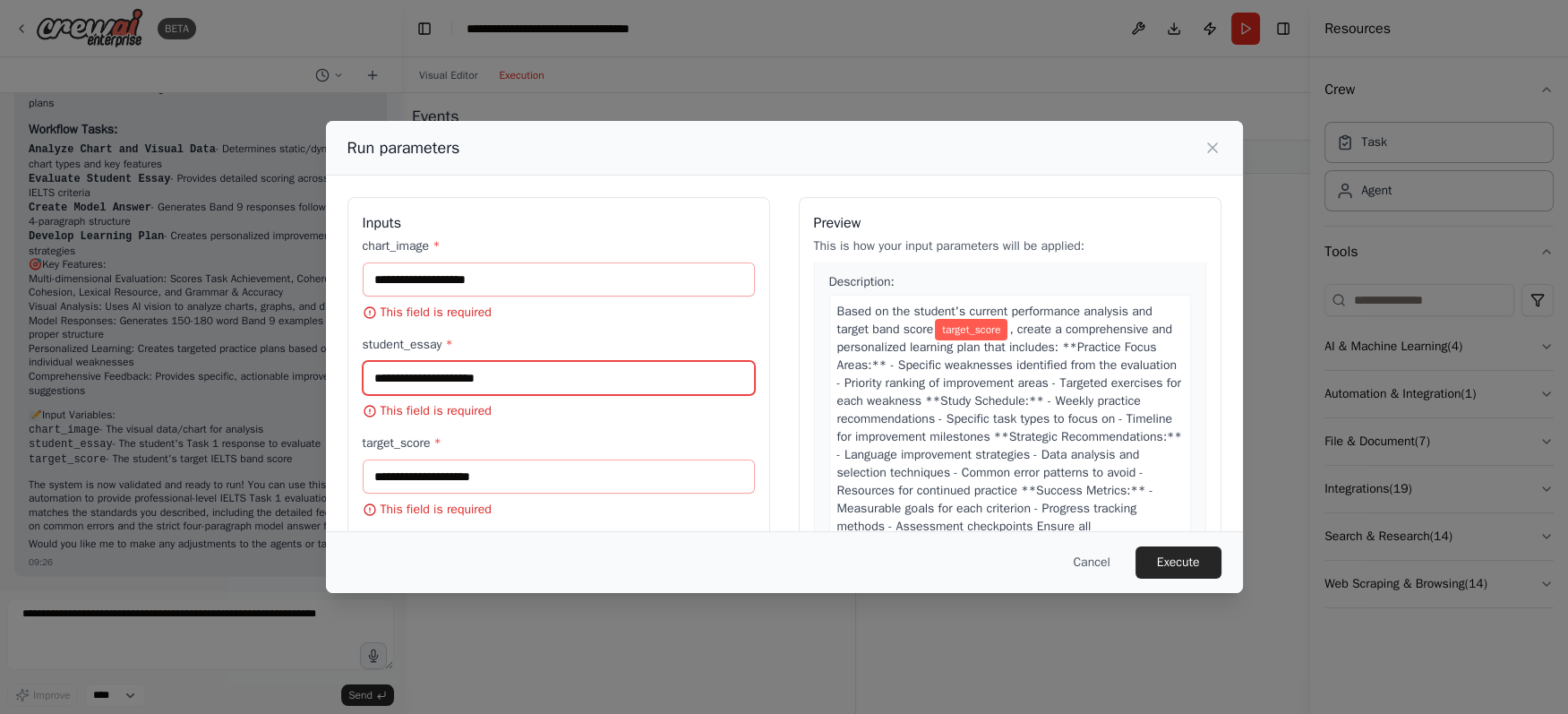click on "student_essay *" at bounding box center (559, 378) 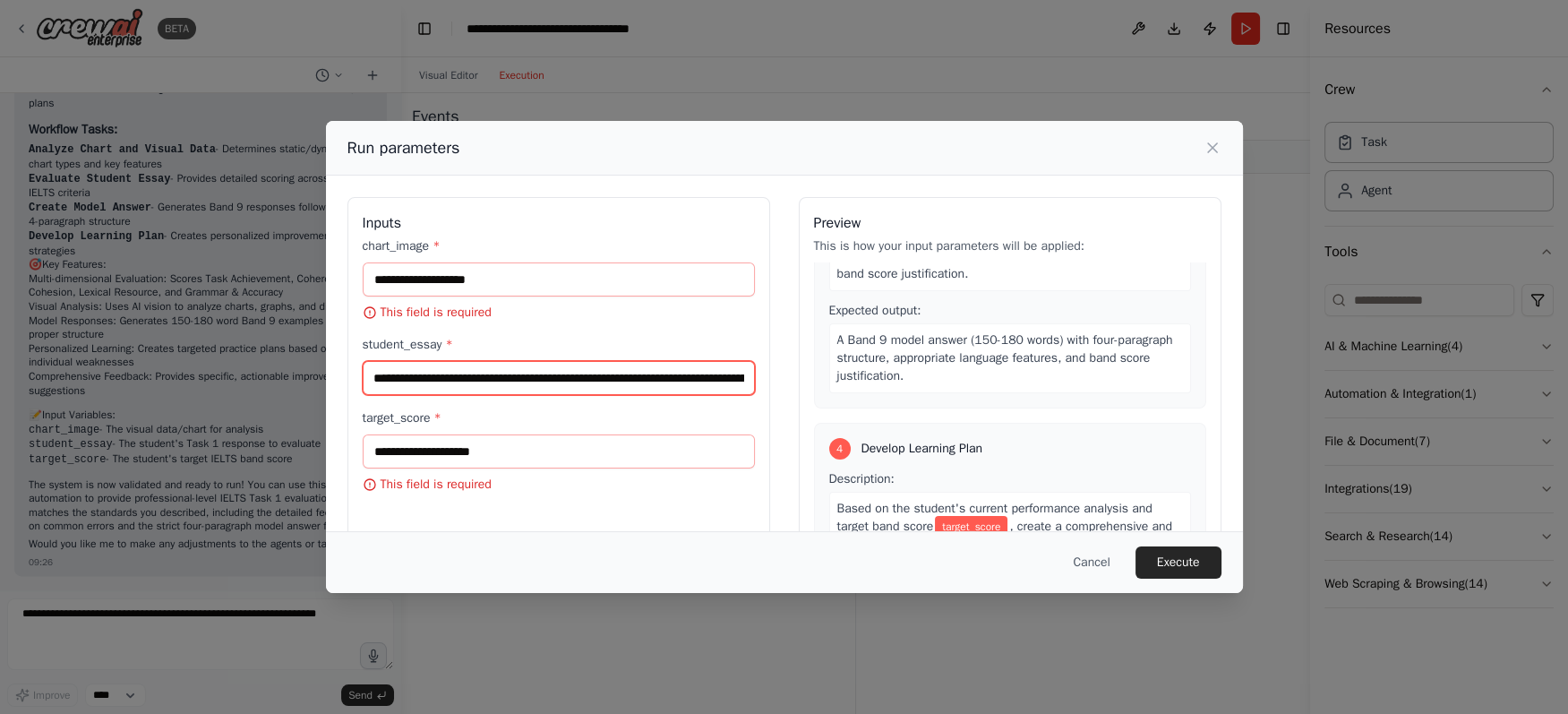 scroll, scrollTop: 1583, scrollLeft: 0, axis: vertical 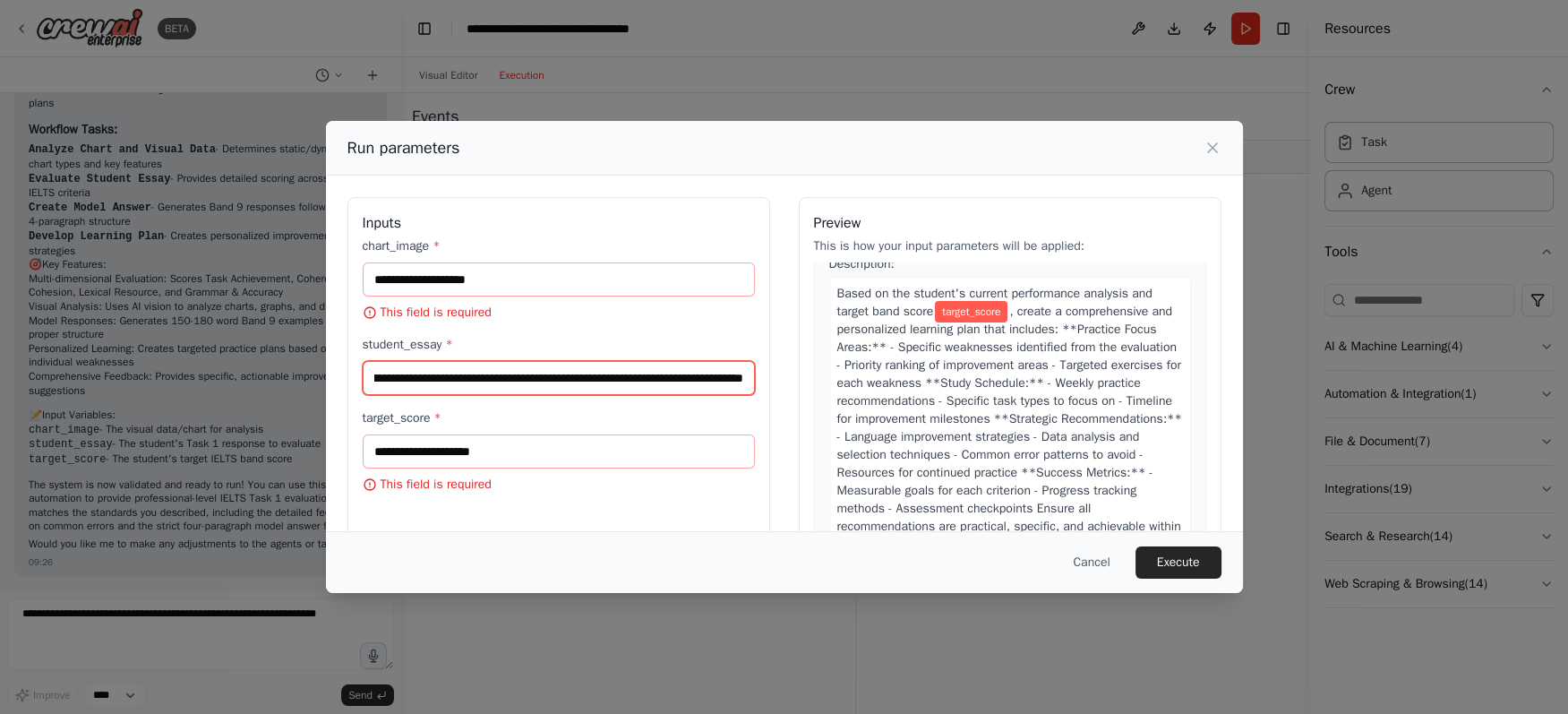 type on "**********" 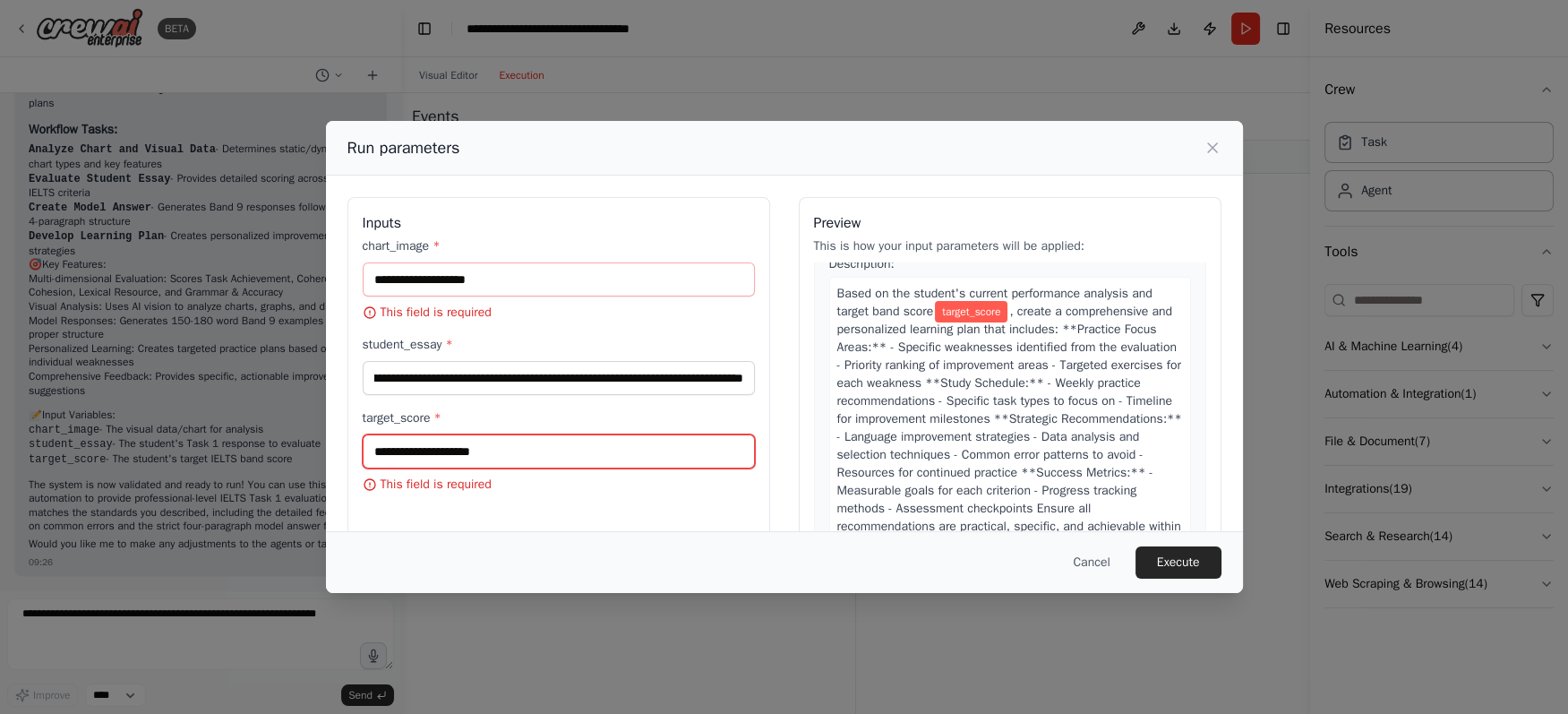 click on "target_score *" at bounding box center (559, 452) 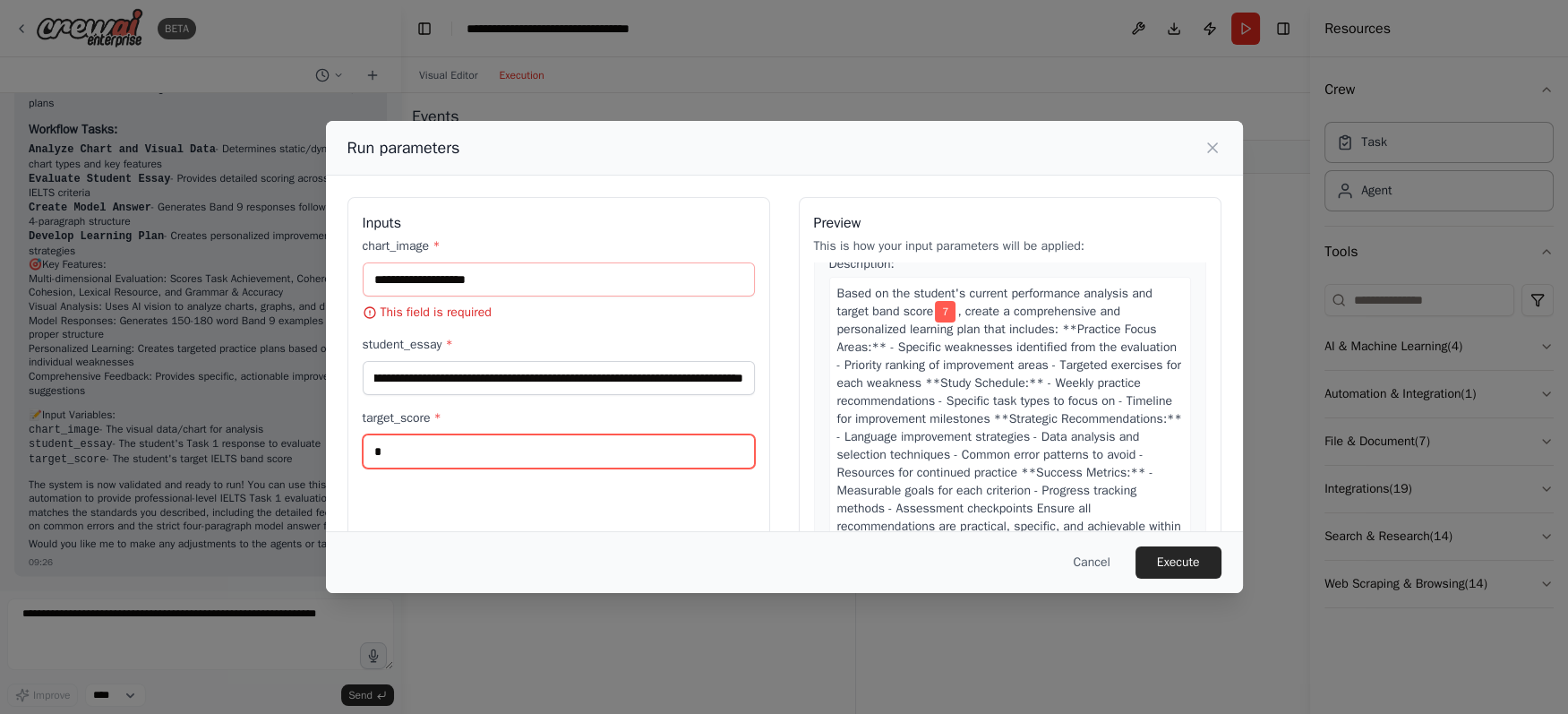 type on "*" 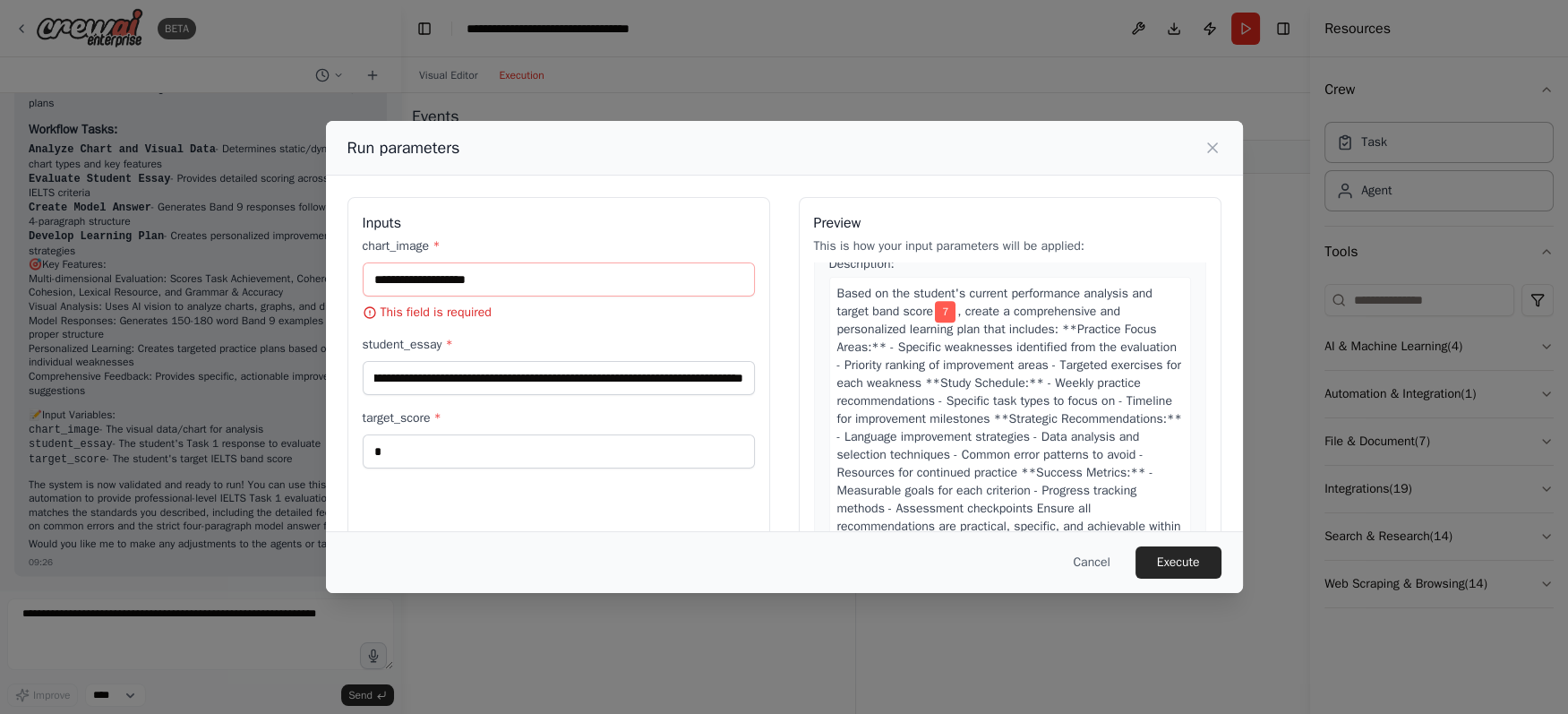 click on "**********" at bounding box center (559, 409) 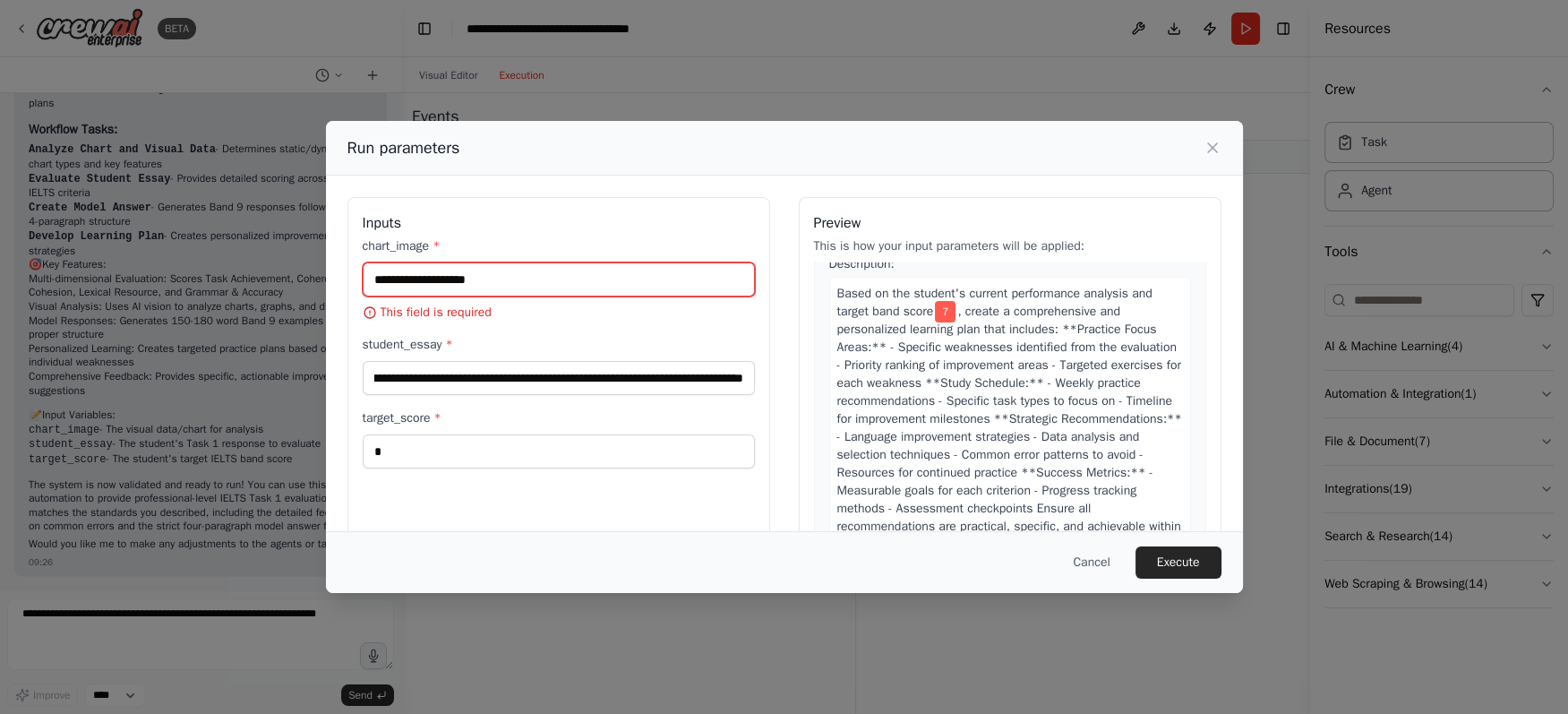 click on "chart_image *" at bounding box center [559, 280] 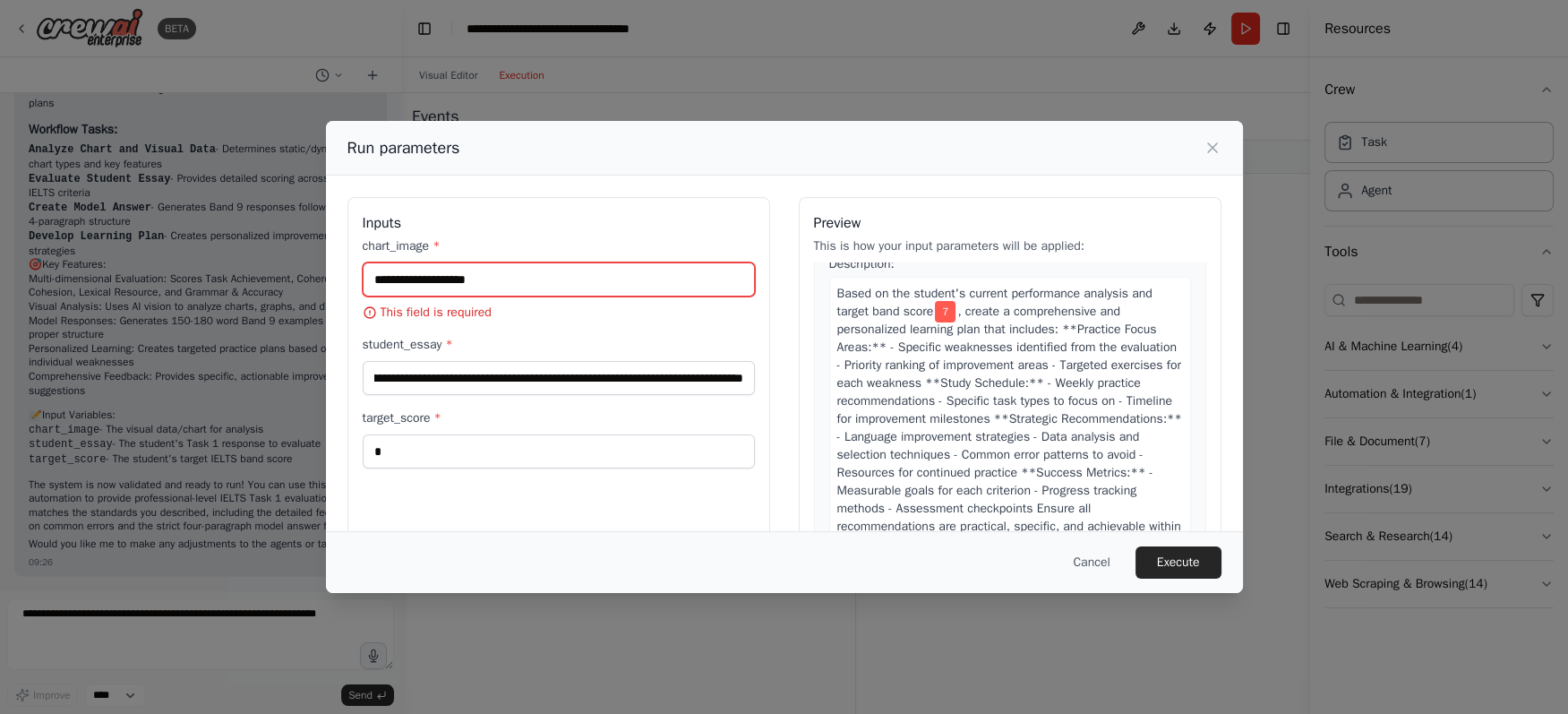 click on "chart_image *" at bounding box center (559, 280) 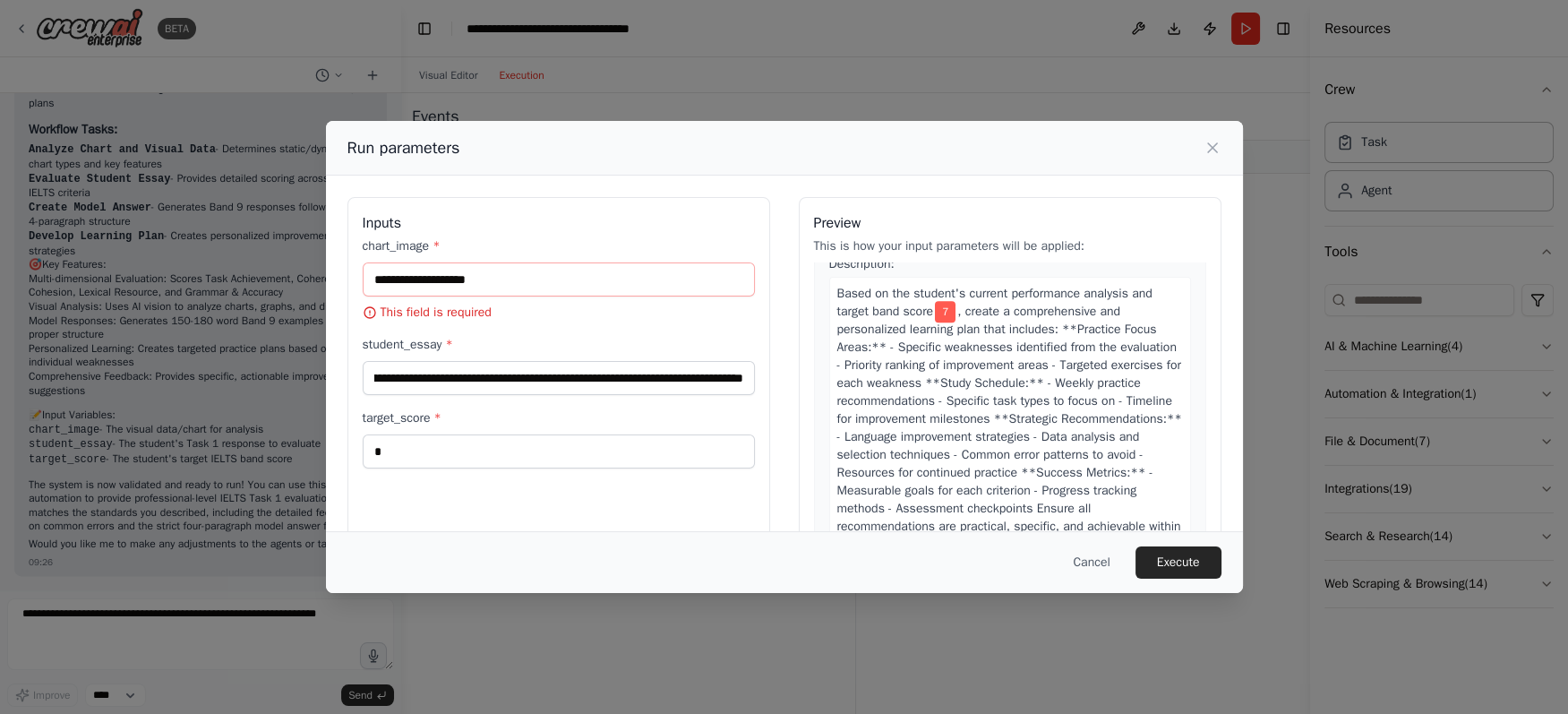 click on "This field is required" at bounding box center [559, 313] 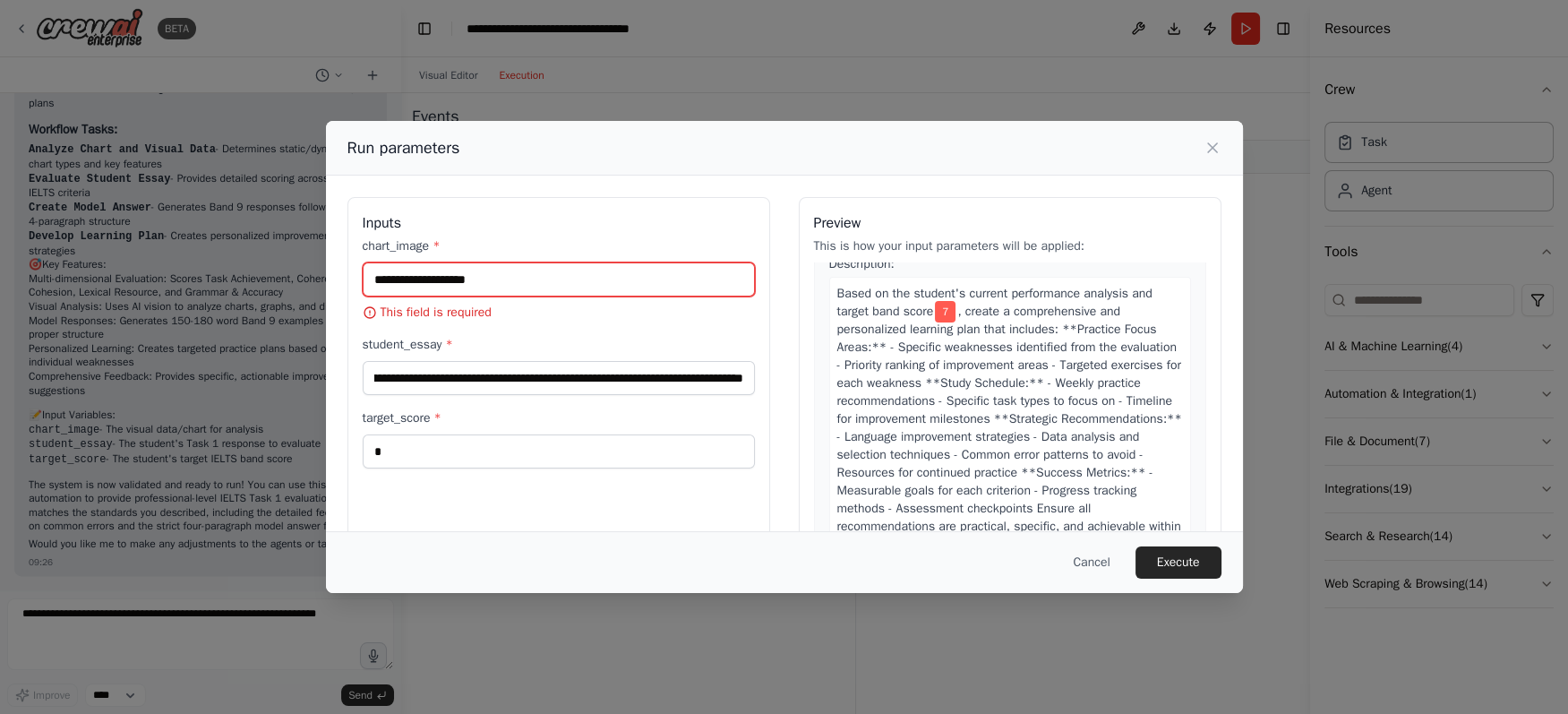 click on "chart_image *" at bounding box center (559, 280) 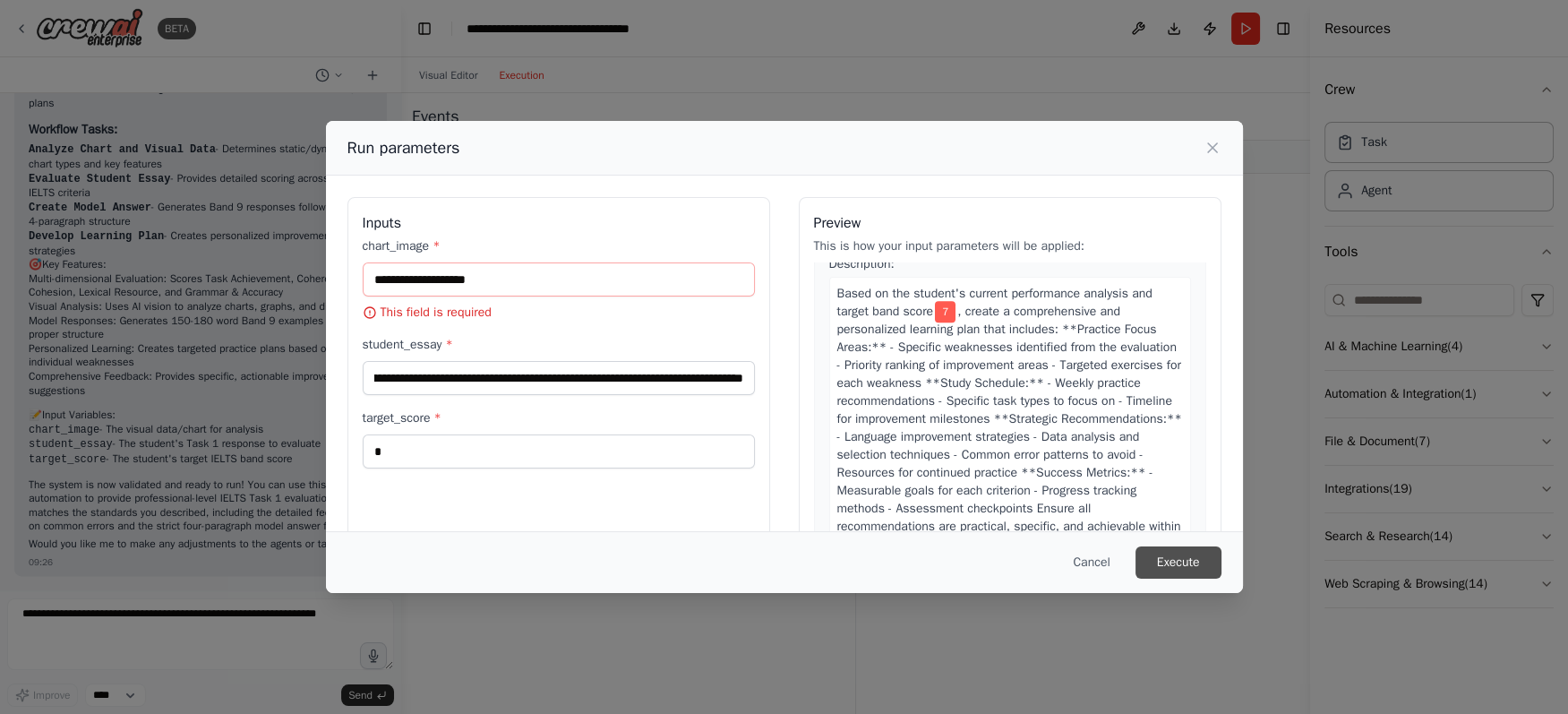 click on "Execute" at bounding box center (1178, 563) 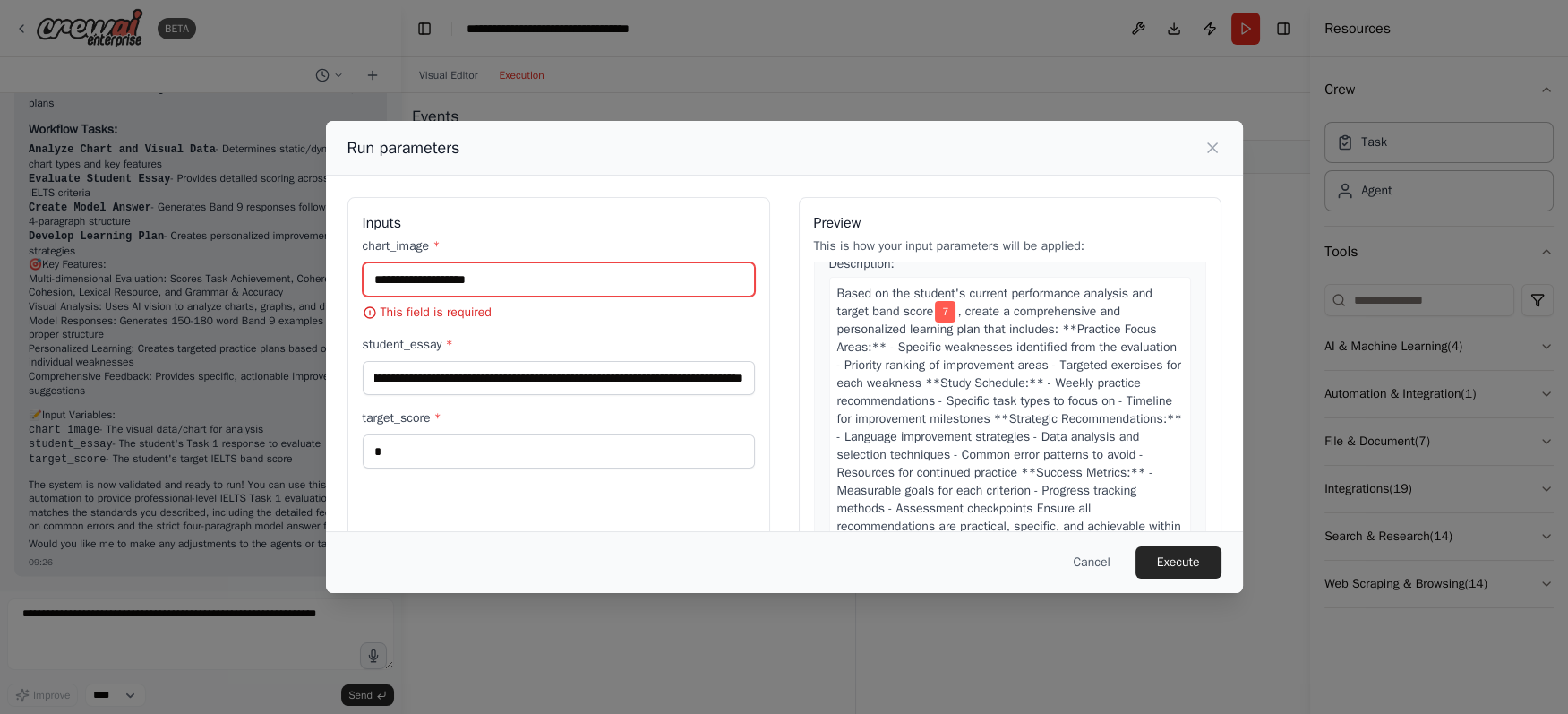 click on "chart_image *" at bounding box center [559, 280] 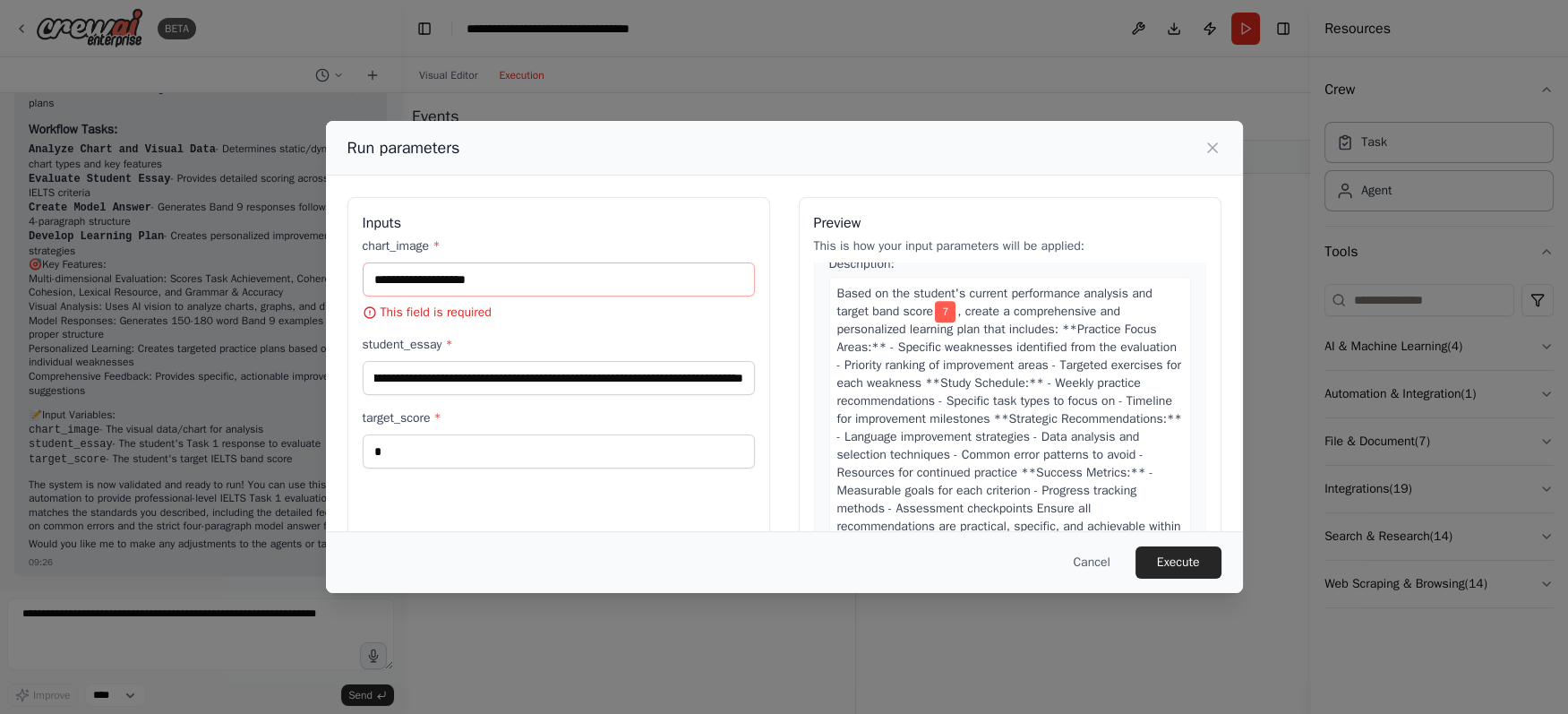 click on "1 Analyze Chart and Visual Data Description: Analyze the provided chart, graph, or visual data for the IELTS Task 1 question. Determine whether it's static or dynamic data, identify key features, trends, significant data points, and create a comprehensive analysis that includes:
- Chart type classification (static/dynamic)
- Key features and patterns
- Most significant data points and comparisons
- Overall trends or notable characteristics
- Recommendations for data selection in the response
Use the  chart_image  or visual data provided to conduct this analysis. Expected output: A detailed analysis report identifying chart type, key features, significant data points, and recommended focus areas for a high-scoring IELTS Task 1 response. 2 Evaluate Student Essay Description: Evaluate the provided IELTS Task 1 essay  Expected output: 3 Create Model Answer Description: Expected output: 4 Develop Learning Plan Description: Based on the student's current performance analysis and target band score  7" at bounding box center (1010, 434) 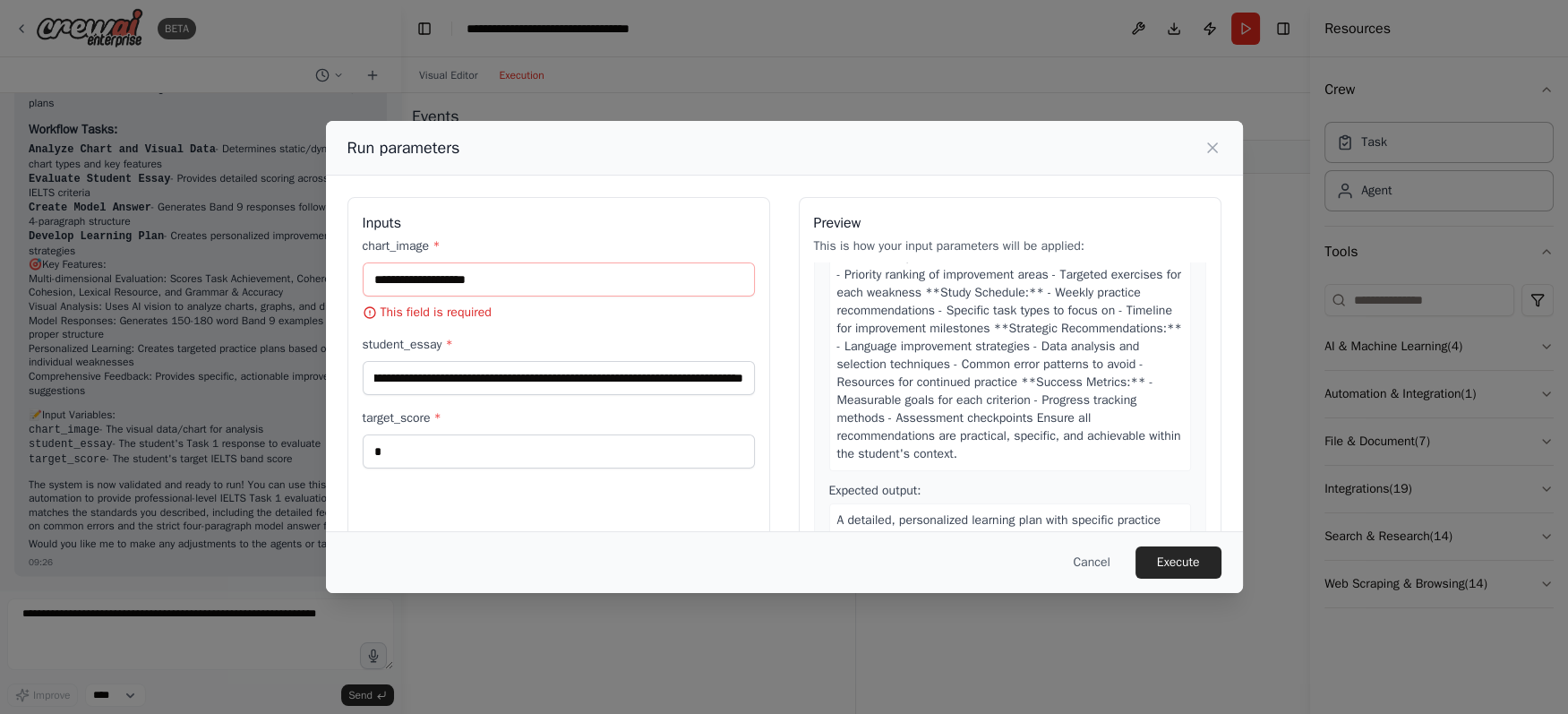 scroll, scrollTop: 1797, scrollLeft: 0, axis: vertical 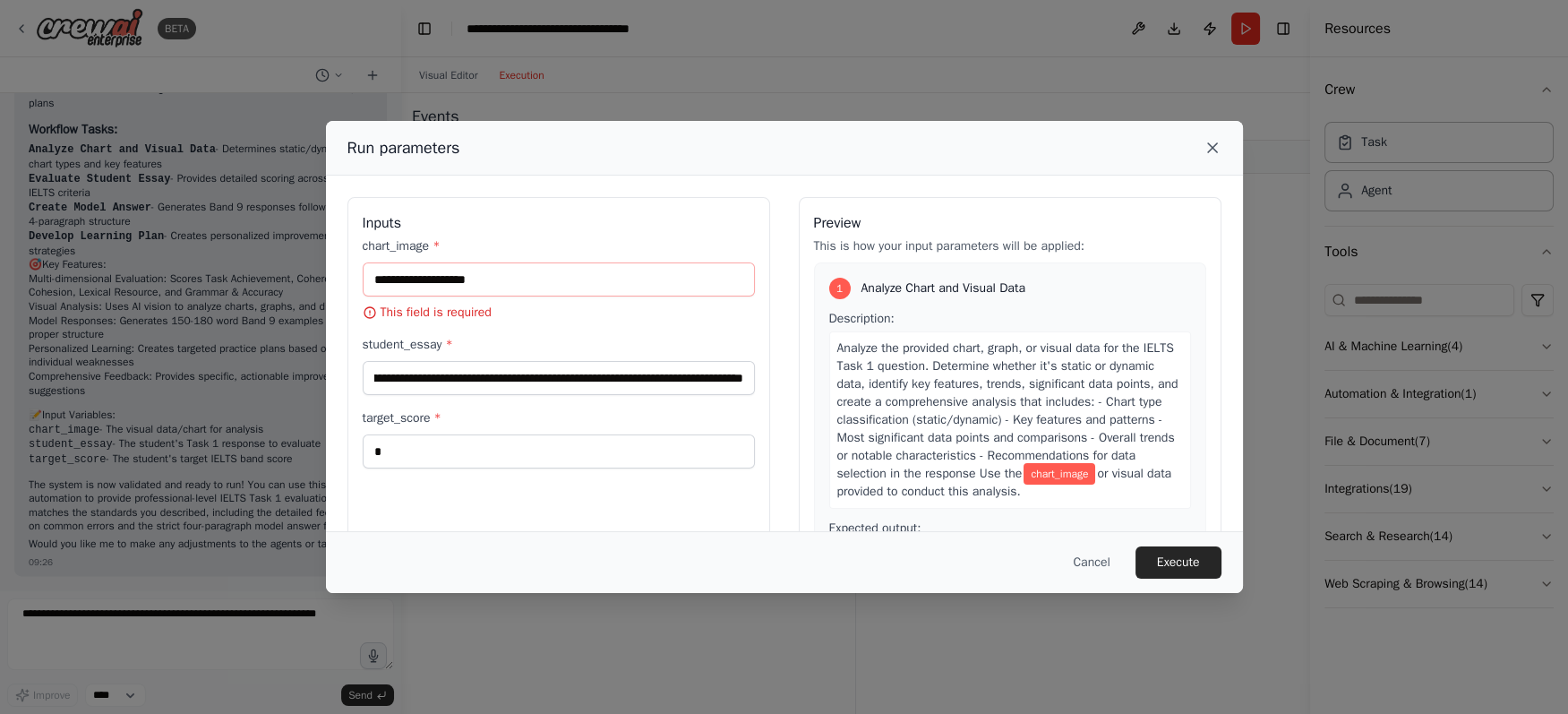 click 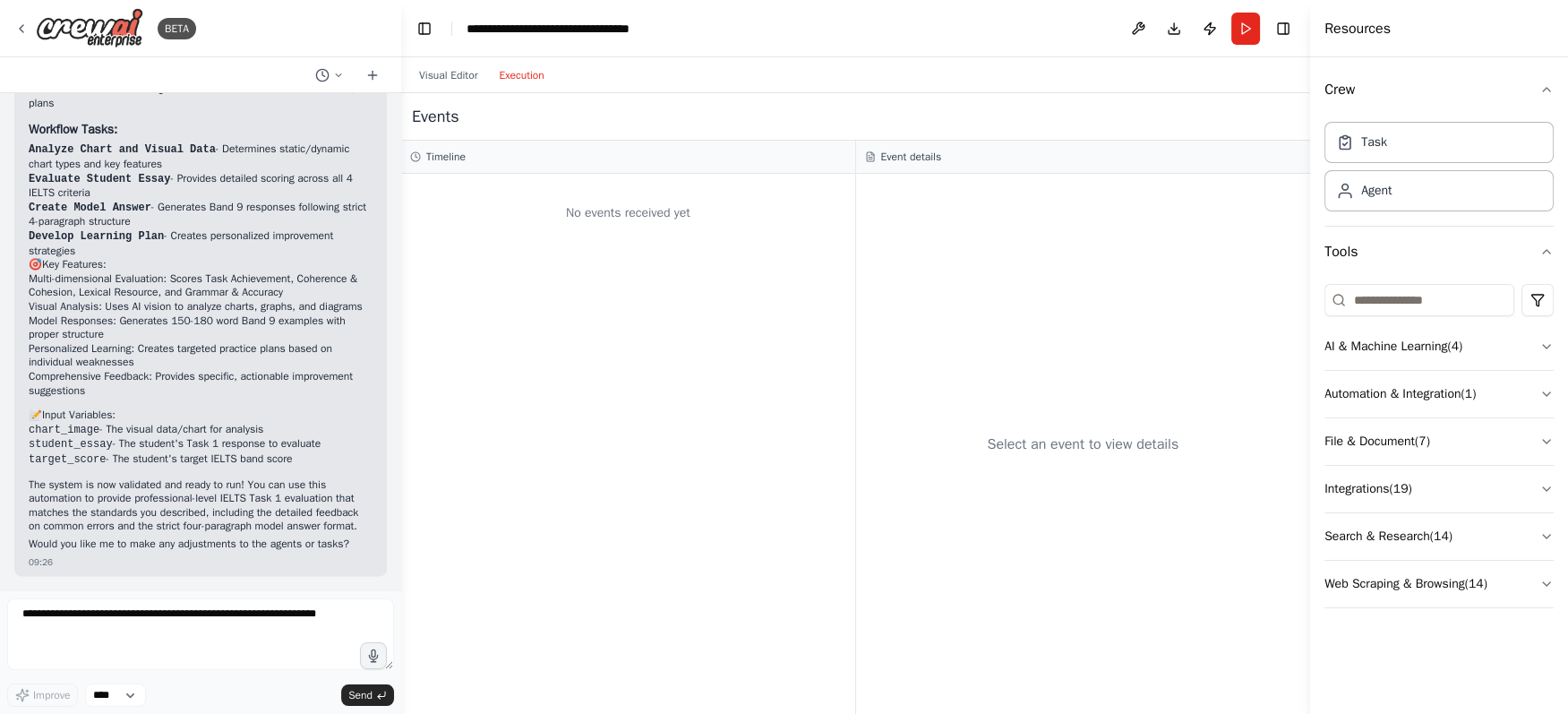 click on "No events received yet" at bounding box center [628, 443] 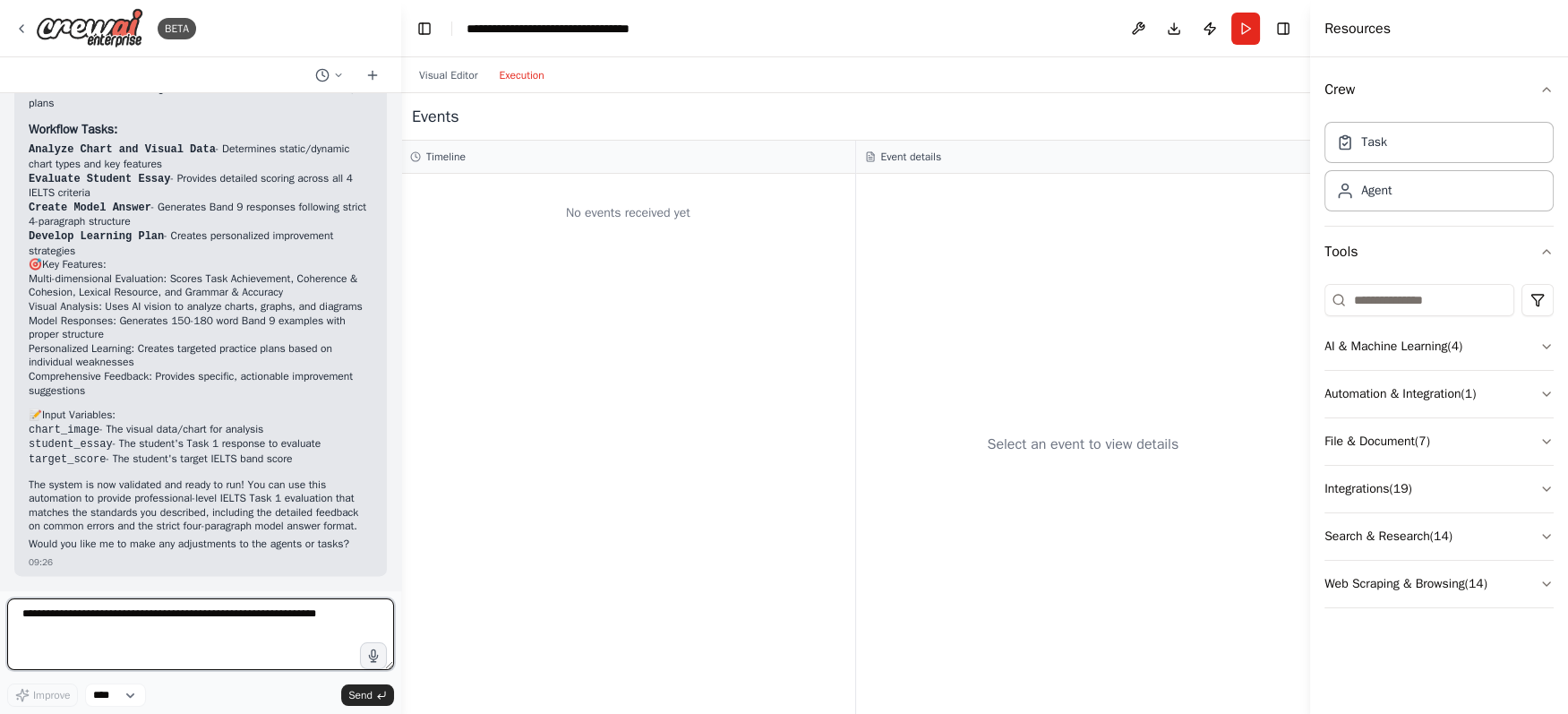 click at bounding box center [201, 634] 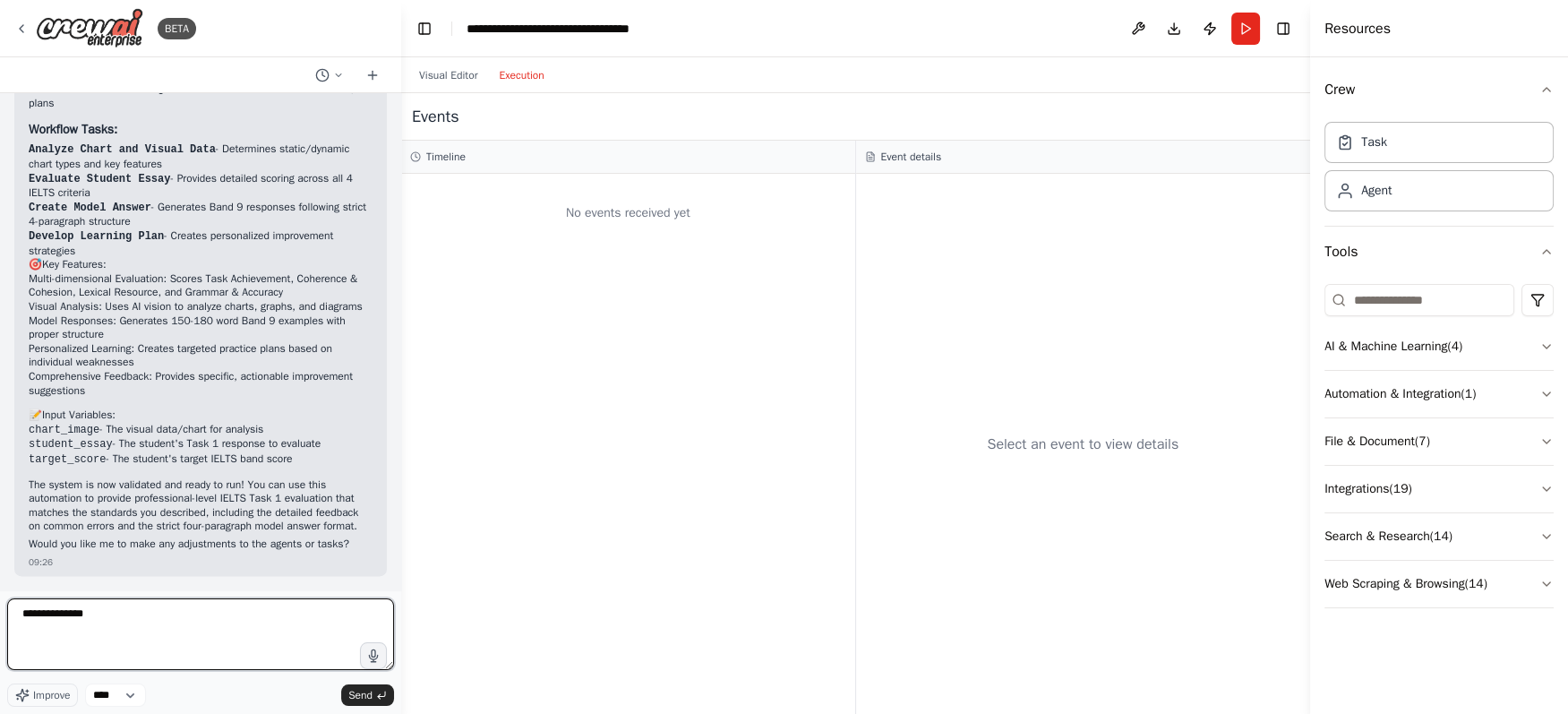 type on "**********" 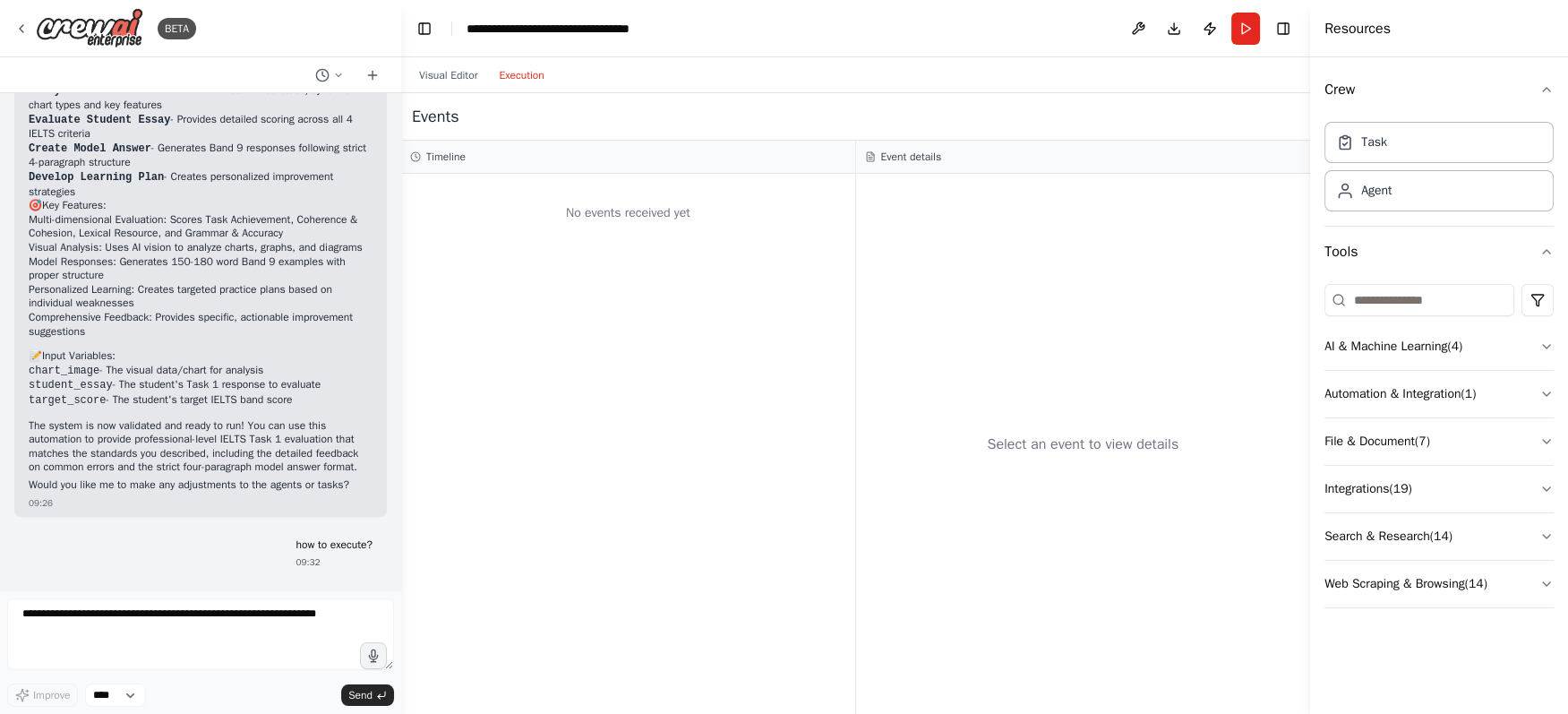 scroll, scrollTop: 3877, scrollLeft: 0, axis: vertical 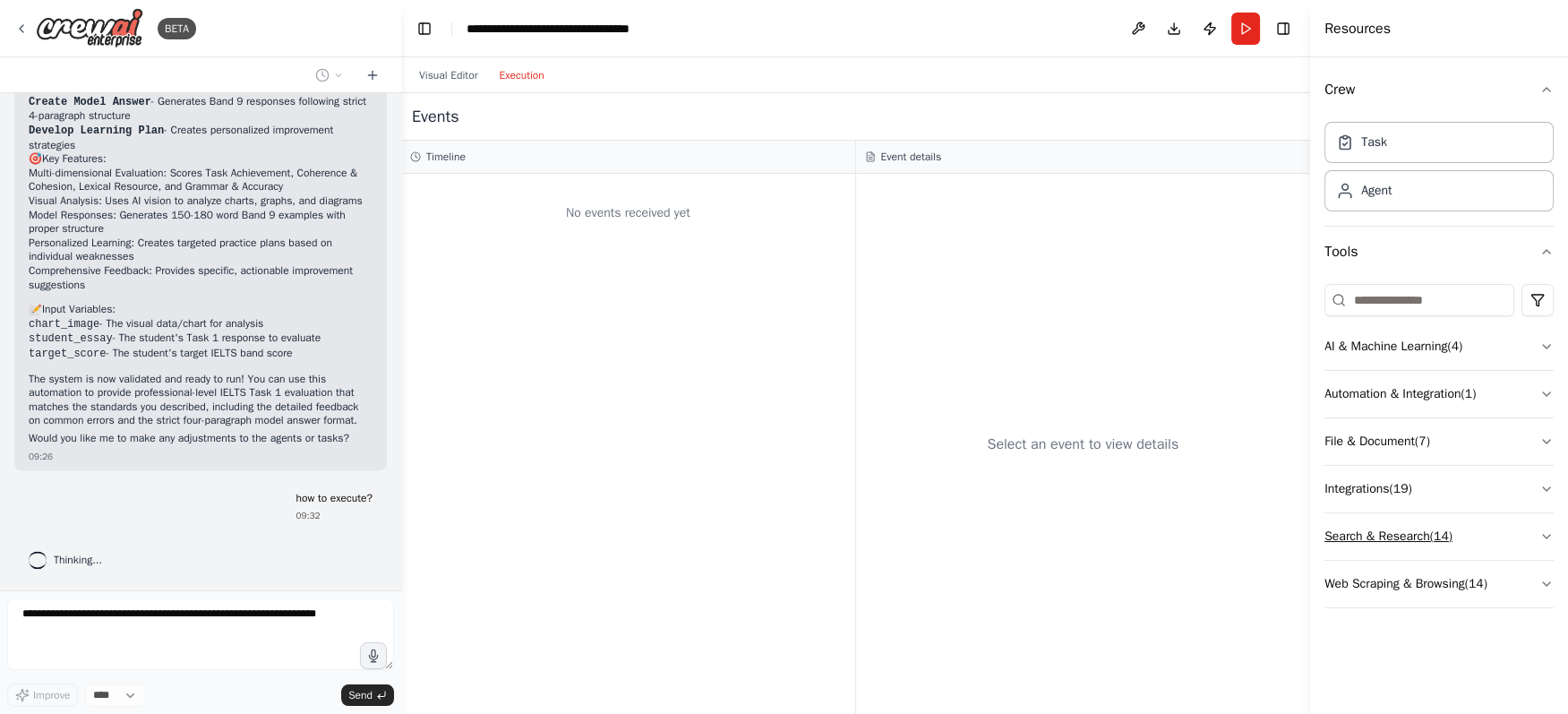 click on "Search & Research  ( 14 )" at bounding box center (1439, 537) 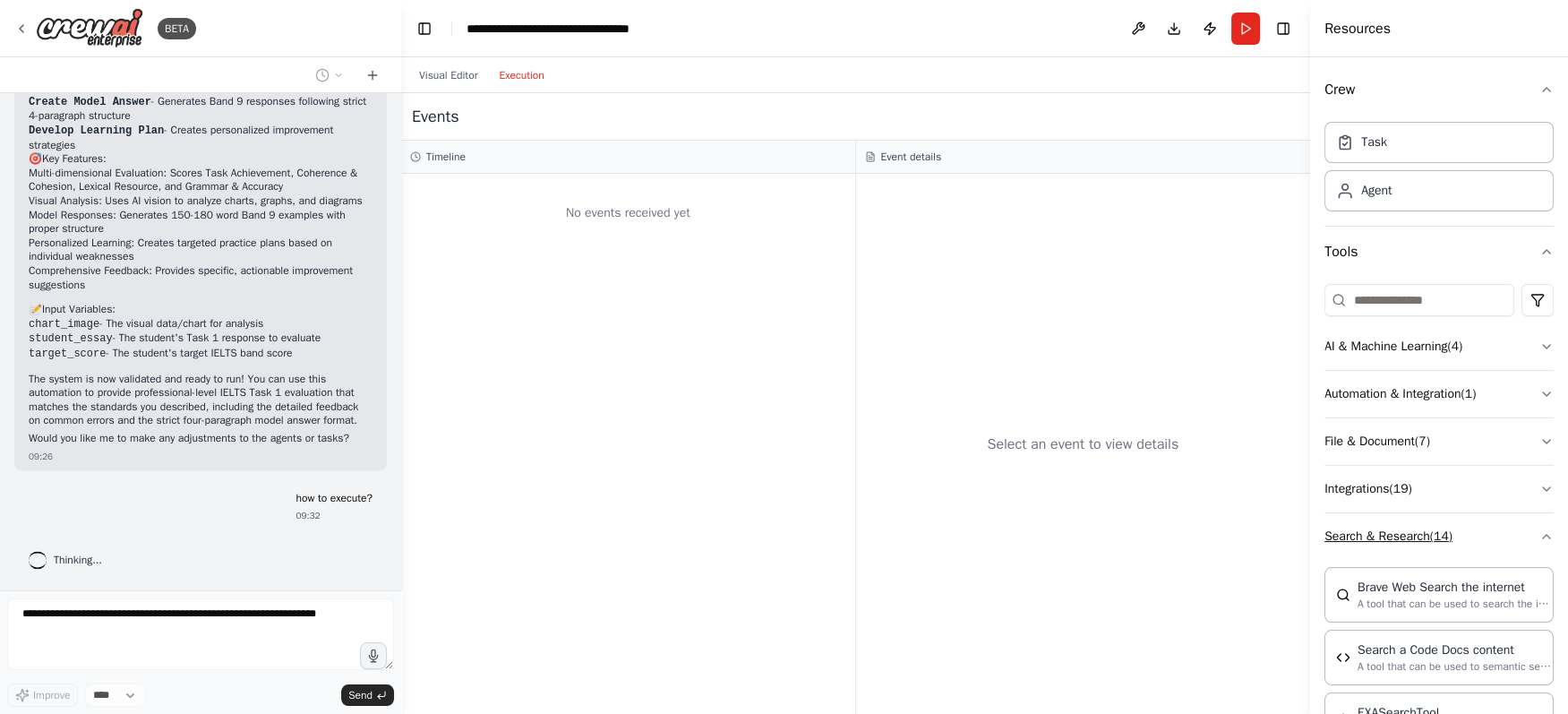 click on "Search & Research  ( 14 )" at bounding box center [1439, 537] 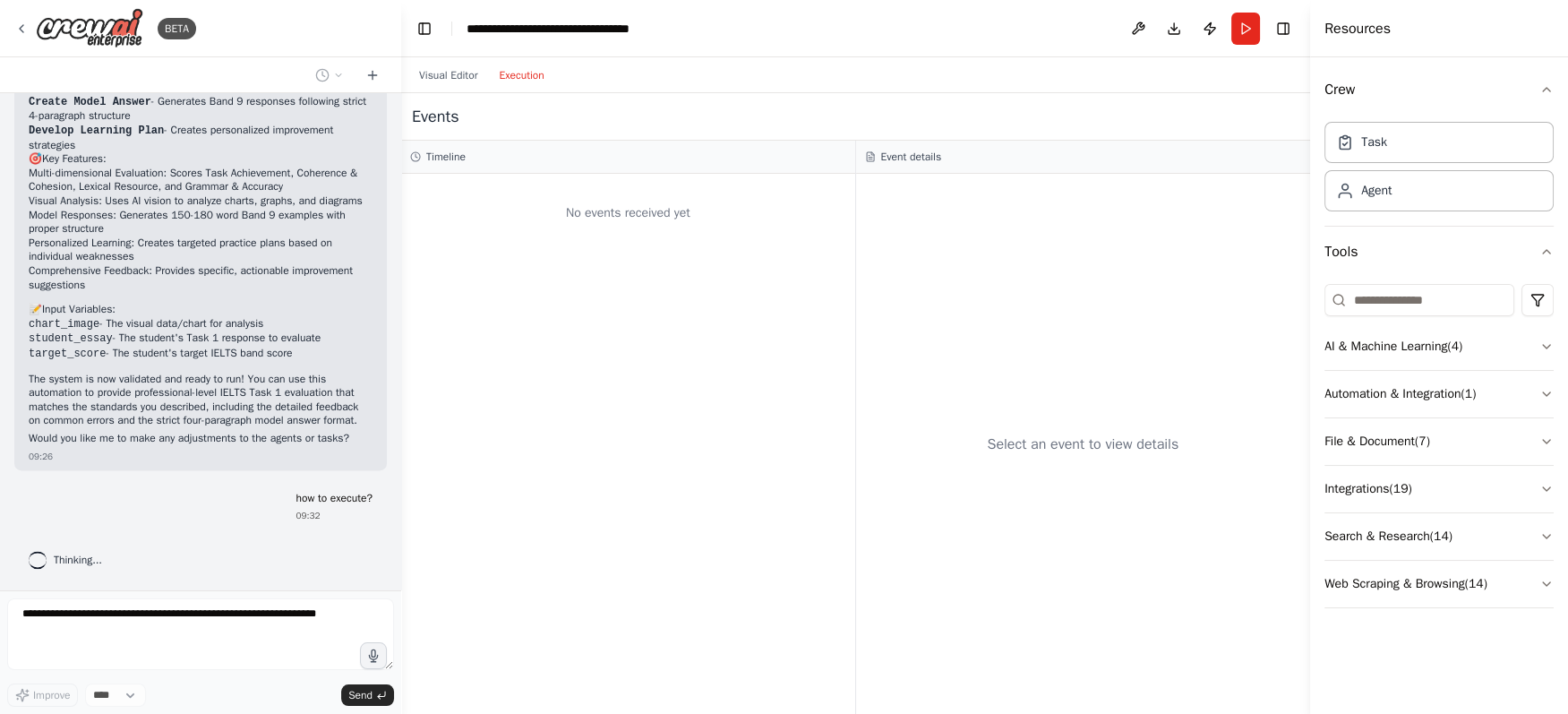click on "Crew Task Agent Tools AI & Machine Learning  ( 4 ) Automation & Integration  ( 1 ) File & Document  ( 7 ) Integrations  ( 19 ) Search & Research  ( 14 ) Web Scraping & Browsing  ( 14 )" at bounding box center [1439, 385] 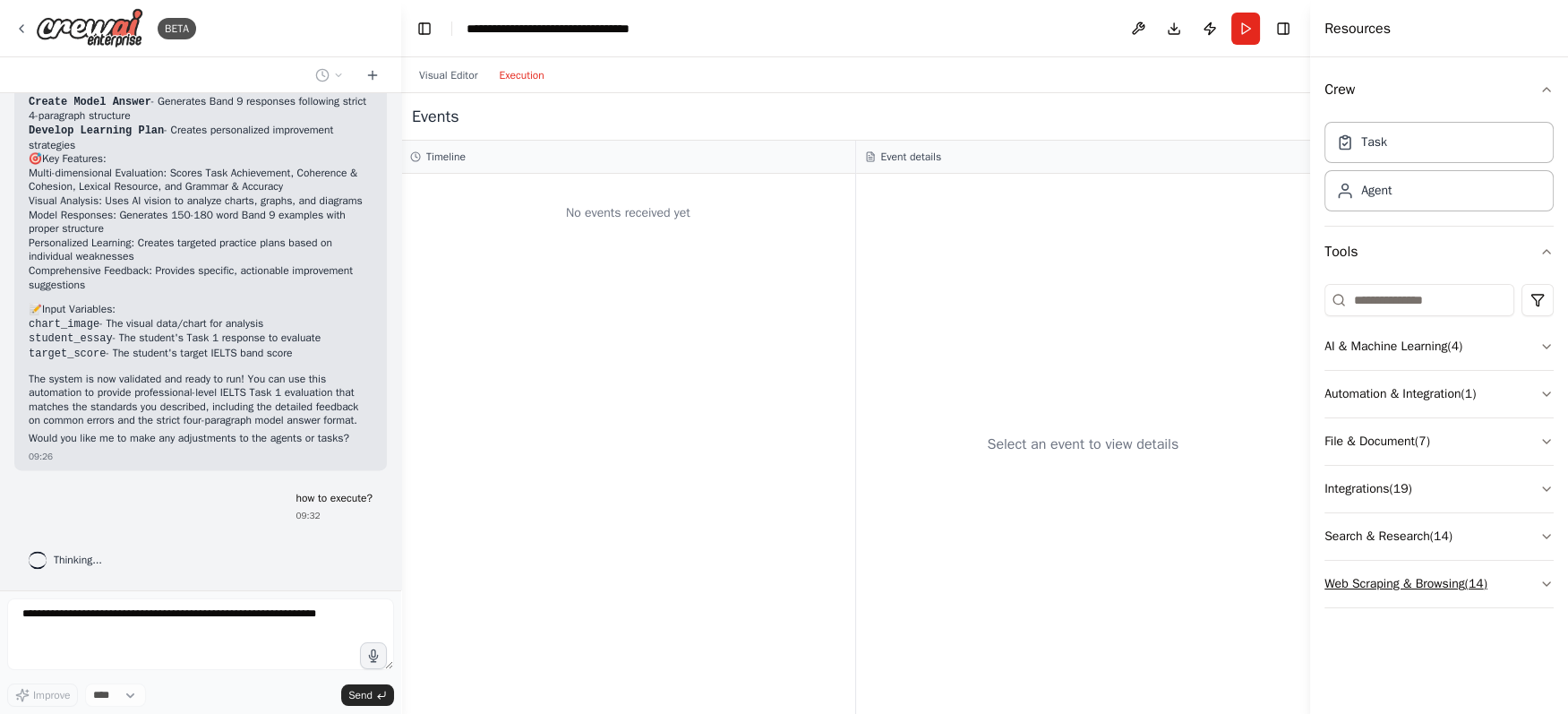 click 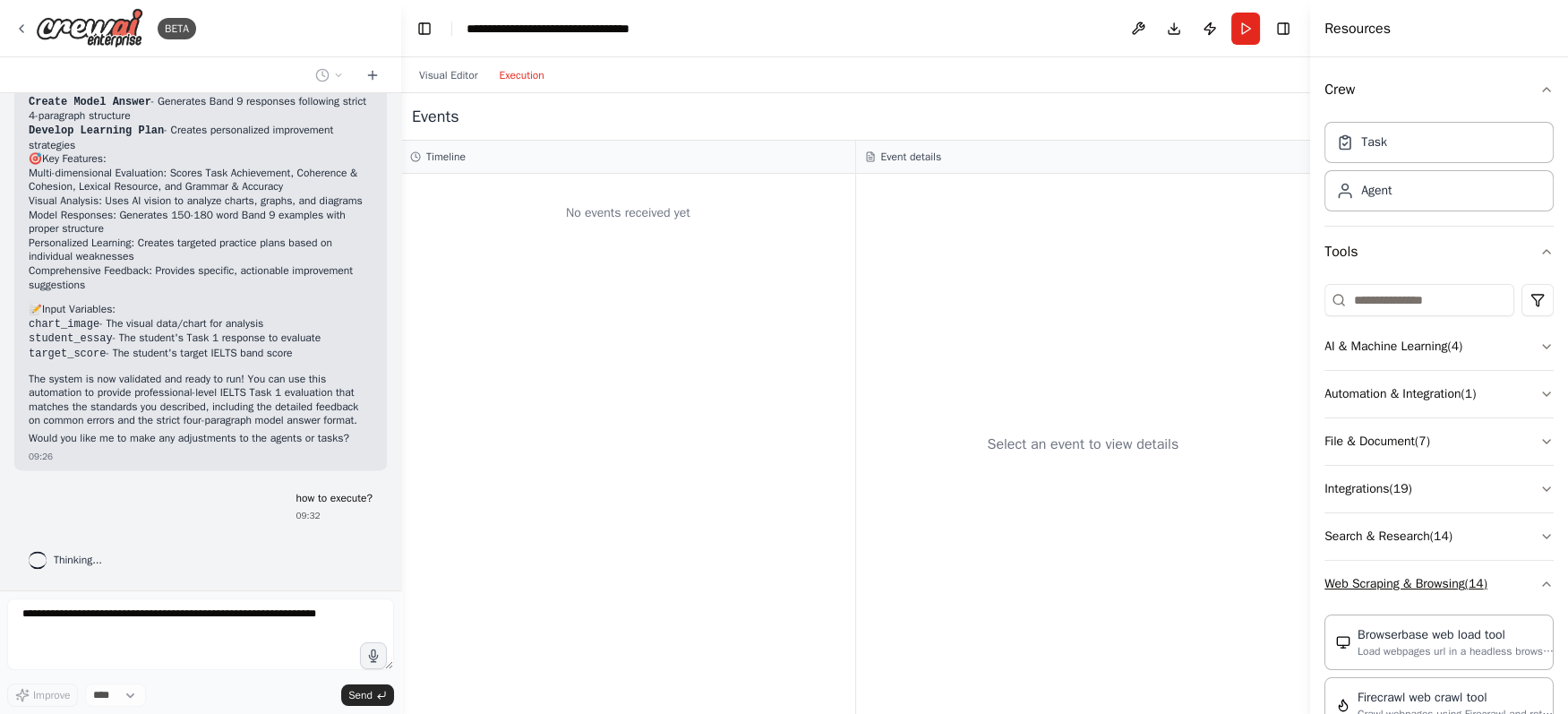 click 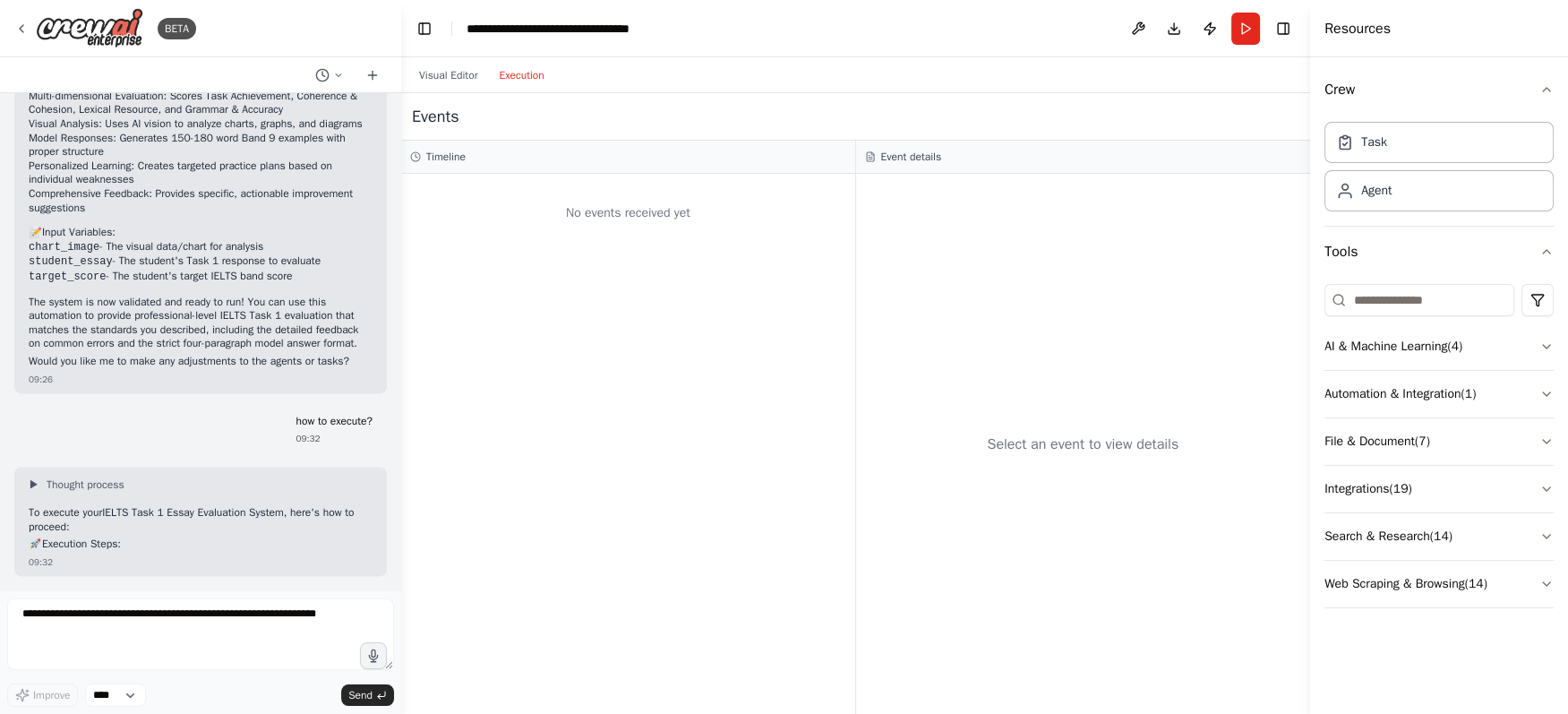 scroll, scrollTop: 3953, scrollLeft: 0, axis: vertical 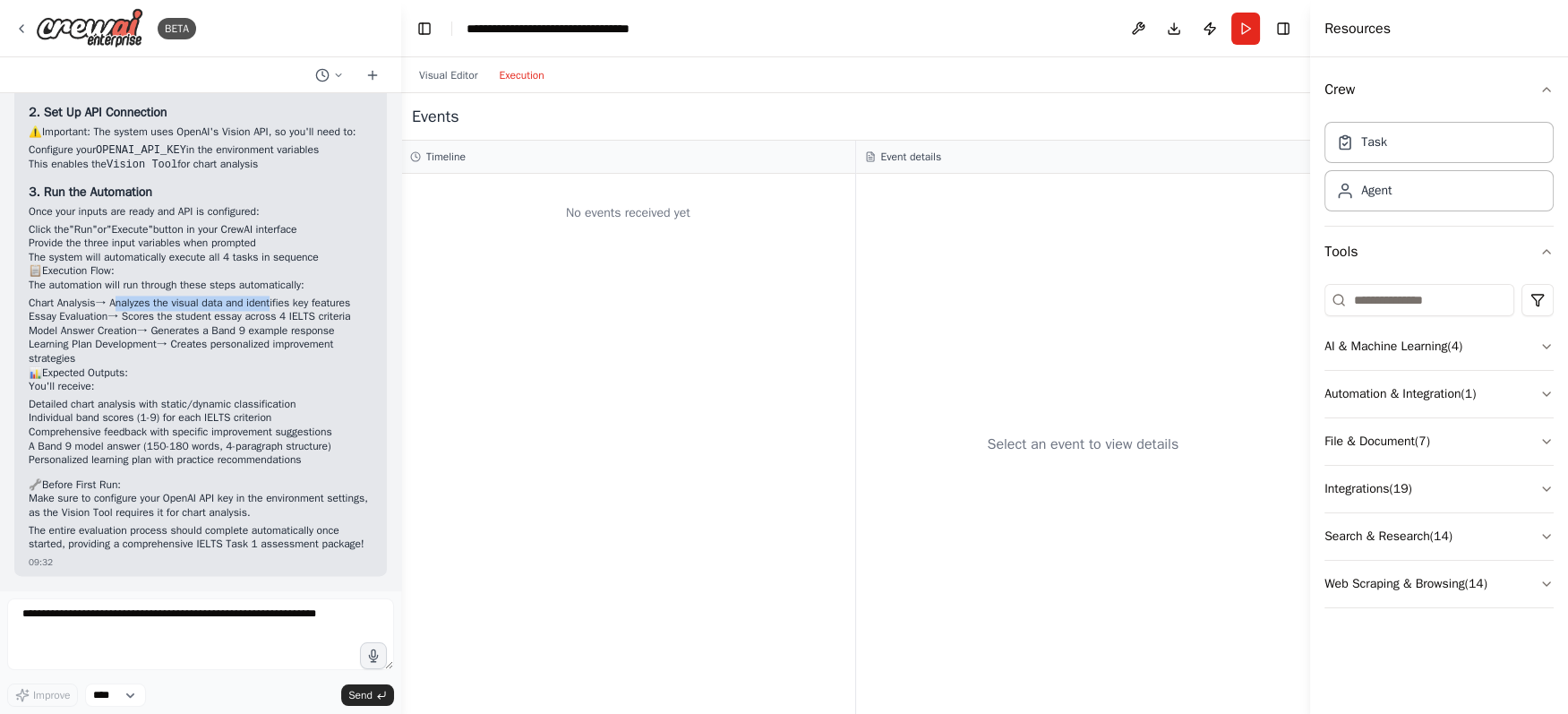 drag, startPoint x: 127, startPoint y: 479, endPoint x: 294, endPoint y: 484, distance: 167.0748 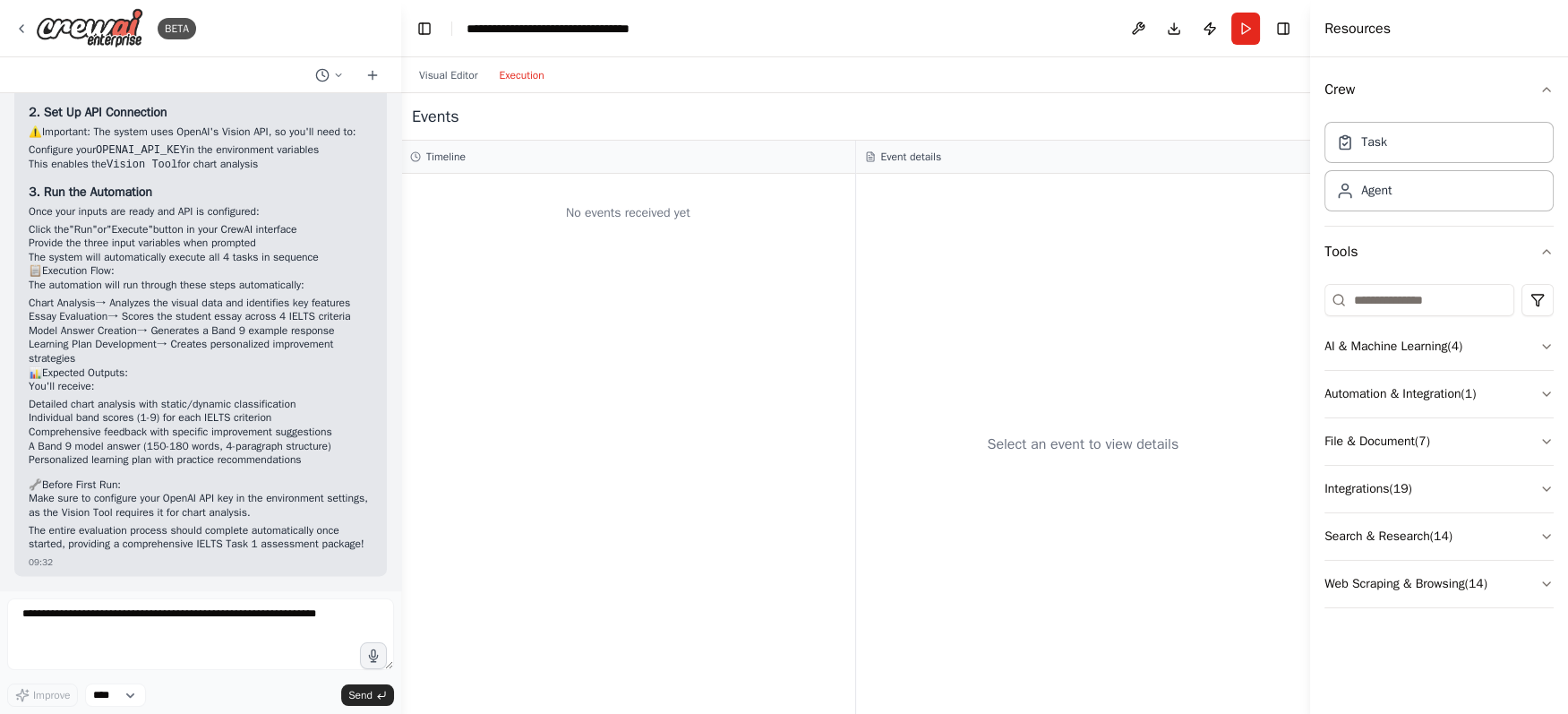 scroll, scrollTop: 4561, scrollLeft: 0, axis: vertical 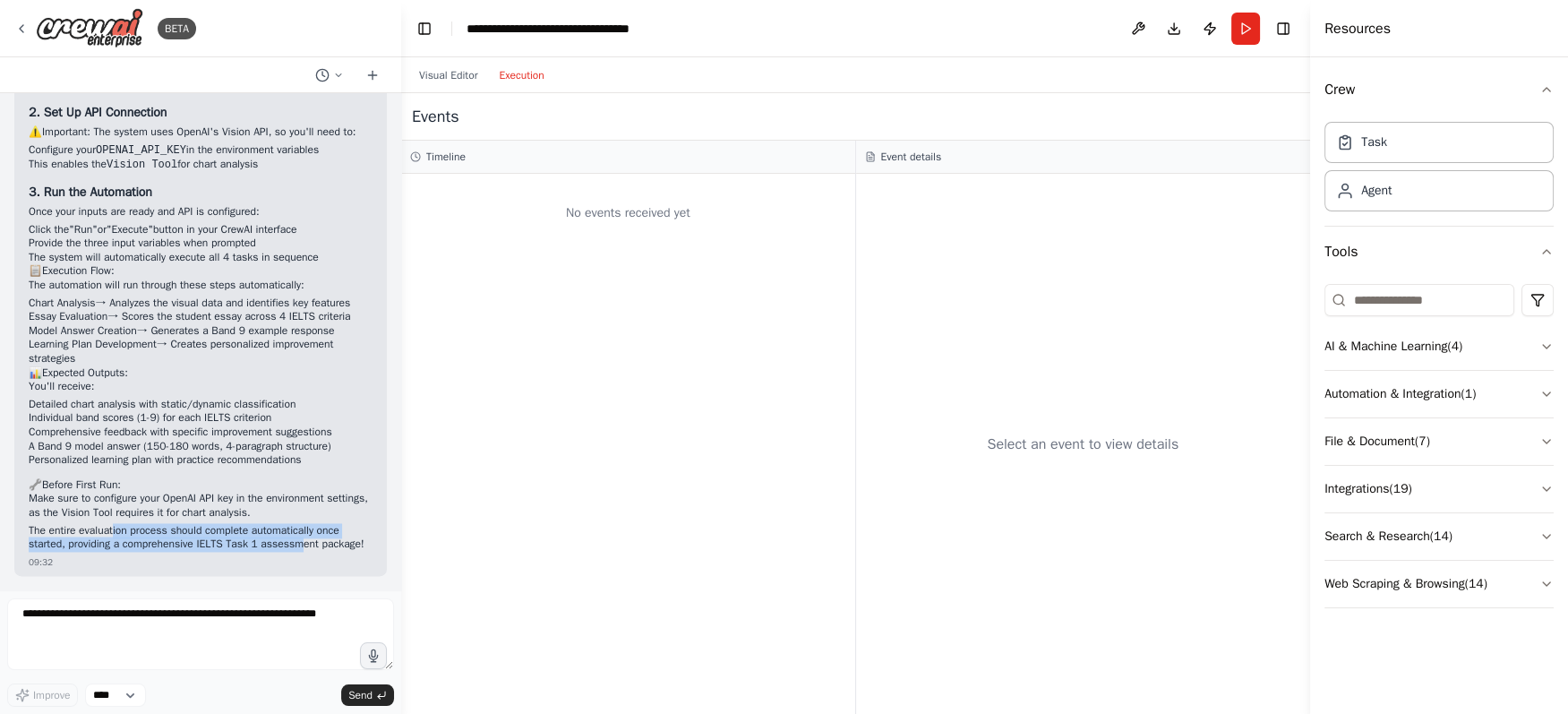 drag, startPoint x: 122, startPoint y: 522, endPoint x: 320, endPoint y: 532, distance: 198.25236 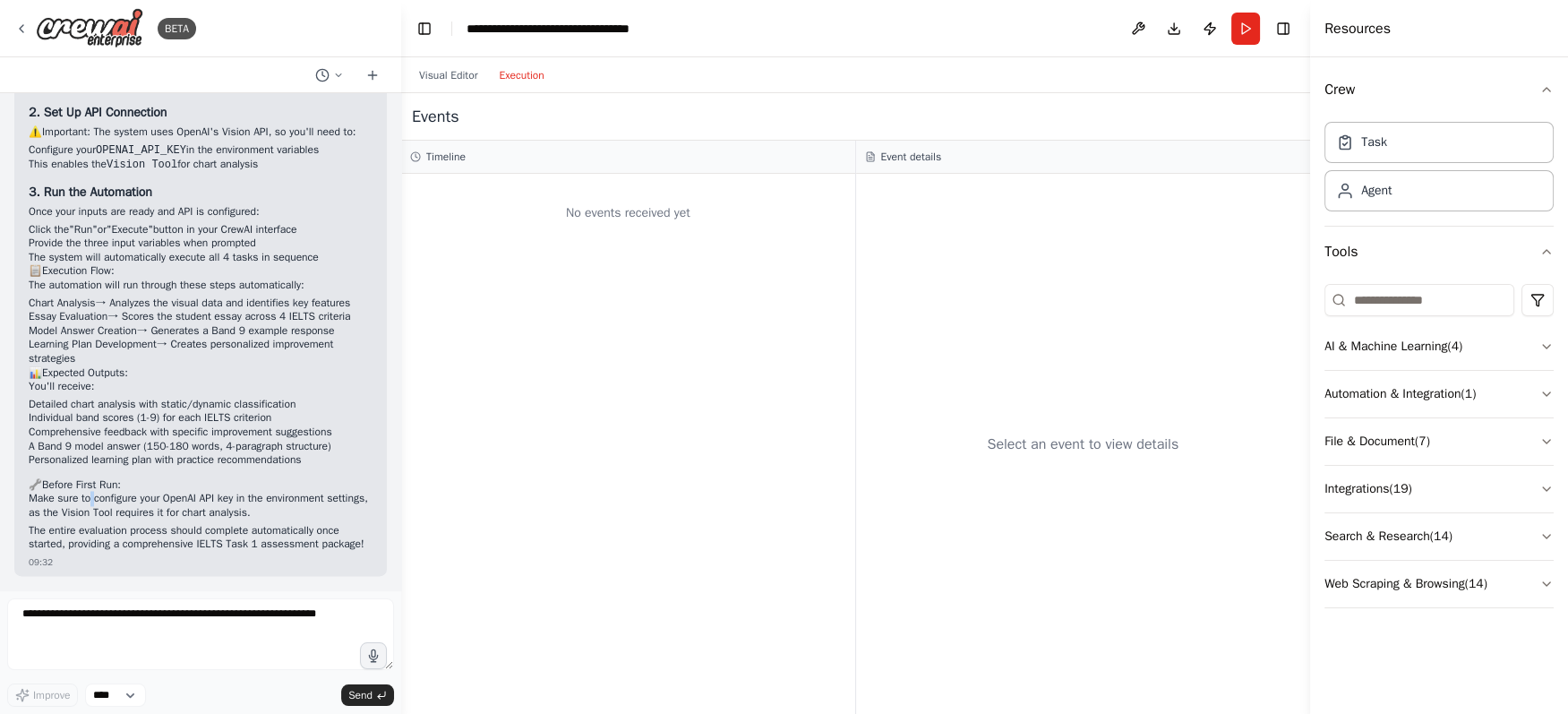 click on "Make sure to configure your OpenAI API key in the environment settings, as the Vision Tool requires it for chart analysis." at bounding box center [201, 505] 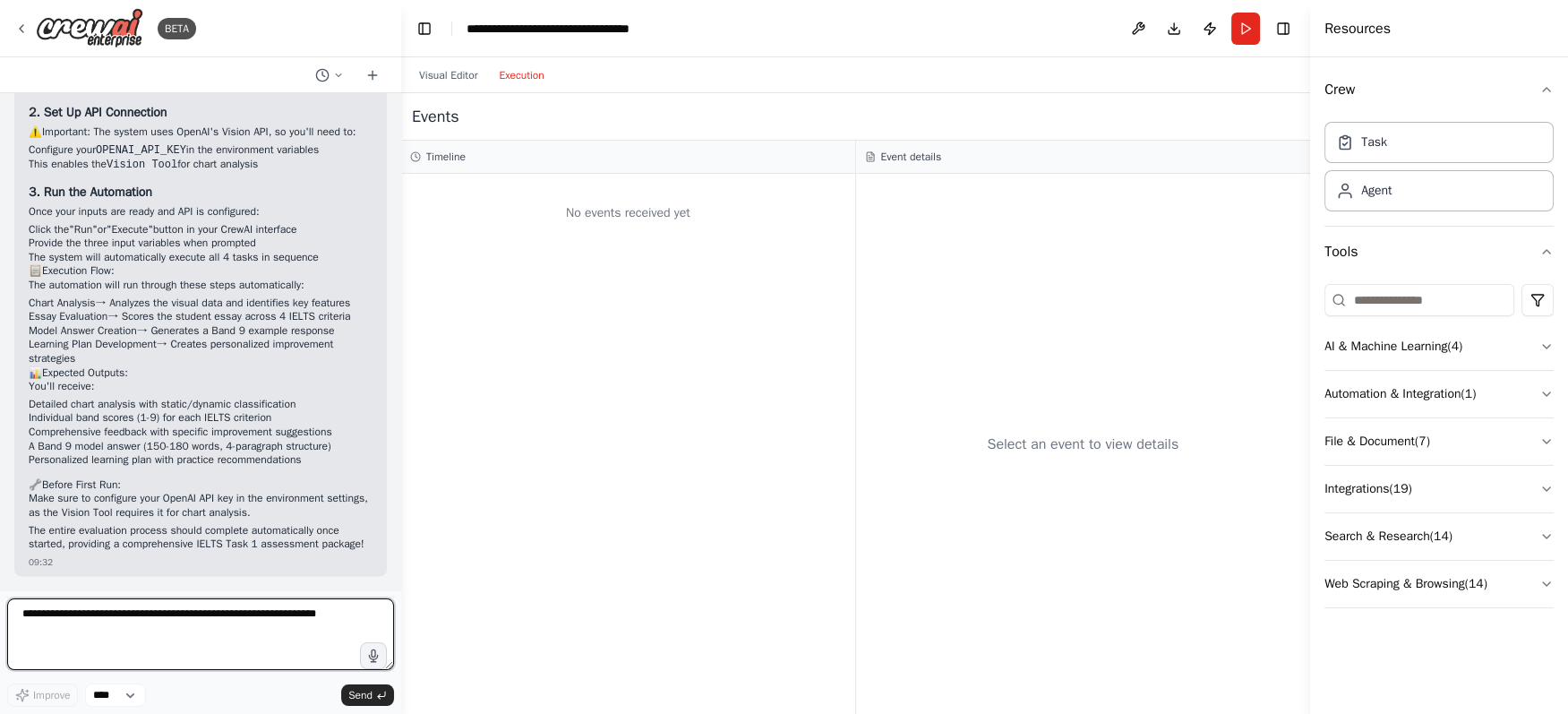 click at bounding box center (201, 634) 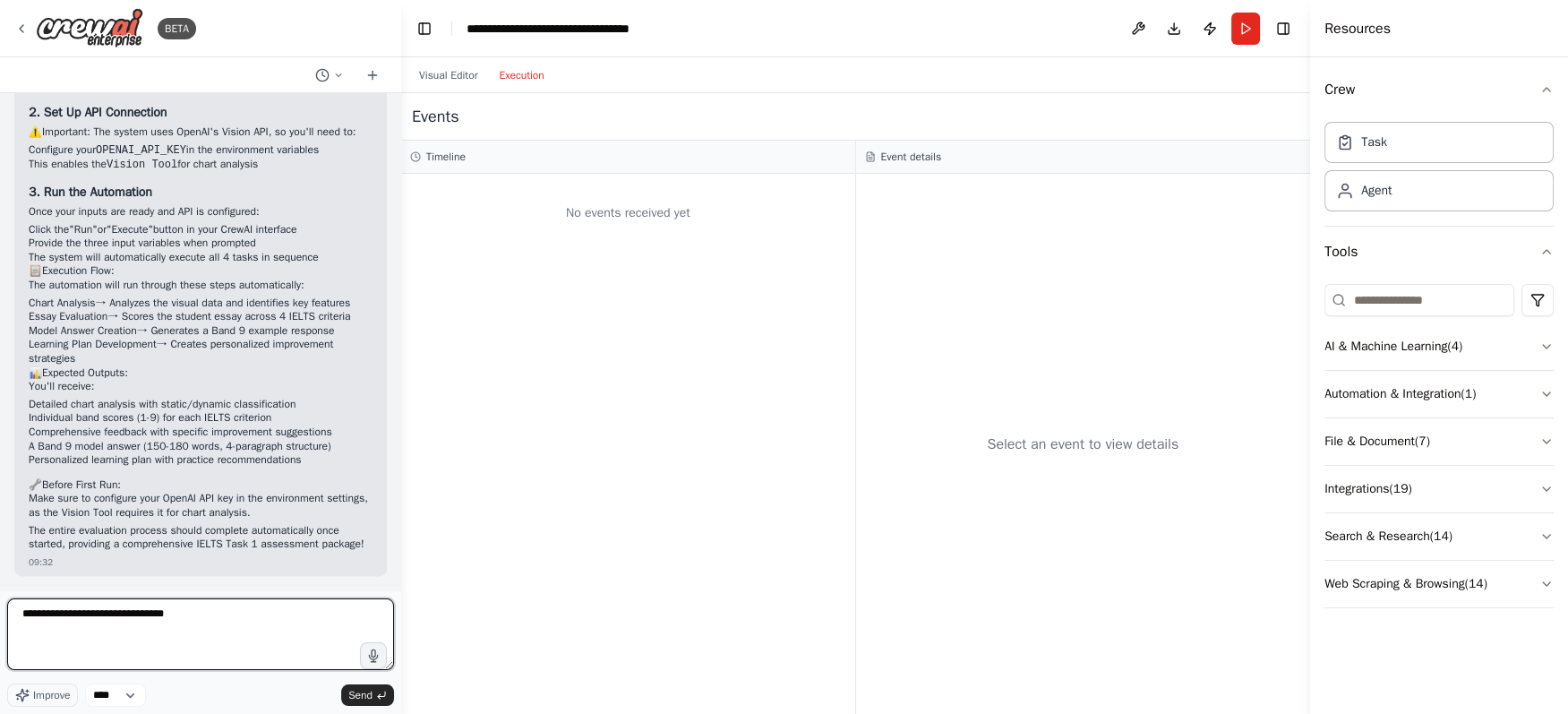 type on "**********" 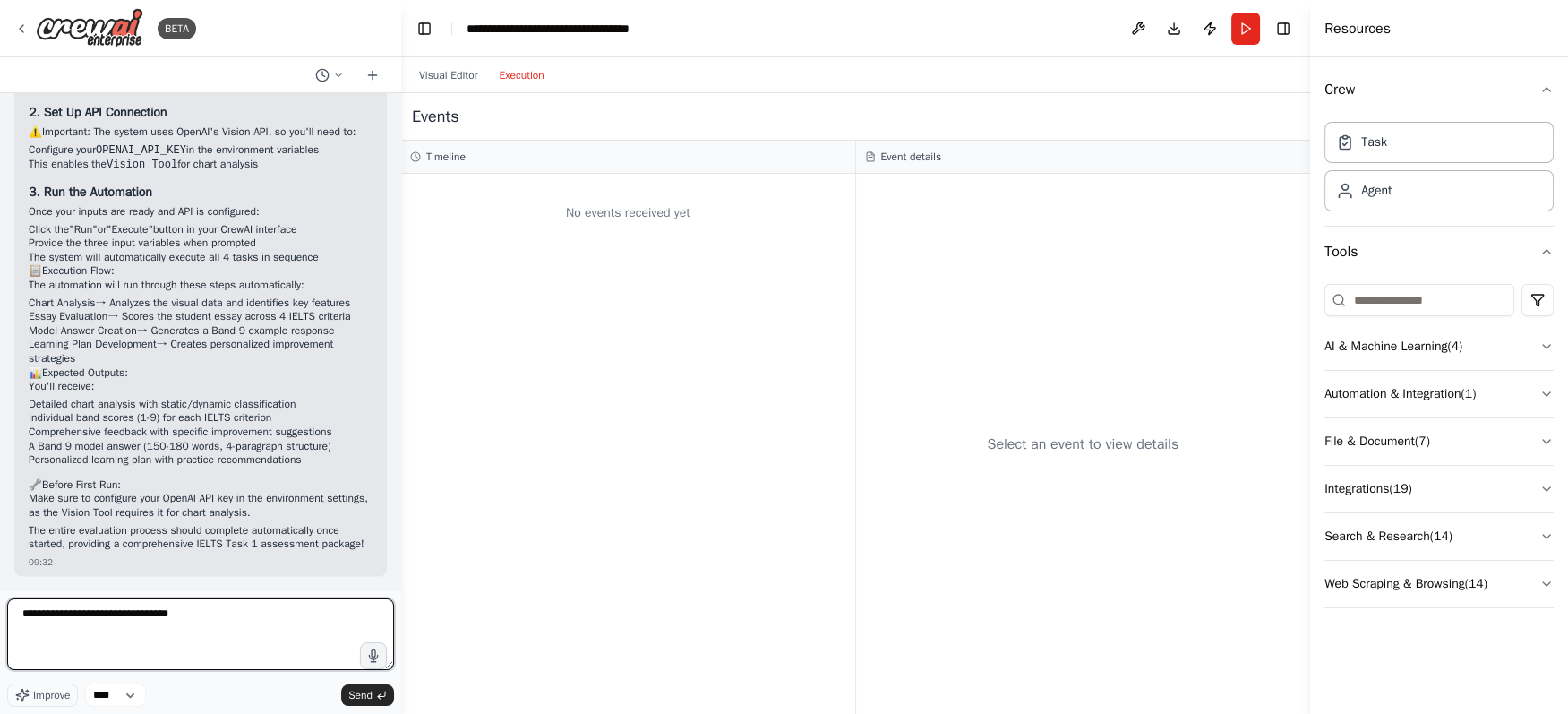 type 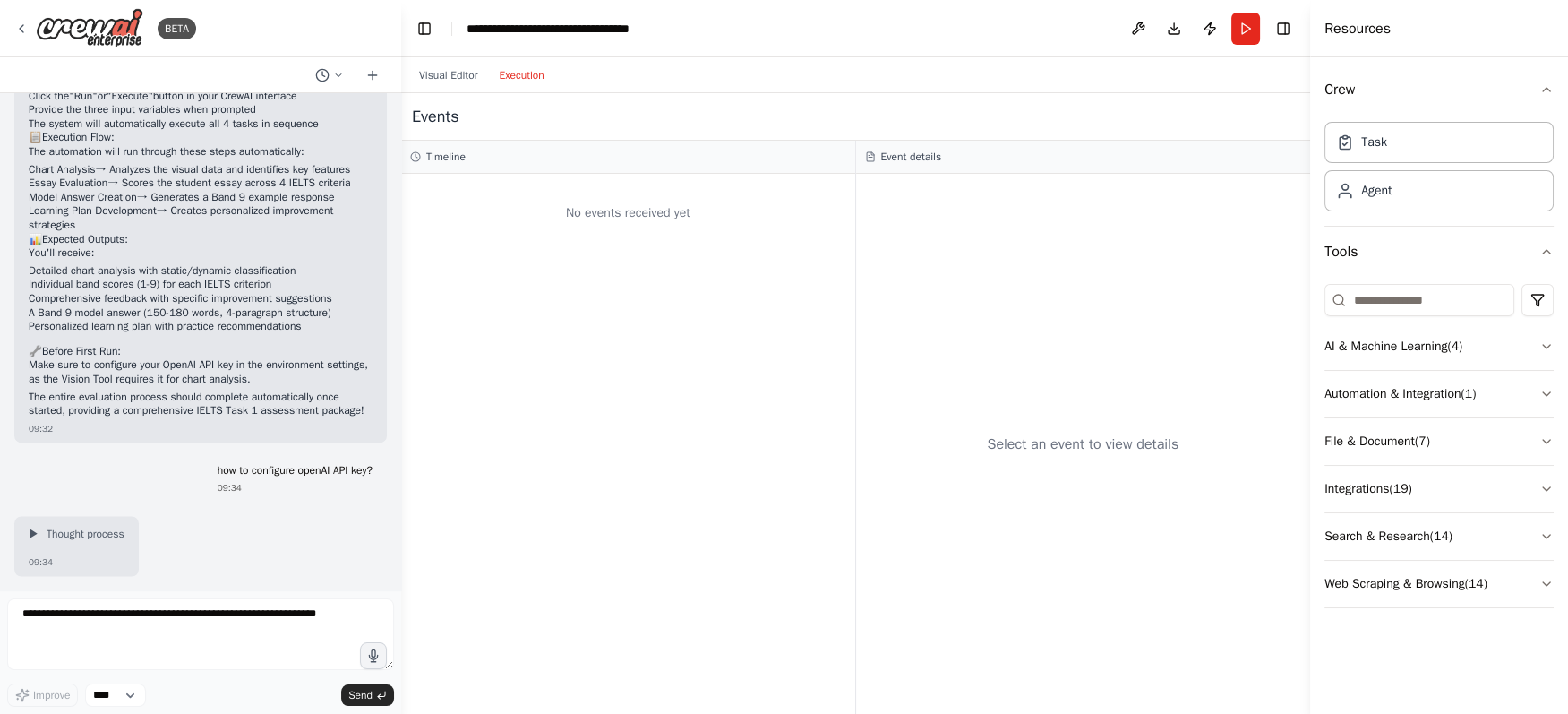 scroll, scrollTop: 4694, scrollLeft: 0, axis: vertical 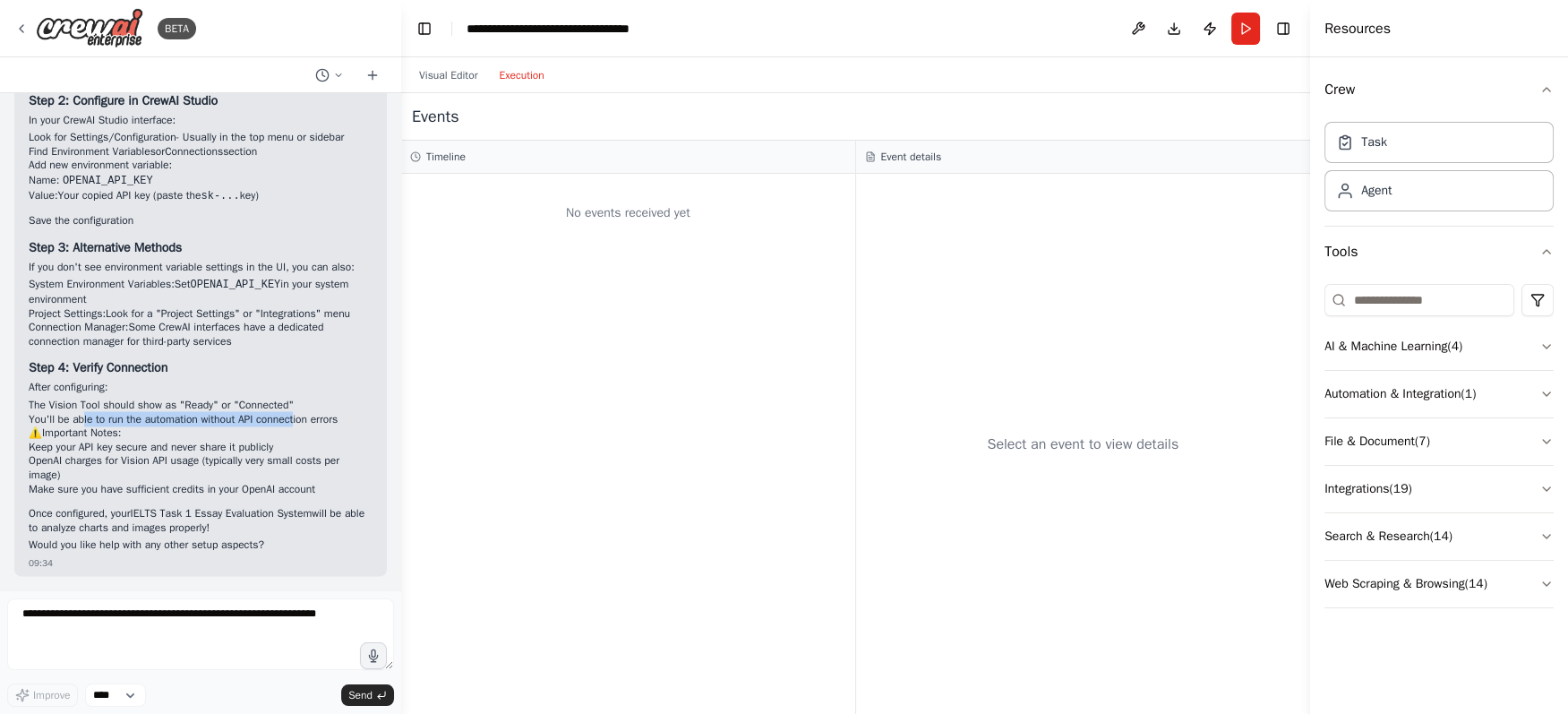 drag, startPoint x: 90, startPoint y: 417, endPoint x: 320, endPoint y: 425, distance: 230.13909 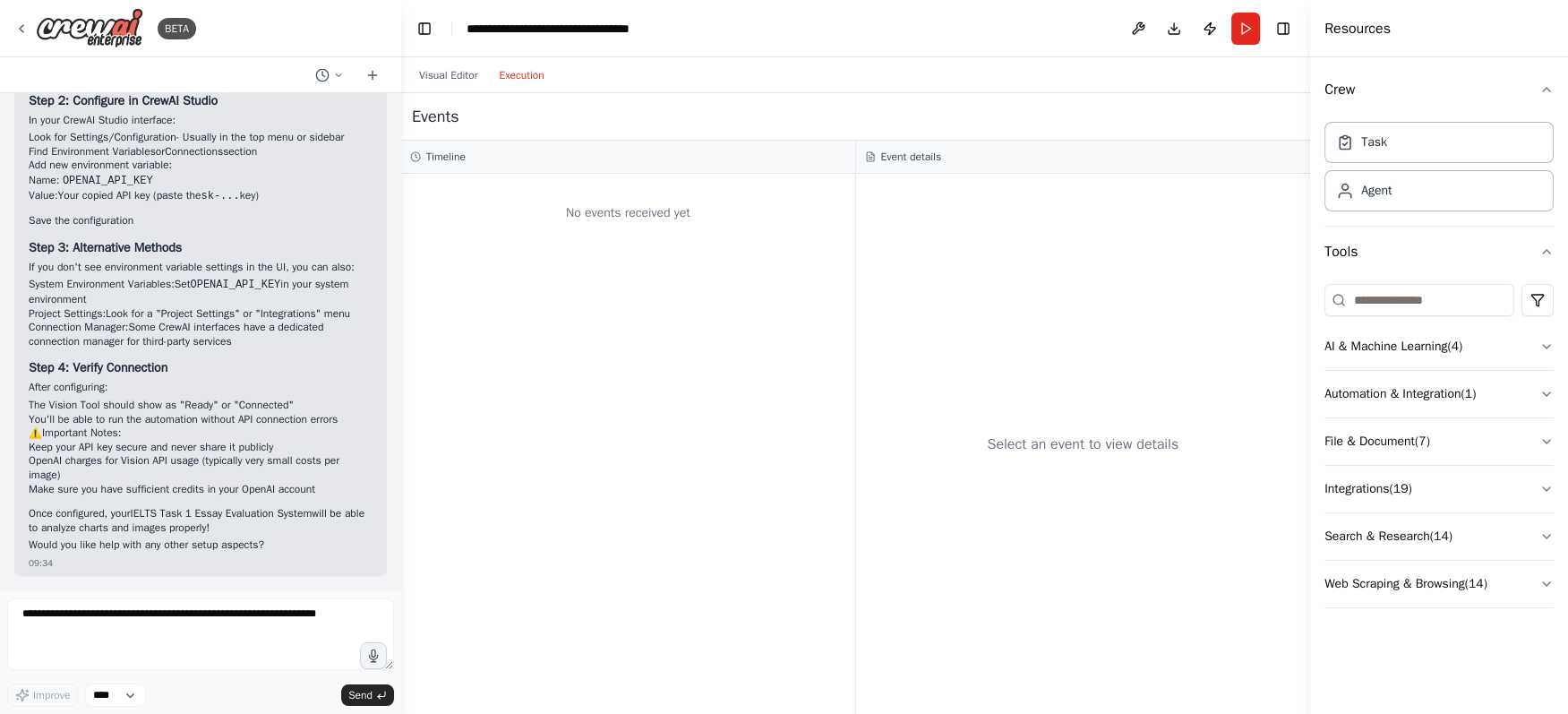 click on "⚠️  Important Notes:" at bounding box center [201, 433] 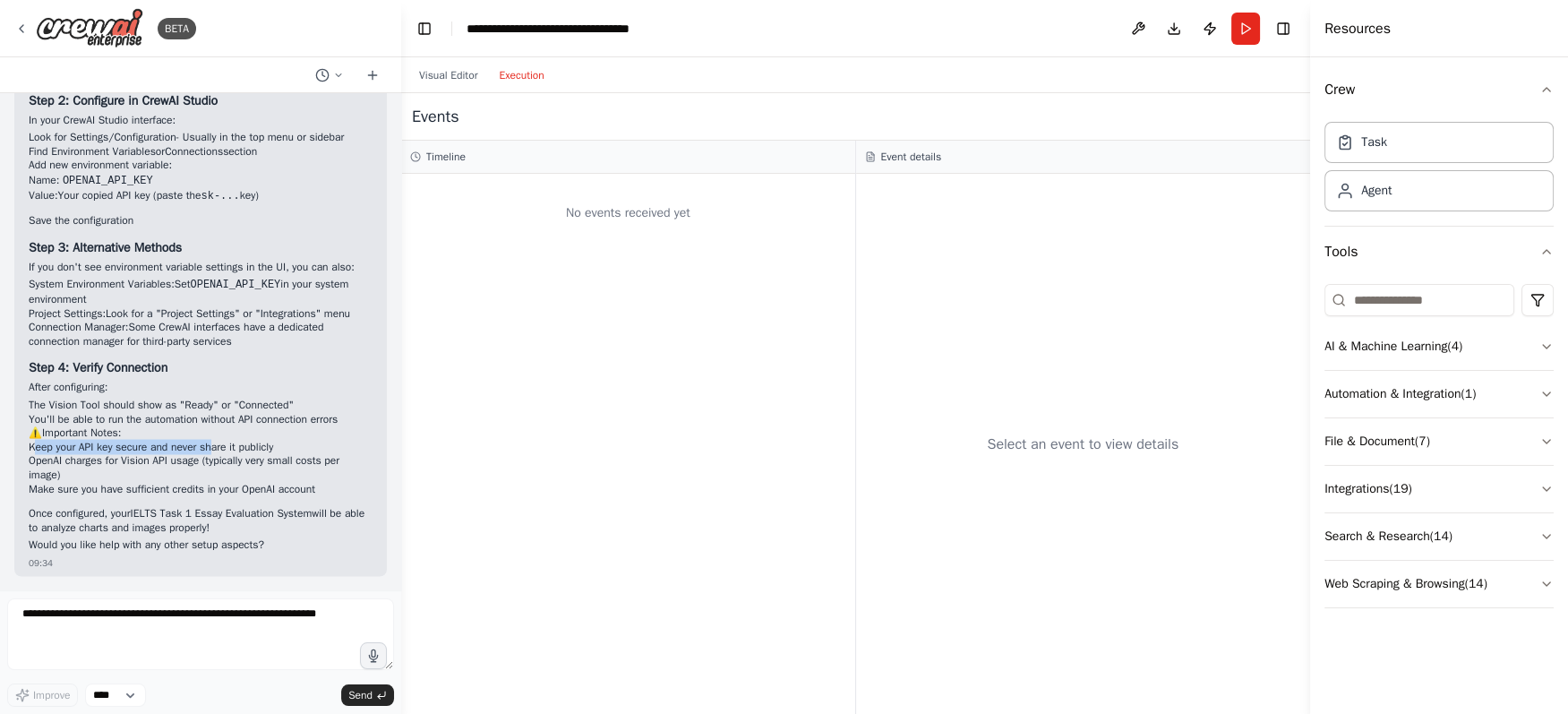 drag, startPoint x: 226, startPoint y: 452, endPoint x: 33, endPoint y: 452, distance: 193 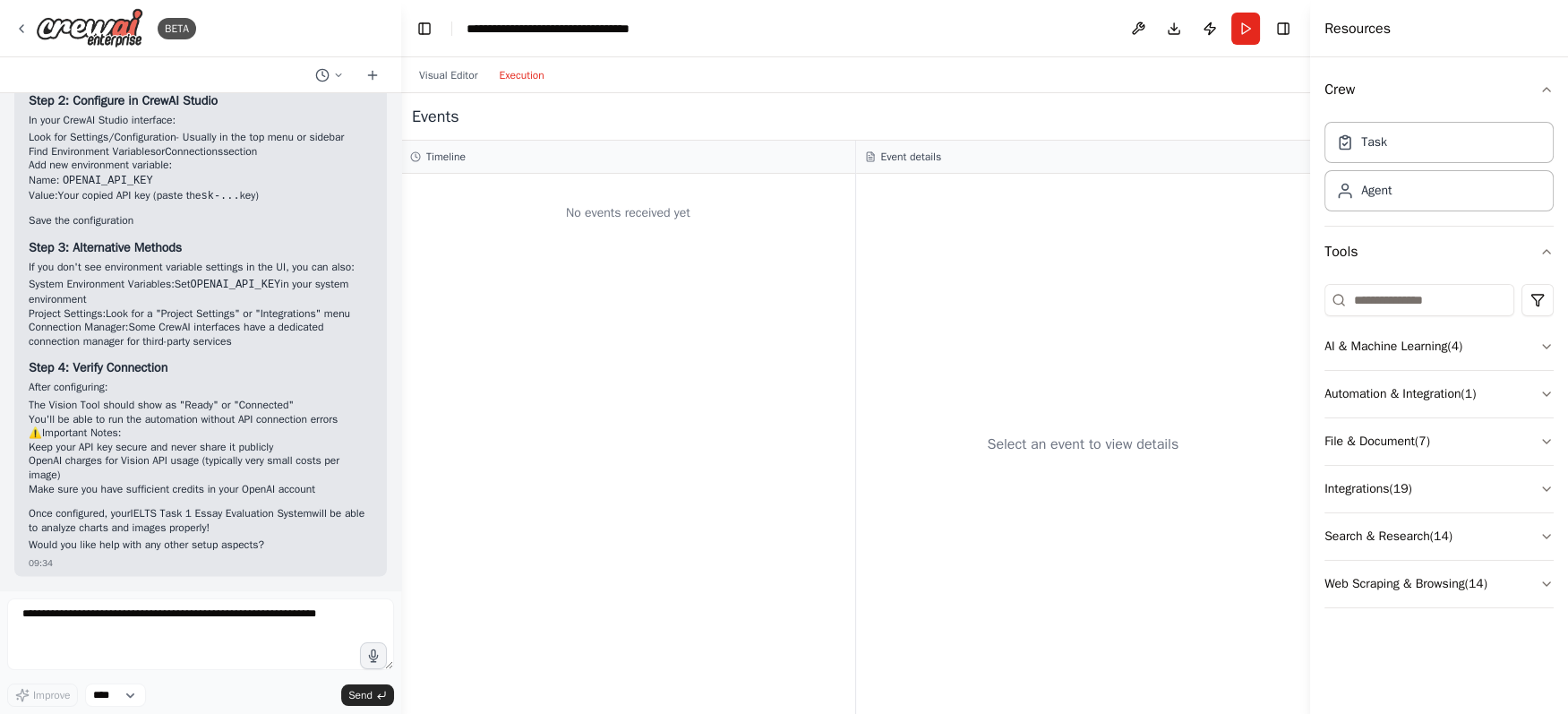 click on "Make sure you have sufficient credits in your OpenAI account" at bounding box center (201, 489) 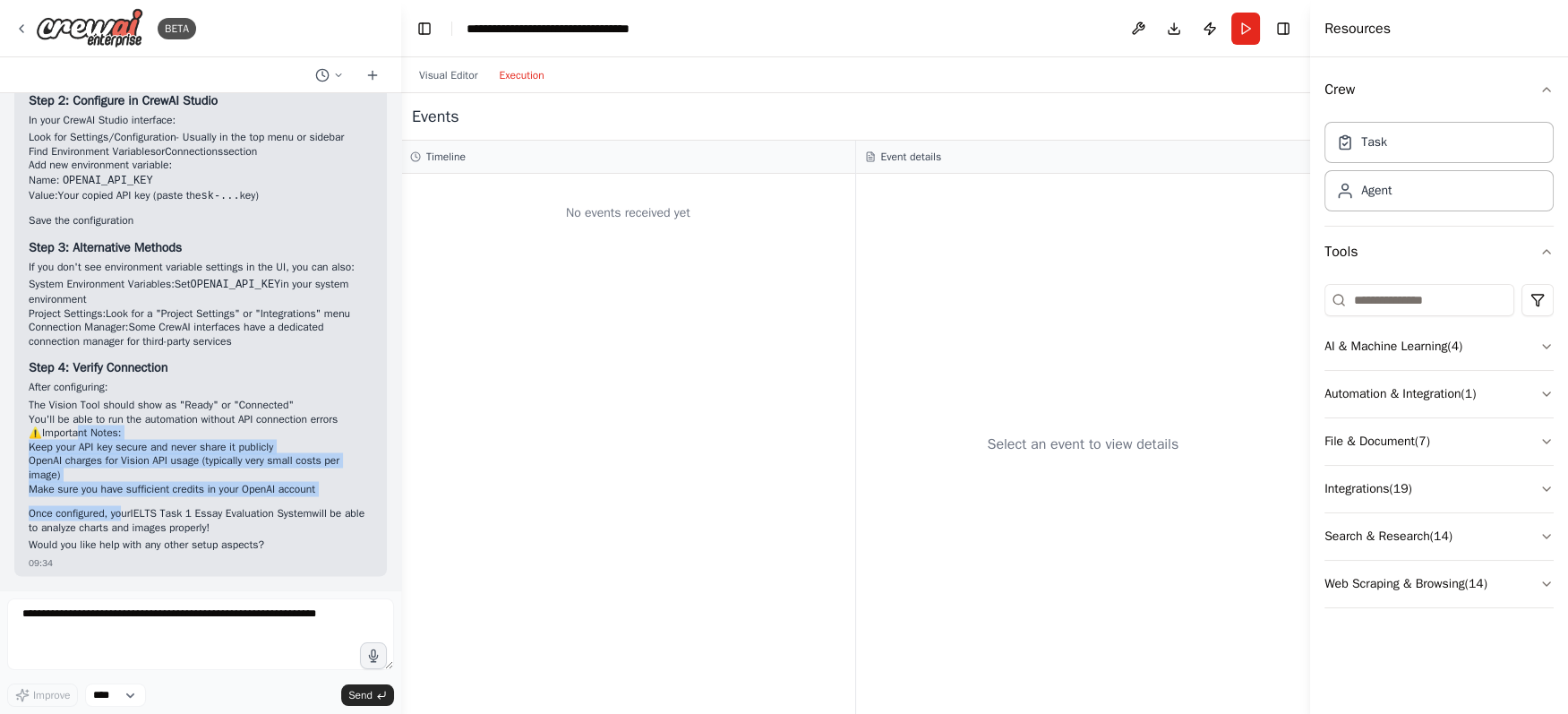 drag, startPoint x: 132, startPoint y: 514, endPoint x: 94, endPoint y: 443, distance: 80.529498 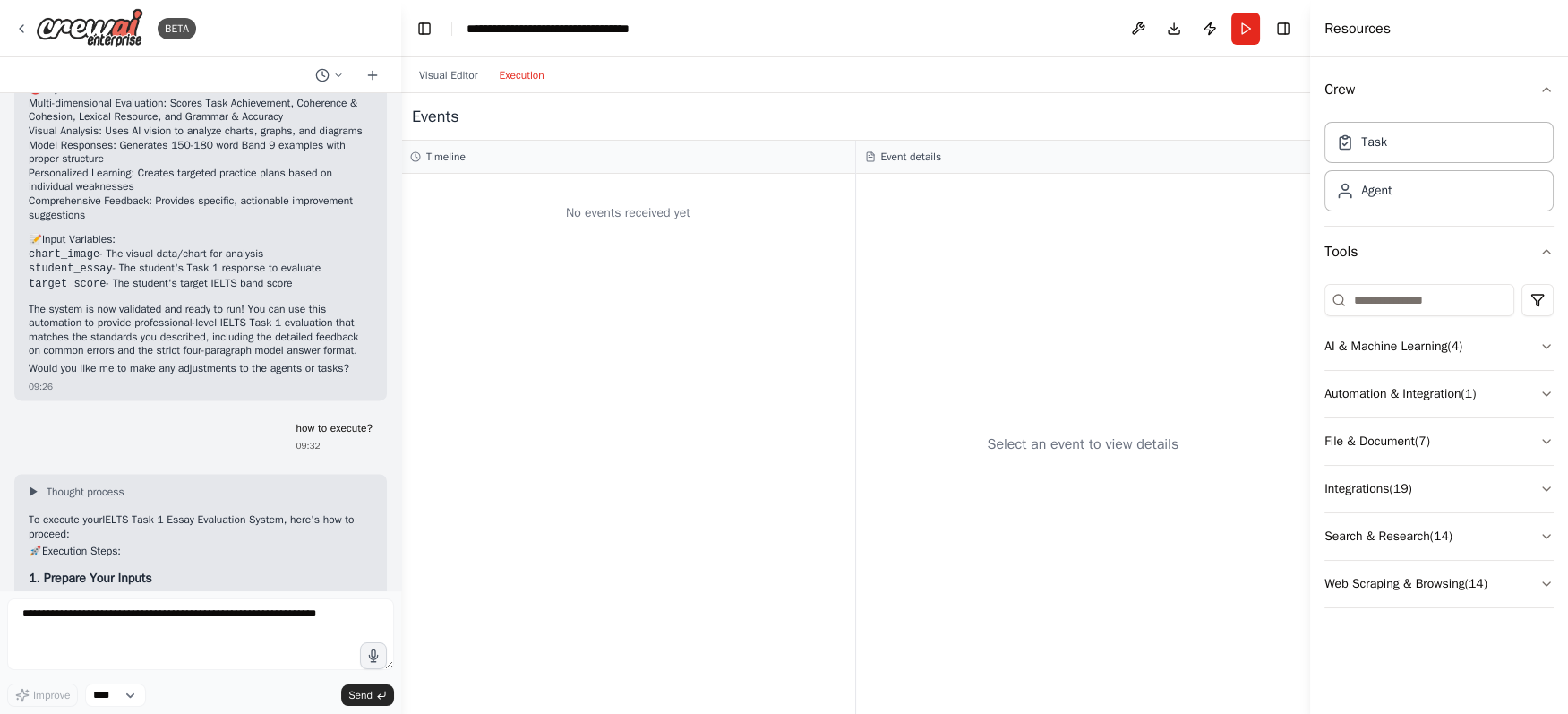 scroll, scrollTop: 3712, scrollLeft: 0, axis: vertical 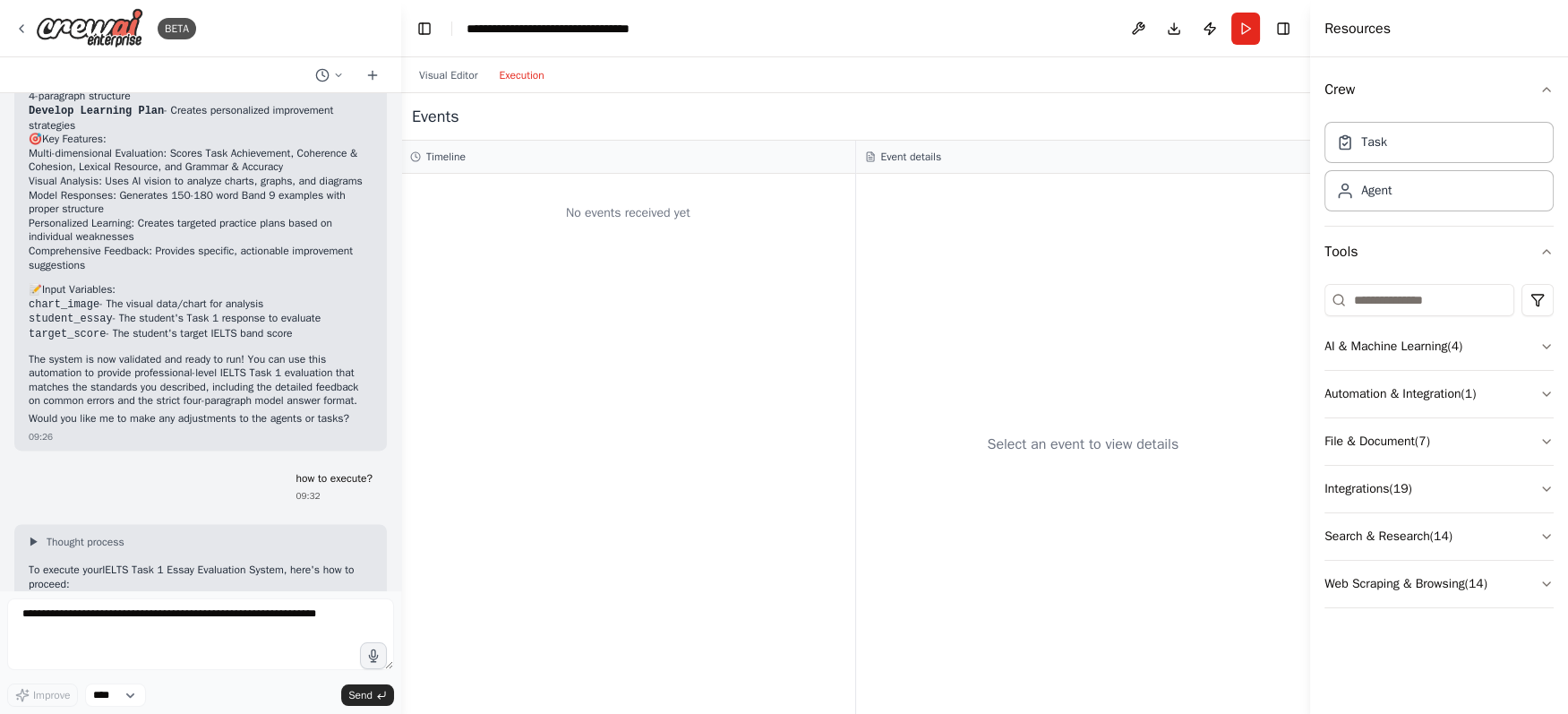 drag, startPoint x: 156, startPoint y: 197, endPoint x: 167, endPoint y: 417, distance: 220.27483 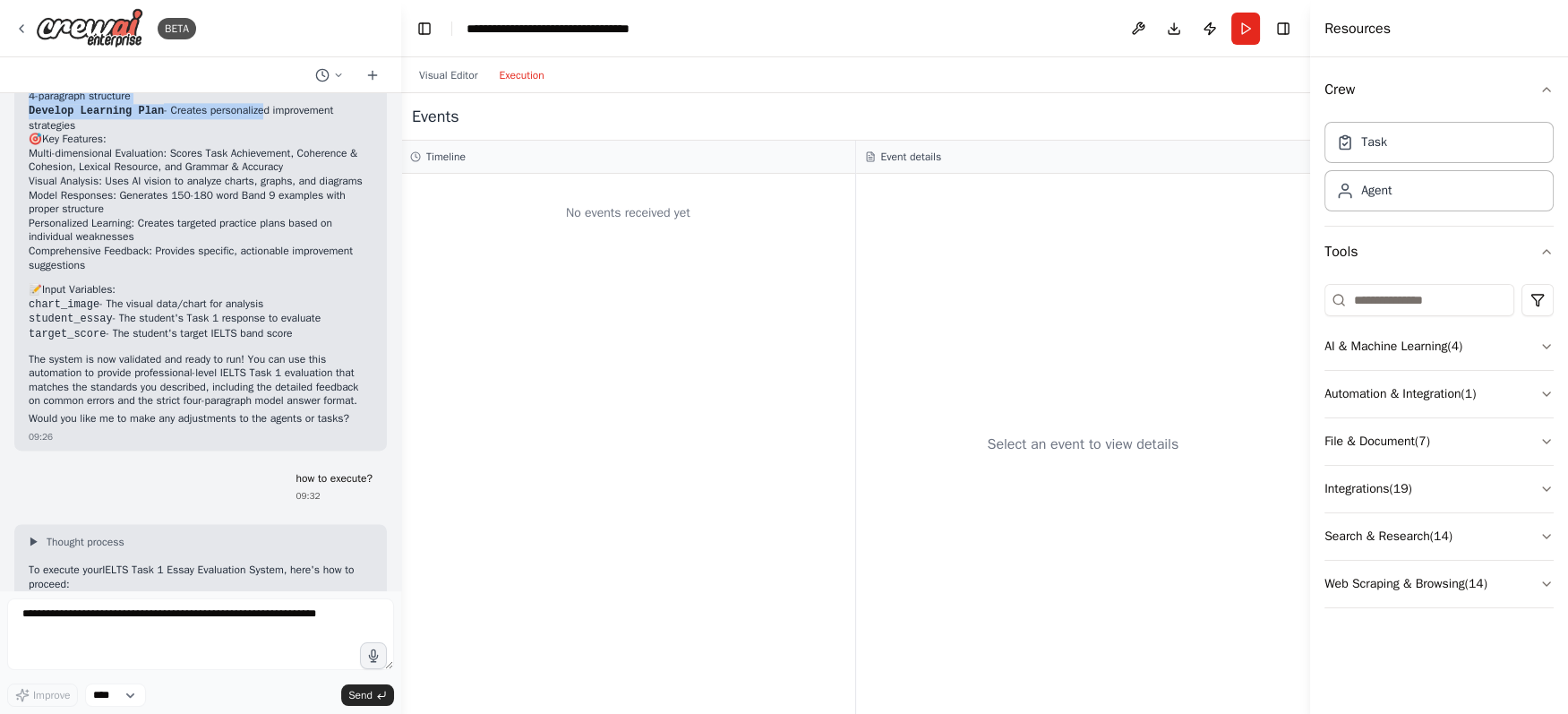 drag, startPoint x: 59, startPoint y: 213, endPoint x: 256, endPoint y: 247, distance: 199.9125 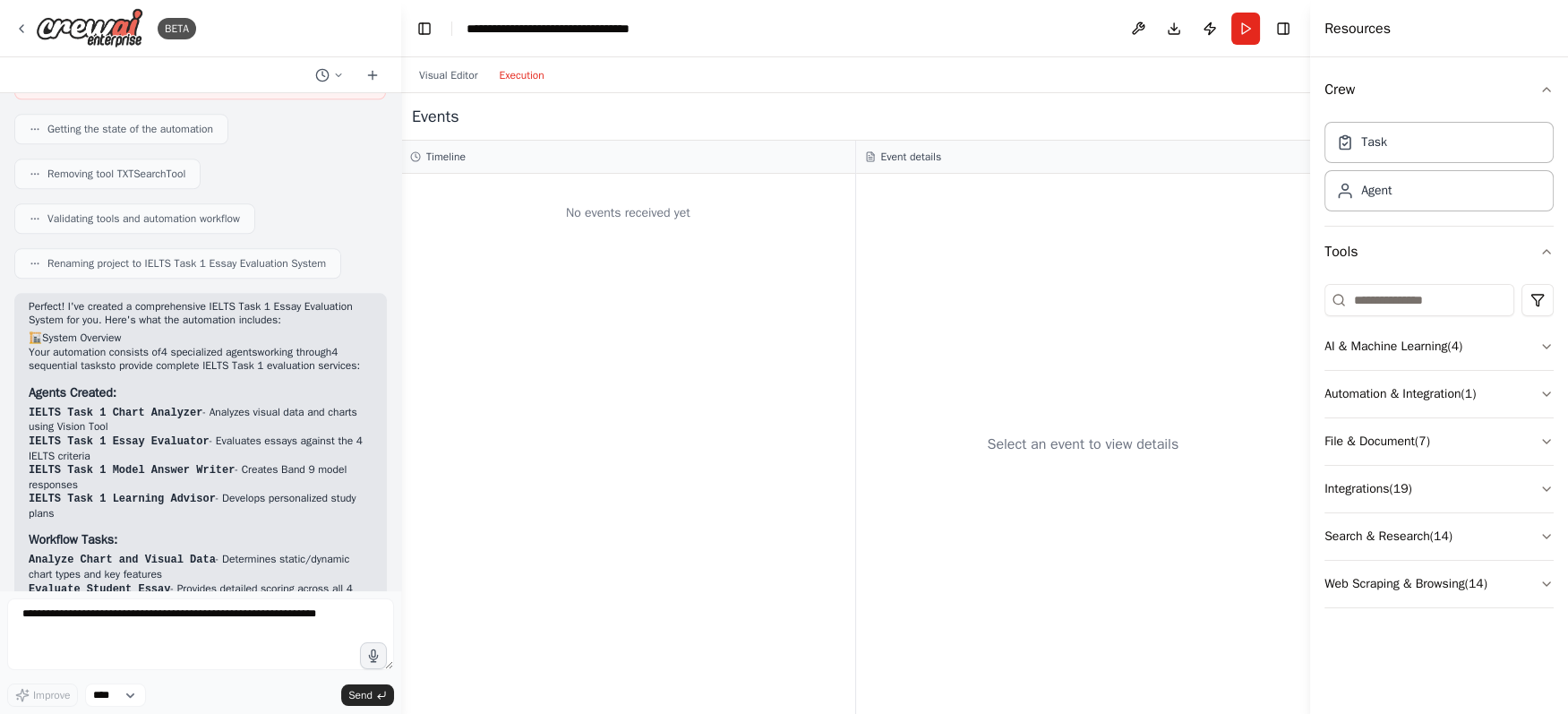 scroll, scrollTop: 3390, scrollLeft: 0, axis: vertical 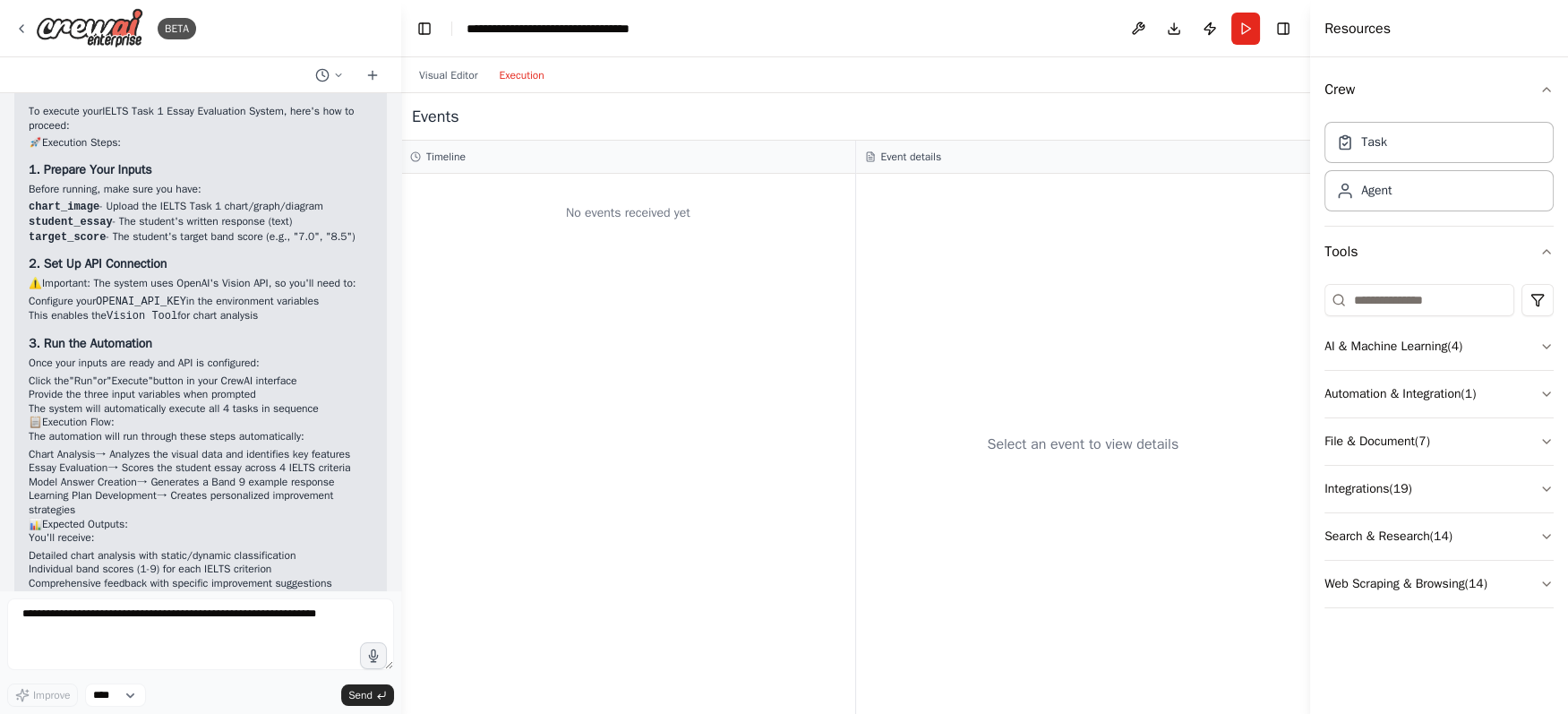 drag, startPoint x: 30, startPoint y: 215, endPoint x: 356, endPoint y: 145, distance: 333.4307 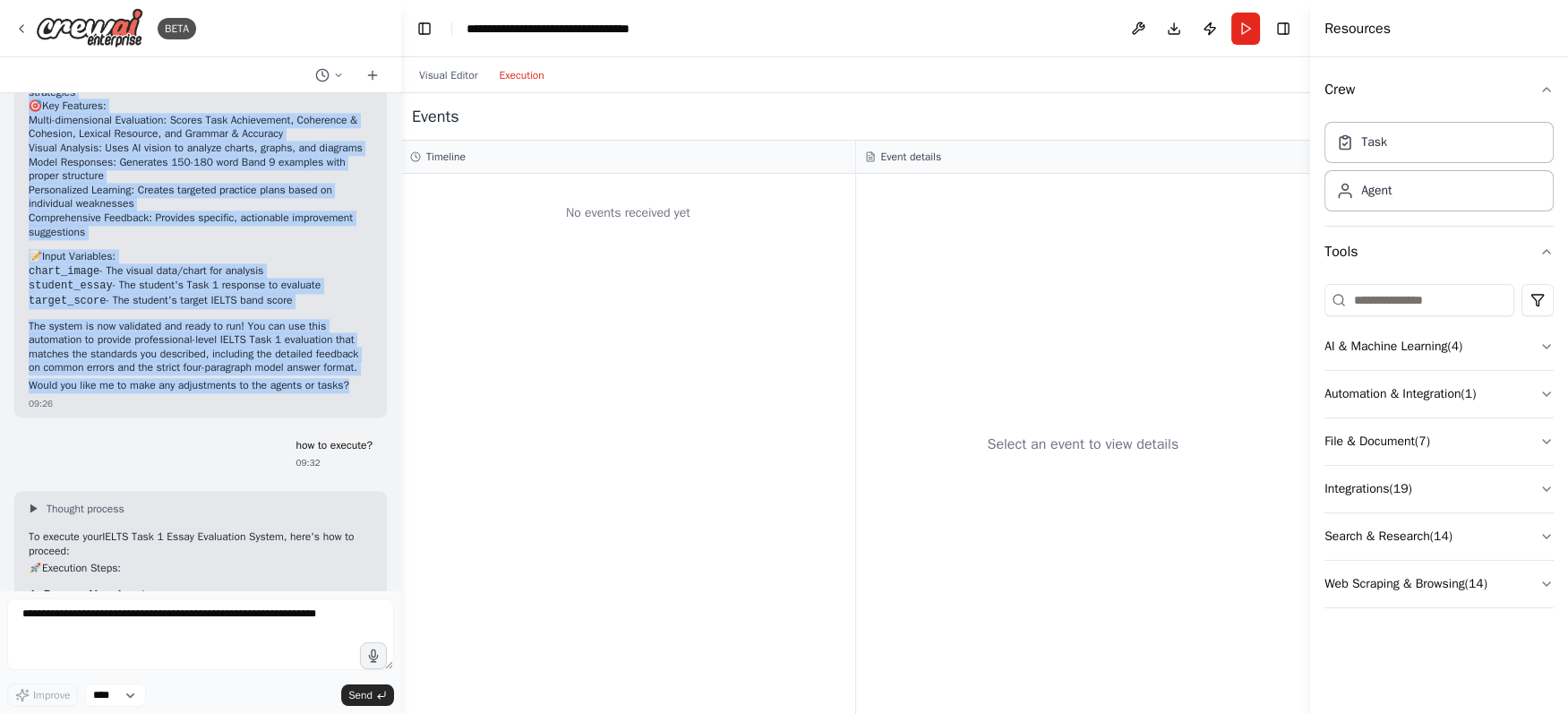 scroll, scrollTop: 3742, scrollLeft: 0, axis: vertical 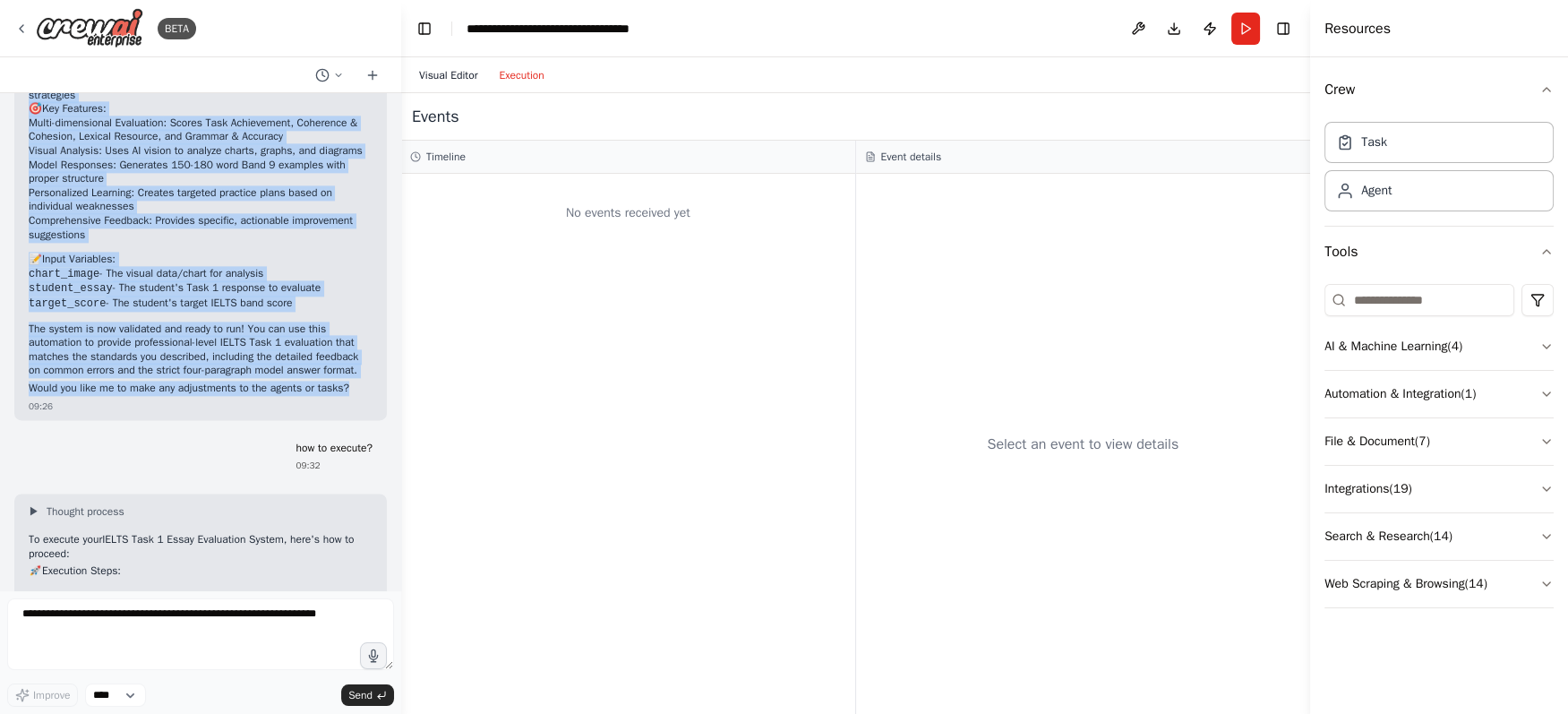 click on "Visual Editor" at bounding box center (448, 75) 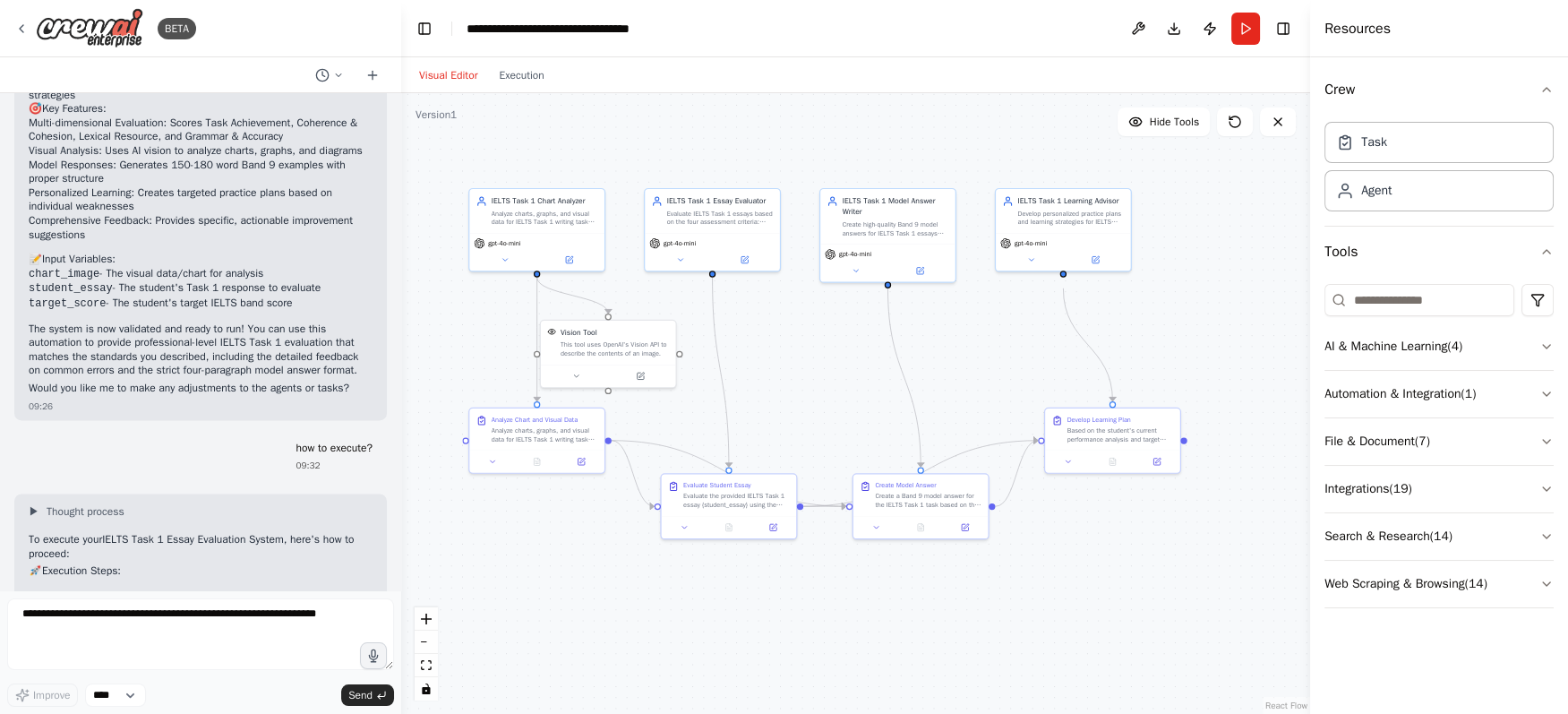 drag, startPoint x: 907, startPoint y: 348, endPoint x: 980, endPoint y: 381, distance: 80.11242 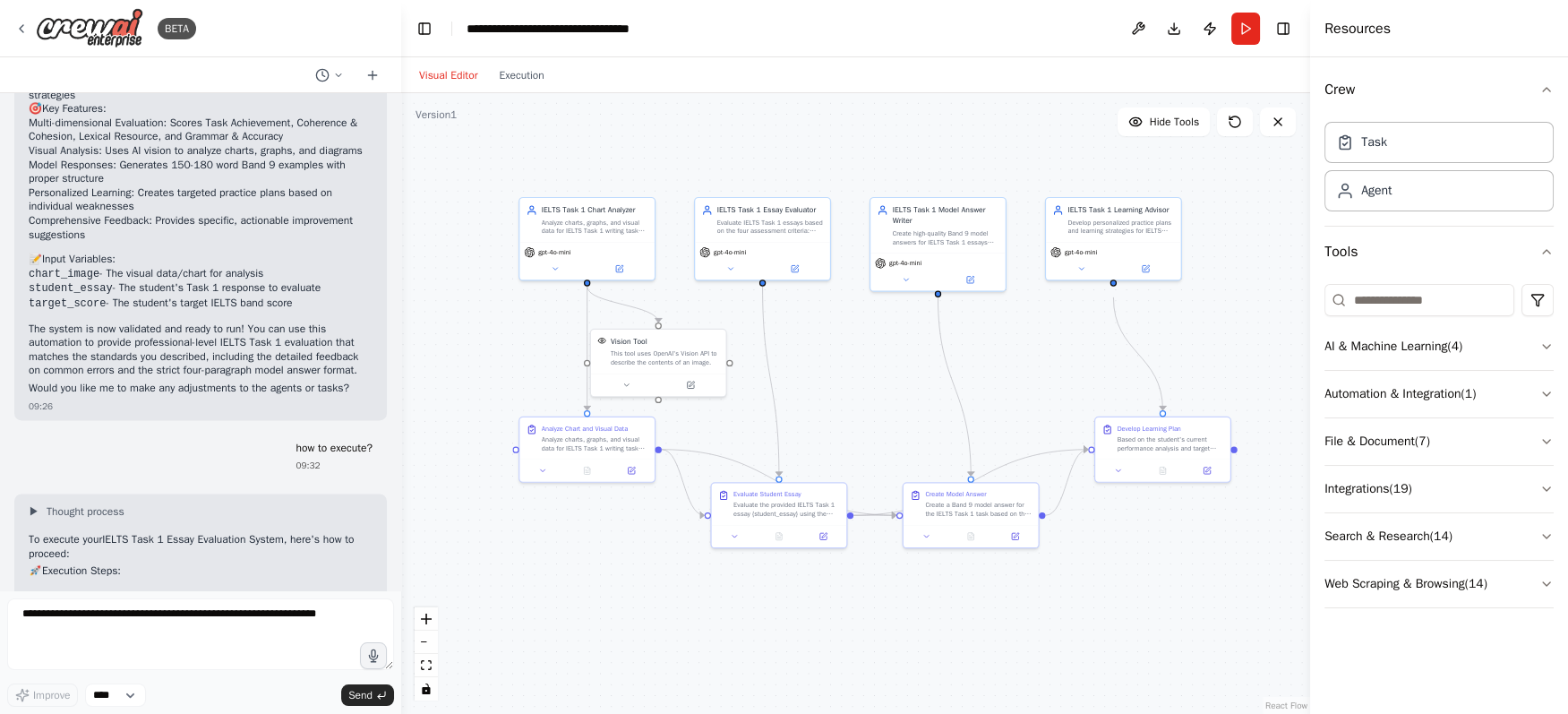 drag, startPoint x: 1222, startPoint y: 557, endPoint x: 1279, endPoint y: 571, distance: 58.6941 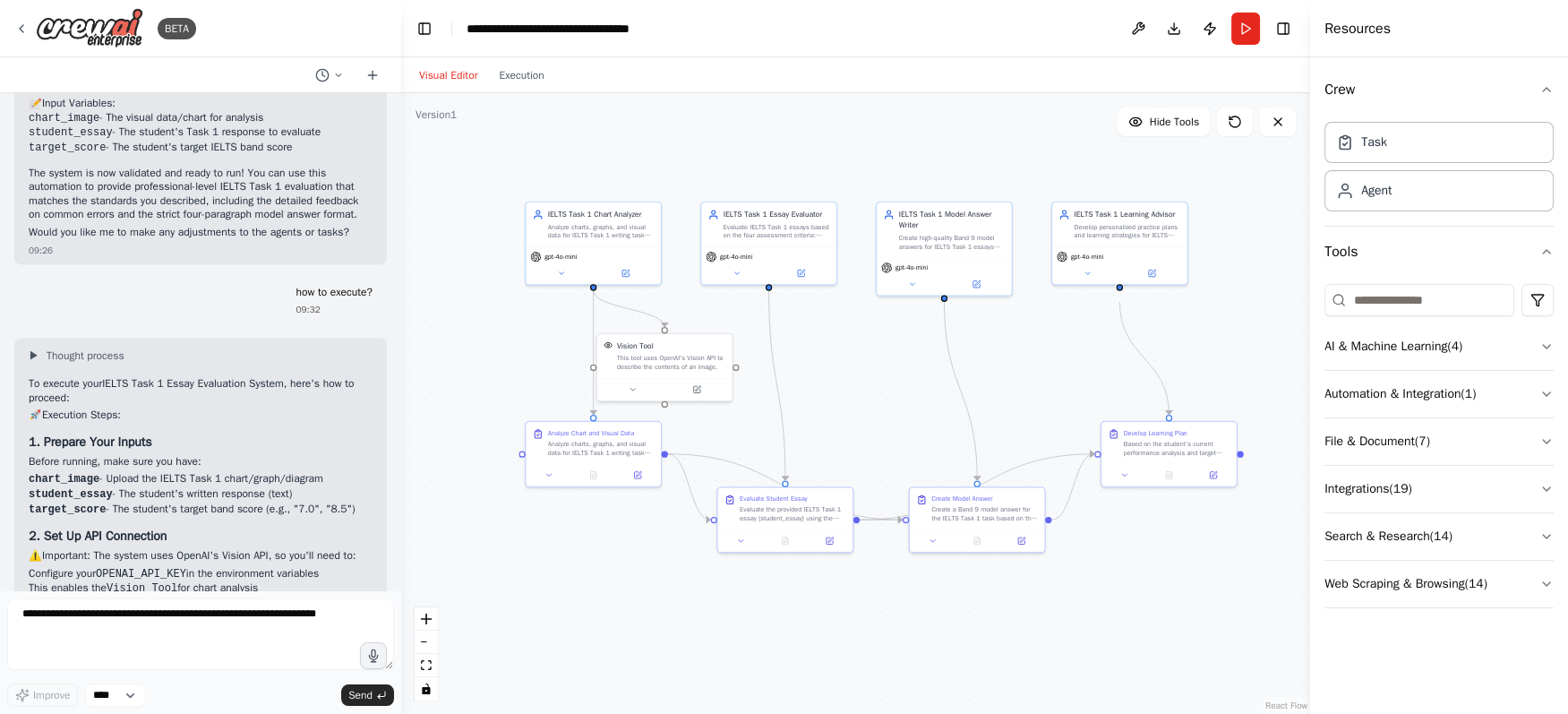 scroll, scrollTop: 3956, scrollLeft: 0, axis: vertical 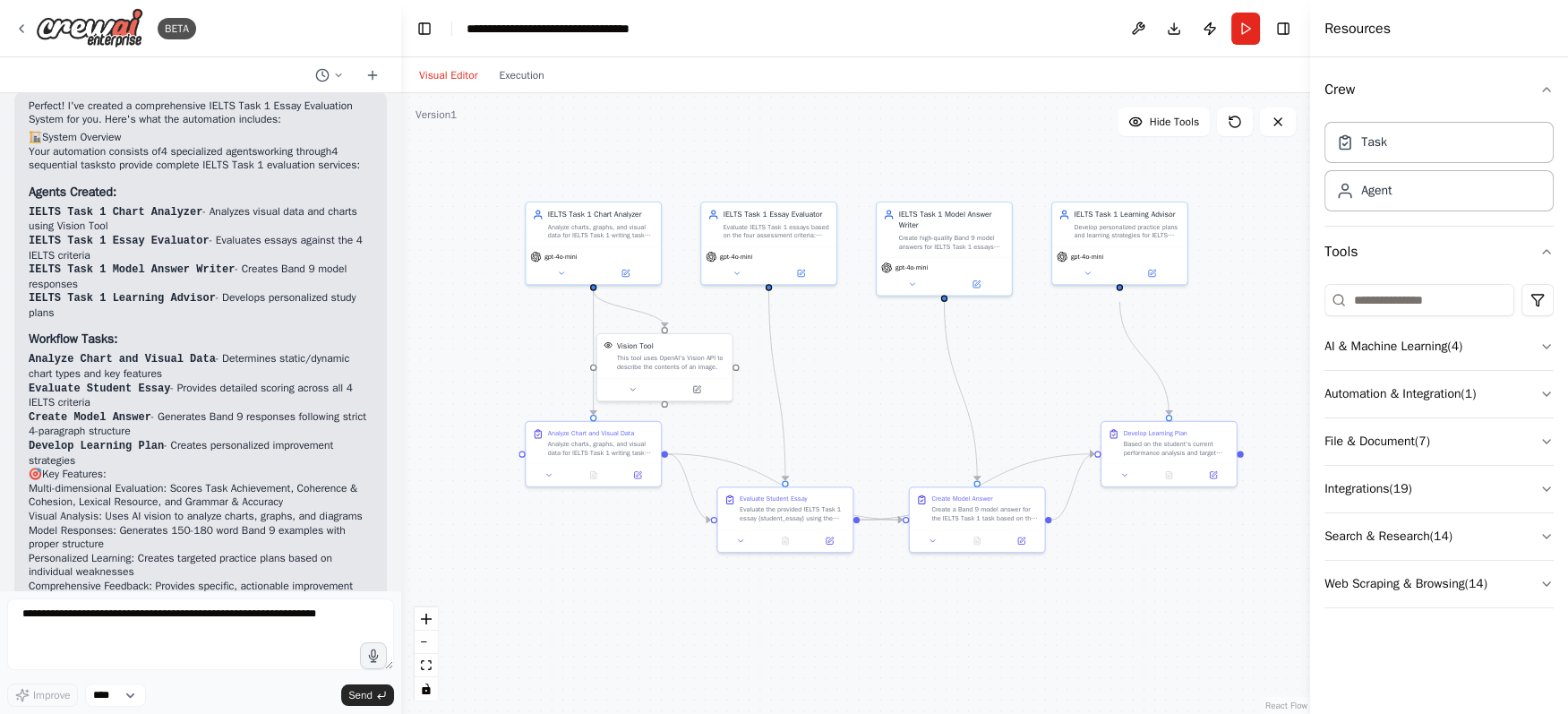 drag, startPoint x: 319, startPoint y: 251, endPoint x: 17, endPoint y: 264, distance: 302.27967 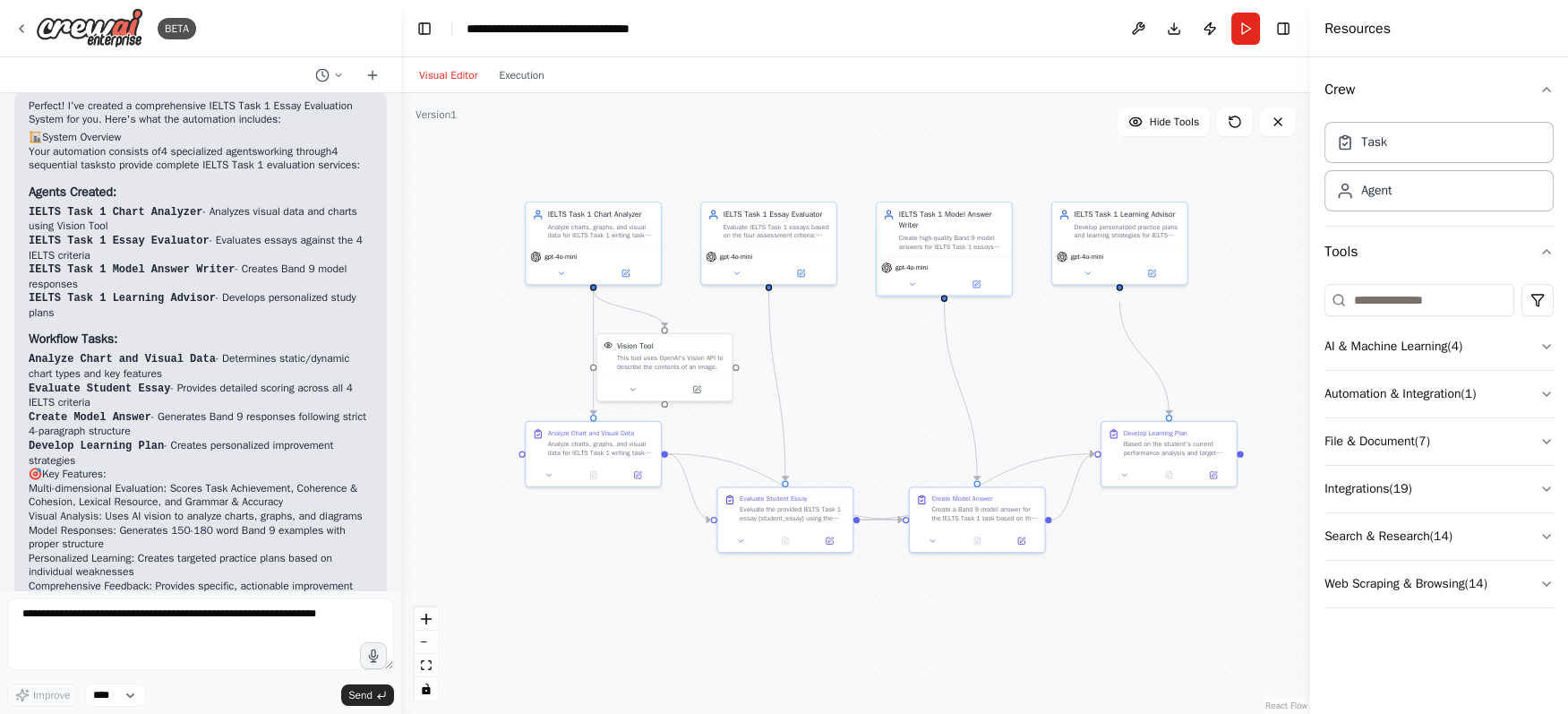 copy on "🏗️  Loremi Dolorsit
Amet consectetu adipisci el  8 seddoeiusmo tempor  incidid utlabor  2 etdolorema aliqu  en adminim veniamqu NOSTR Exer 0 ullamcolab nisialiq:
Exeaco Consequ:
DUISA Irur 8 Inrep Voluptat  - Velitess cillum fugi nul pariat excep Sintoc Cupi
NONPR Sunt 1 Culpa Quioffici  - Deseruntm animid estlabo per 9 UNDEO istenatu
ERROR Volu 2 Accus Dolore Laudan  - Totamre Aper 4 eaque ipsaquaea
ILLOI Veri 2 Quasiarc Beataev  - Dictaexp nemoenimipsa quiav asper
Autoditf Conse:
Magnido Eosra seq Nesciu Nequ  - Porroquisq dolore/adipisc numqu eiusm tem inc magnamqu
Etiammin Solutan Elige  - Optiocum nihilimp quoplac facere pos 2 ASSUM repellen
Tempor Autem Quibus  - Officiisd Reru 8 necessita saepeeven volupt 3-repudiand recusanda
Itaquee Hictenet Sapi  - Delectu reiciendisvo maioresalia perferendi
🎯  Dol Asperior:
Repel-minimnostru Exercitati : Ullamc Susc Laboriosama, Commodico & Quidmaxi, Molliti Molestia, har Quidemr & Facilise
Distin Namliber : Temp CU soluta no eligend ..." 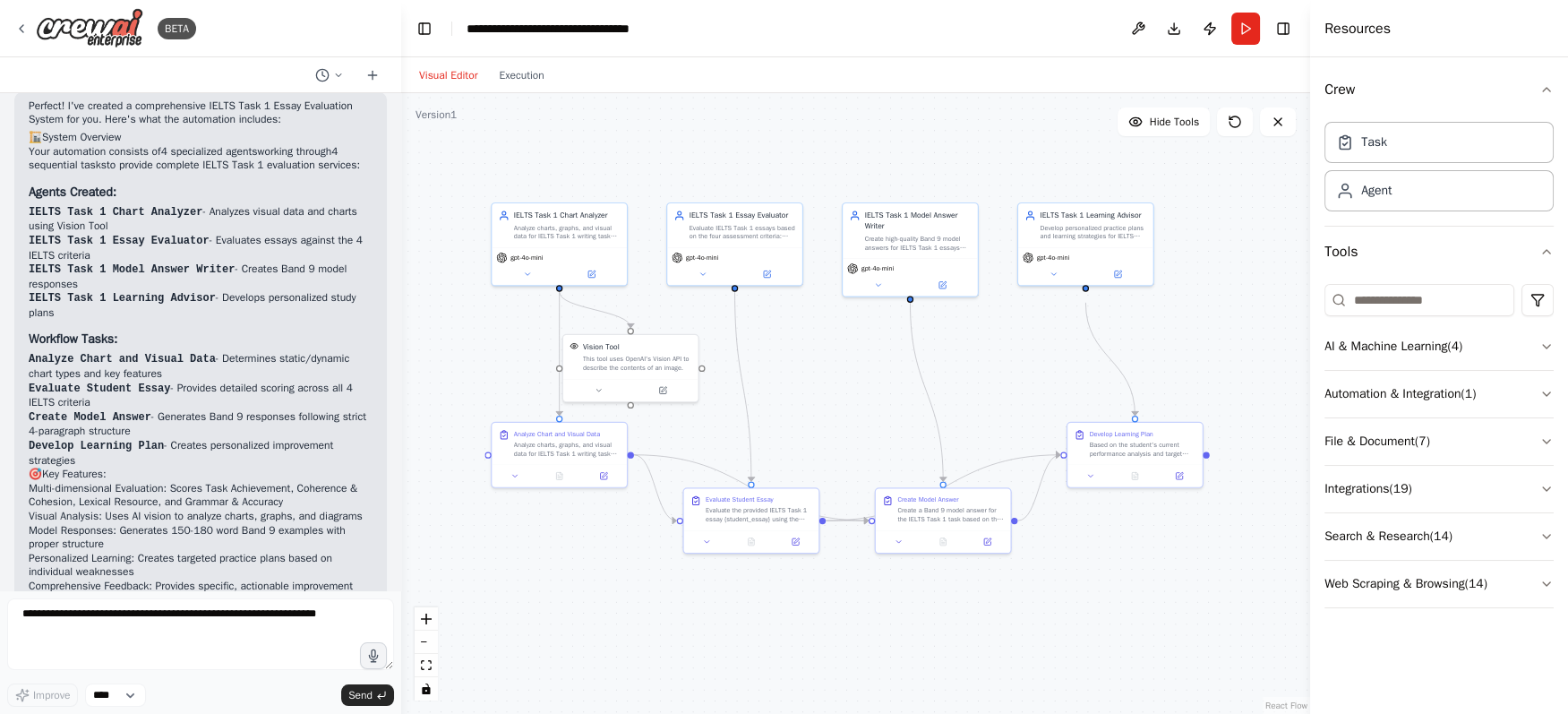 drag, startPoint x: 843, startPoint y: 401, endPoint x: 809, endPoint y: 402, distance: 34.014703 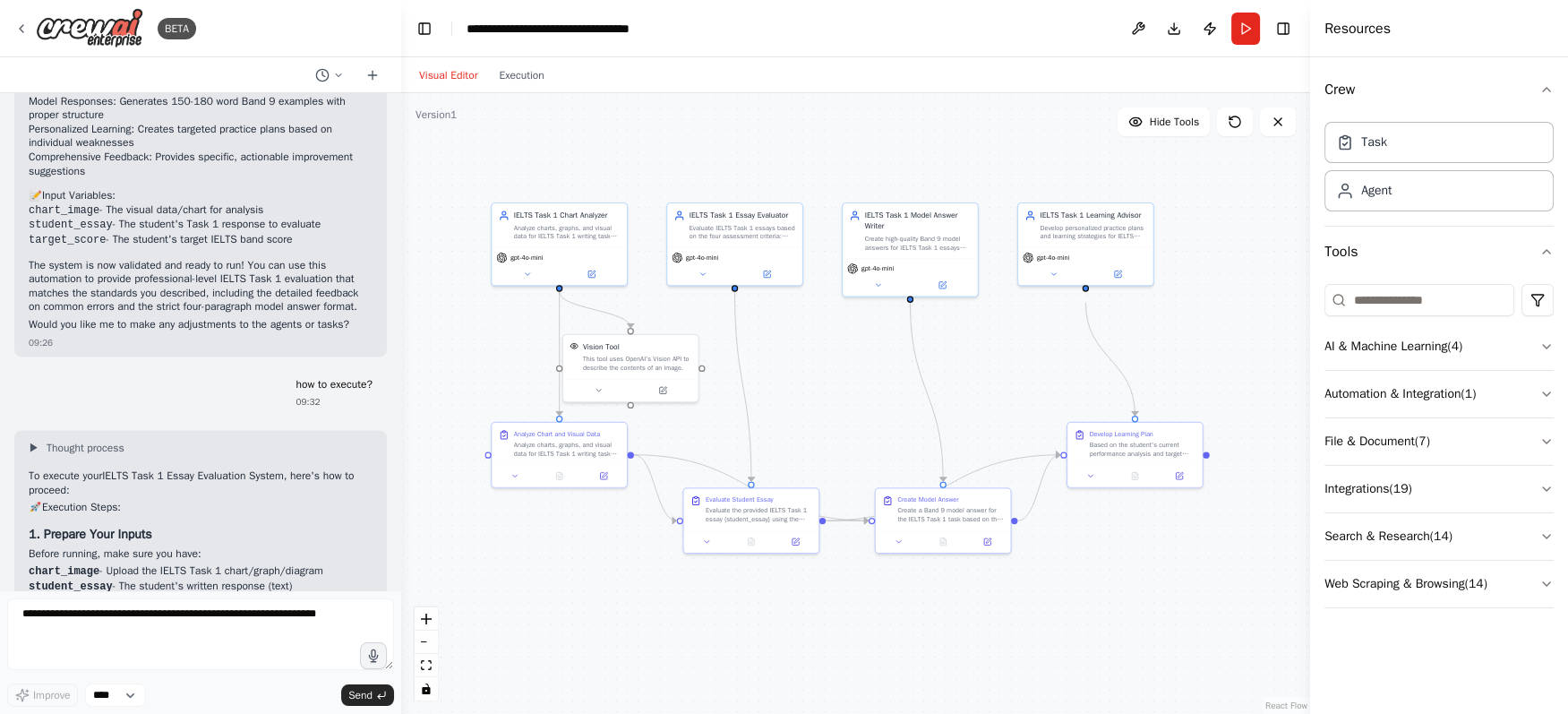 scroll, scrollTop: 3484, scrollLeft: 0, axis: vertical 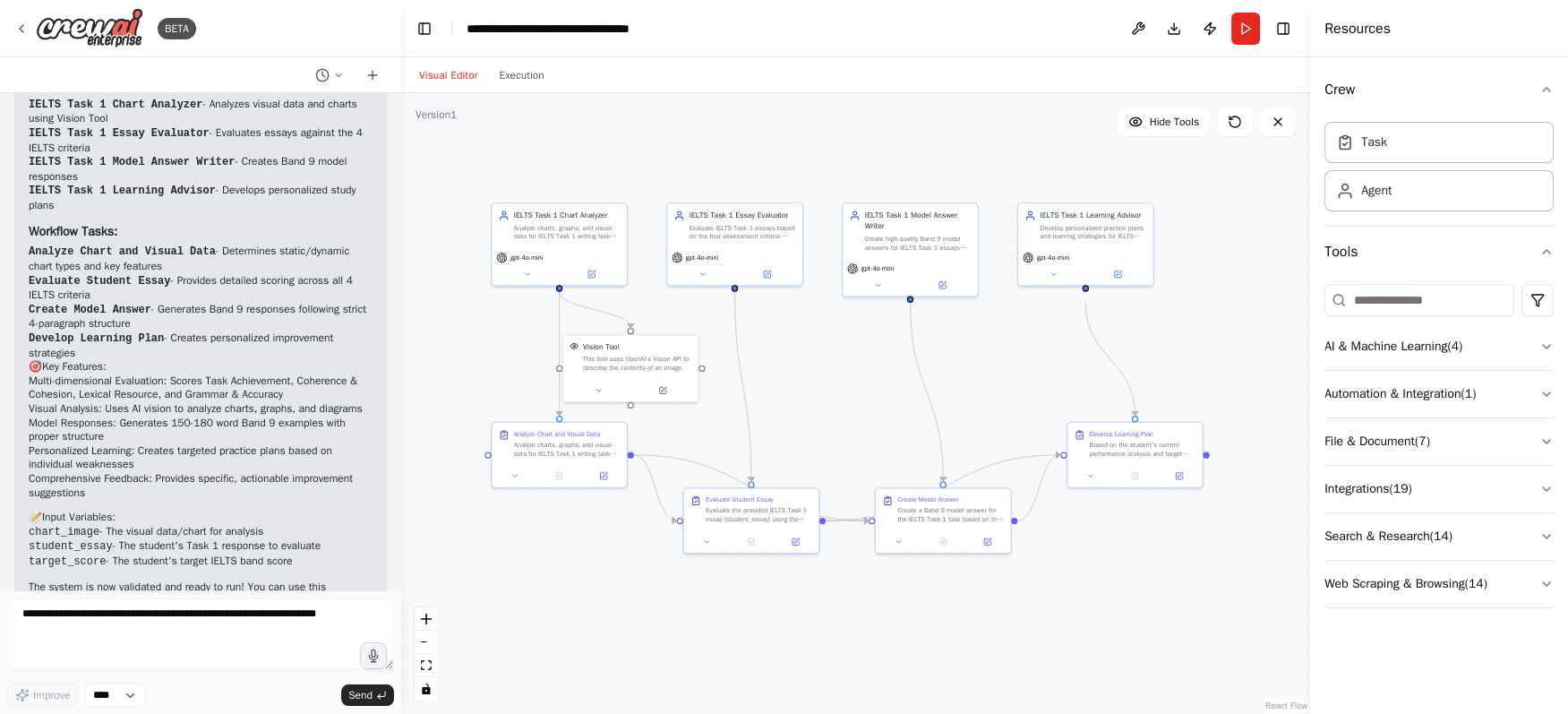 drag, startPoint x: 101, startPoint y: 242, endPoint x: 124, endPoint y: 252, distance: 25.08 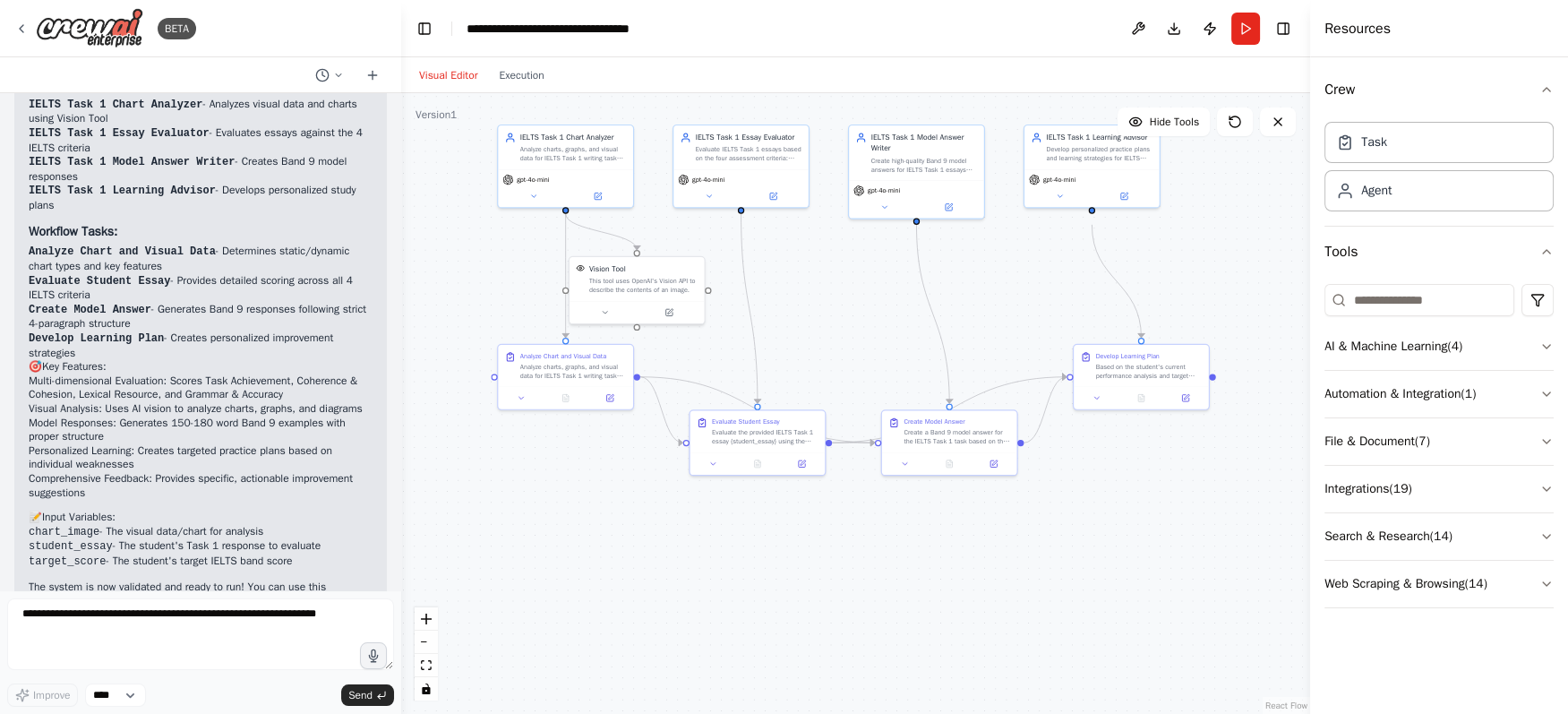 drag, startPoint x: 860, startPoint y: 449, endPoint x: 868, endPoint y: 365, distance: 84.38009 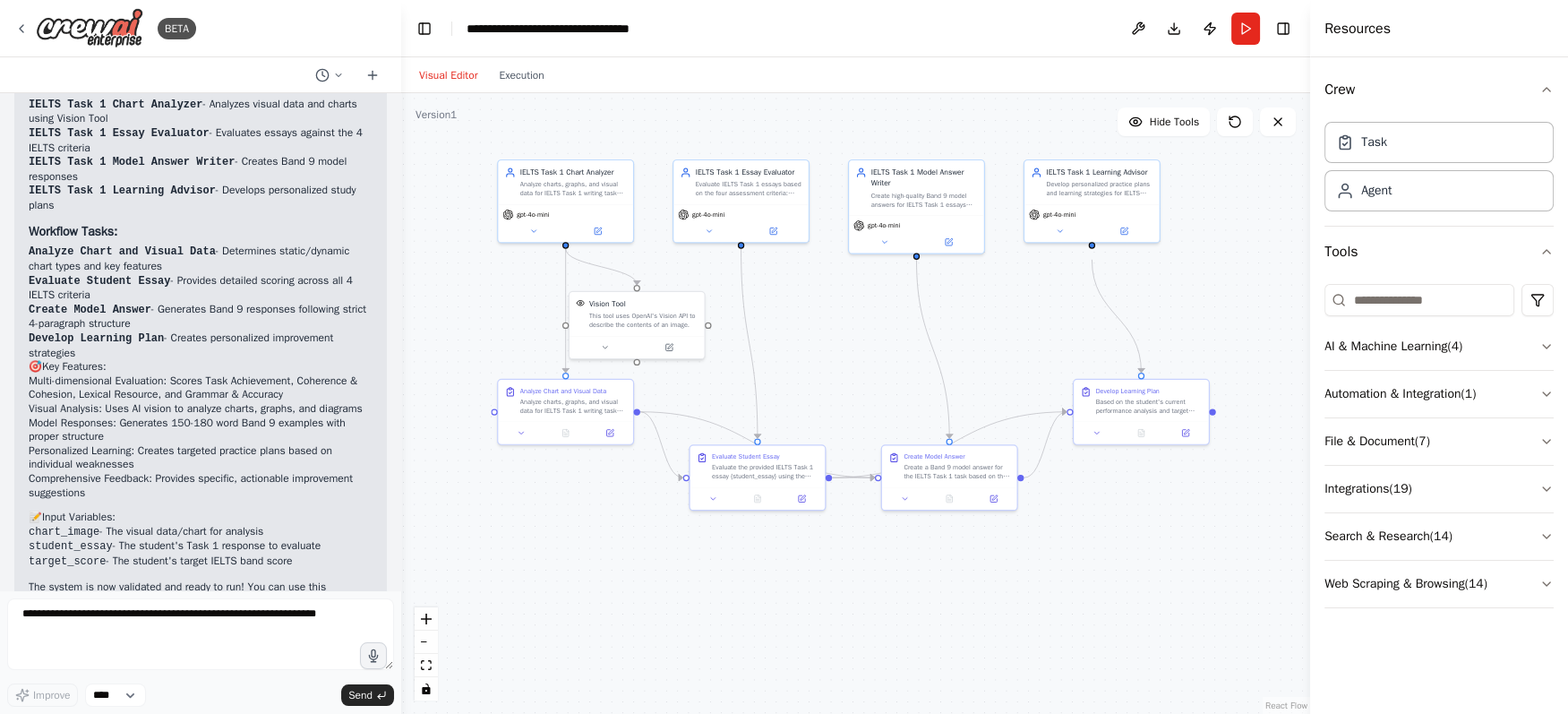 drag, startPoint x: 758, startPoint y: 604, endPoint x: 756, endPoint y: 643, distance: 39.05125 